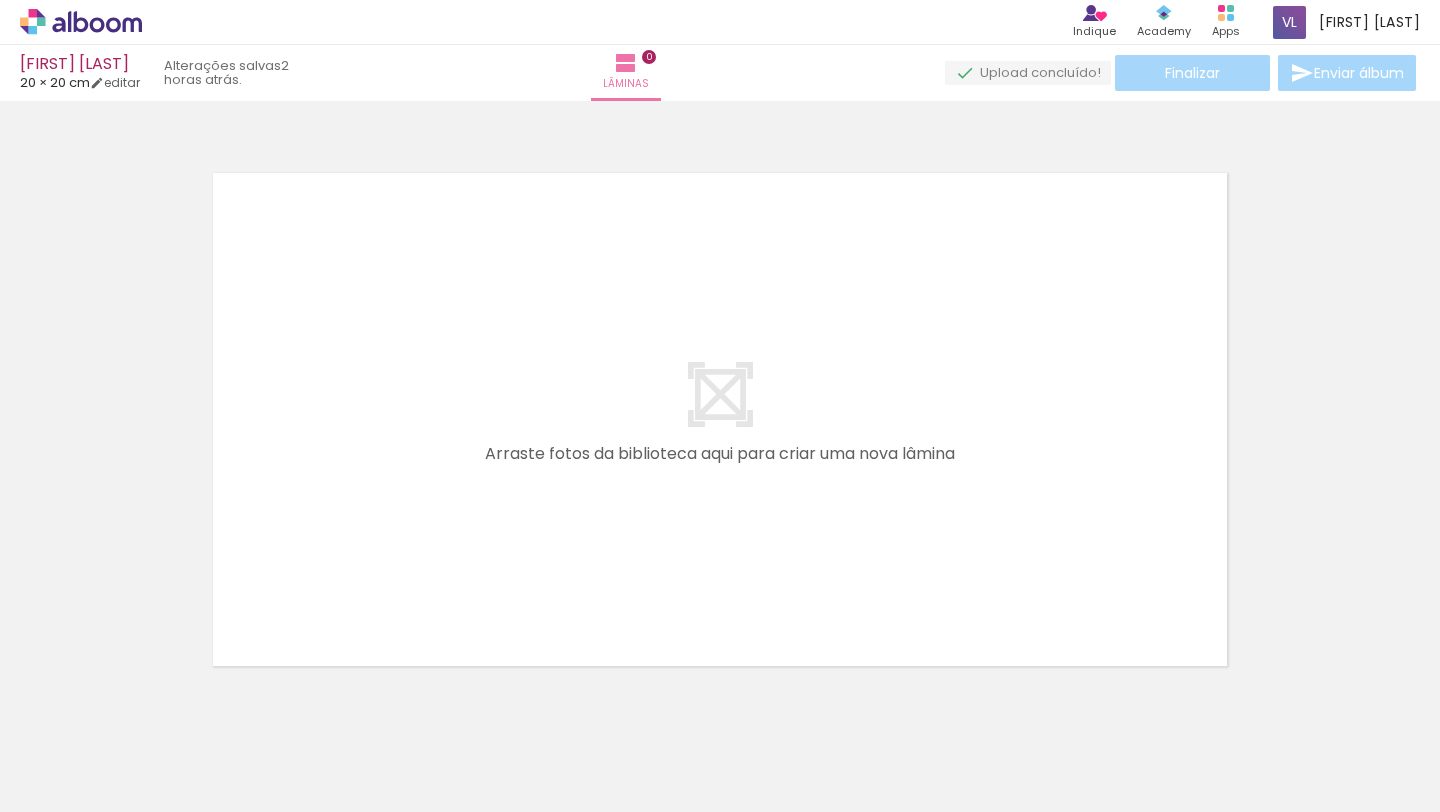 scroll, scrollTop: 0, scrollLeft: 0, axis: both 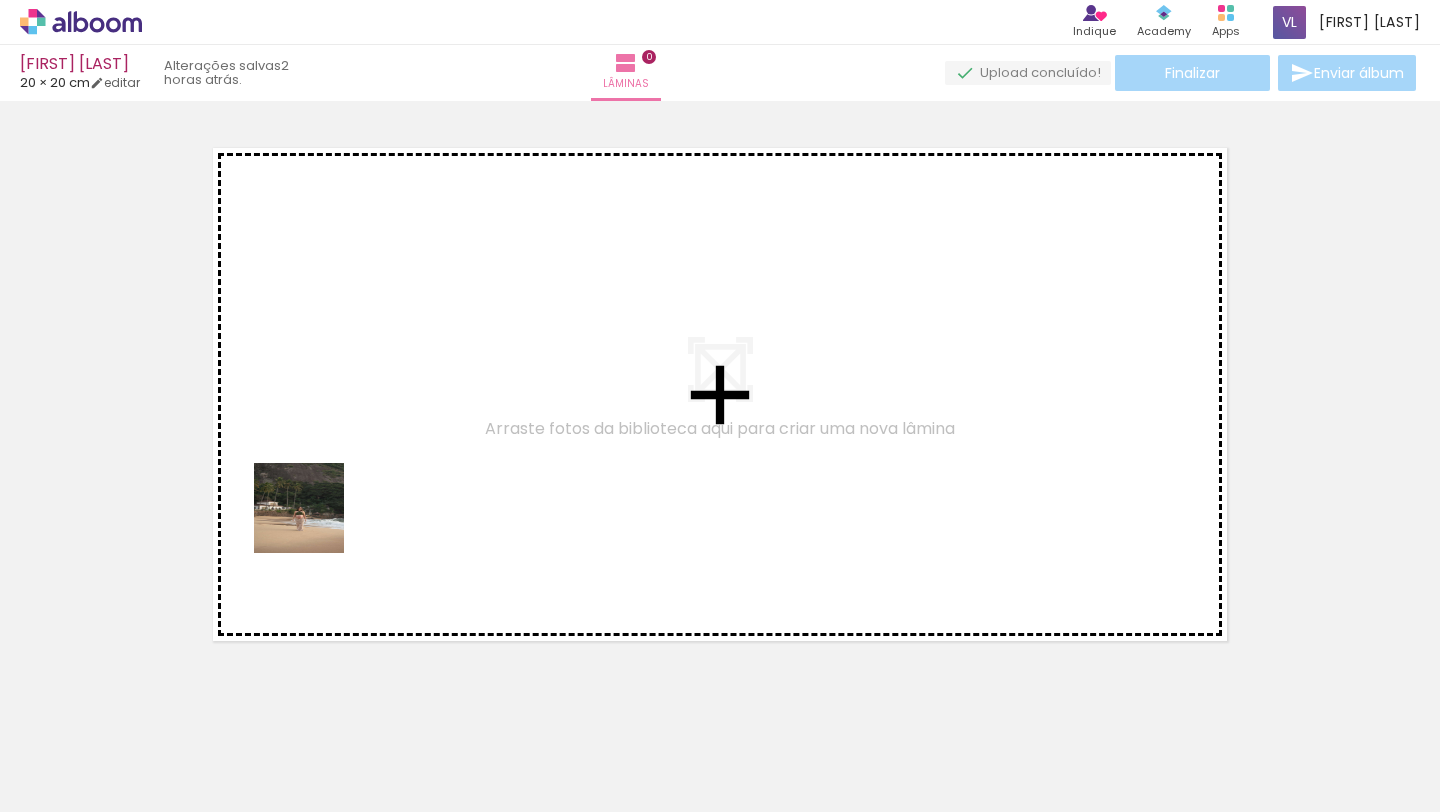 drag, startPoint x: 219, startPoint y: 757, endPoint x: 368, endPoint y: 395, distance: 391.4652 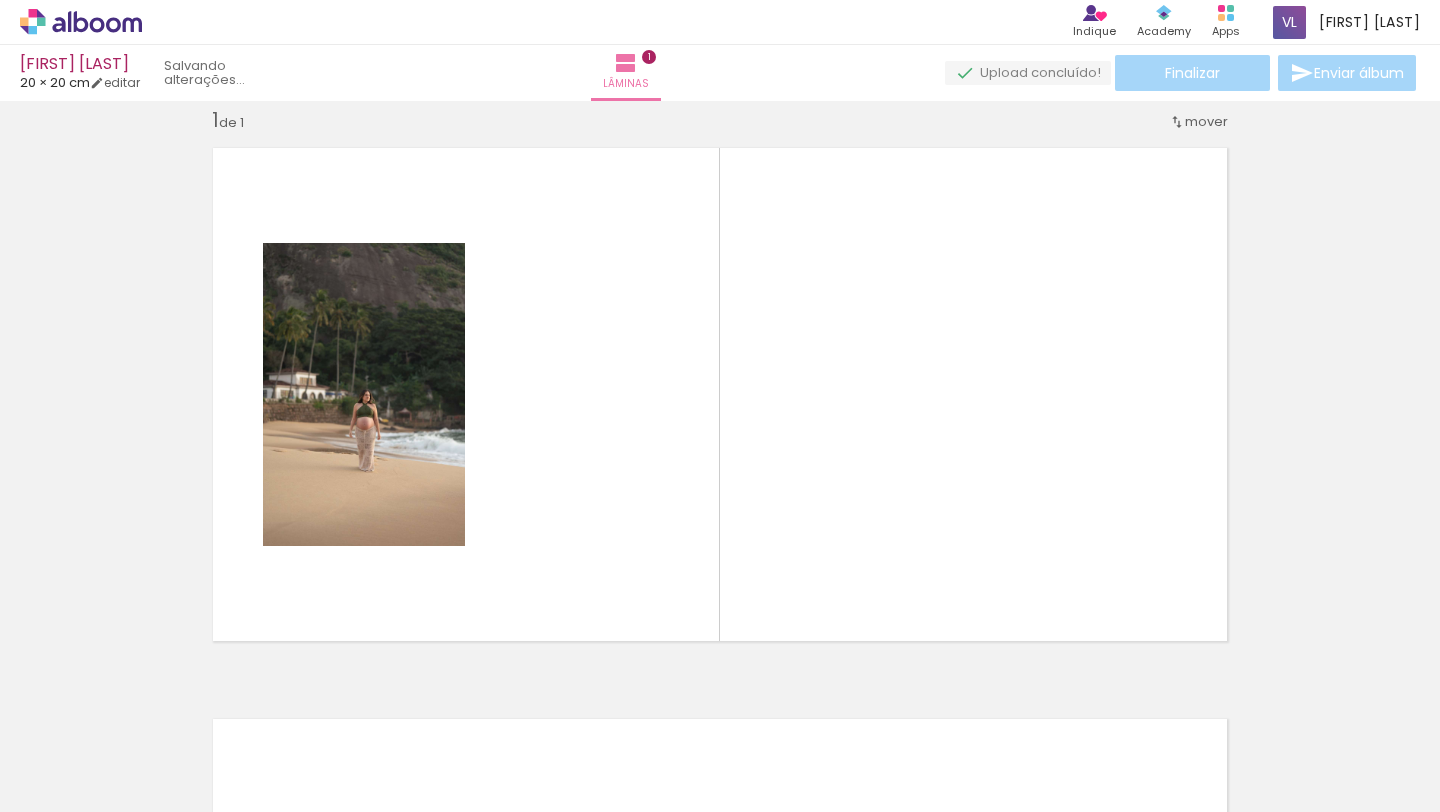 scroll, scrollTop: 25, scrollLeft: 0, axis: vertical 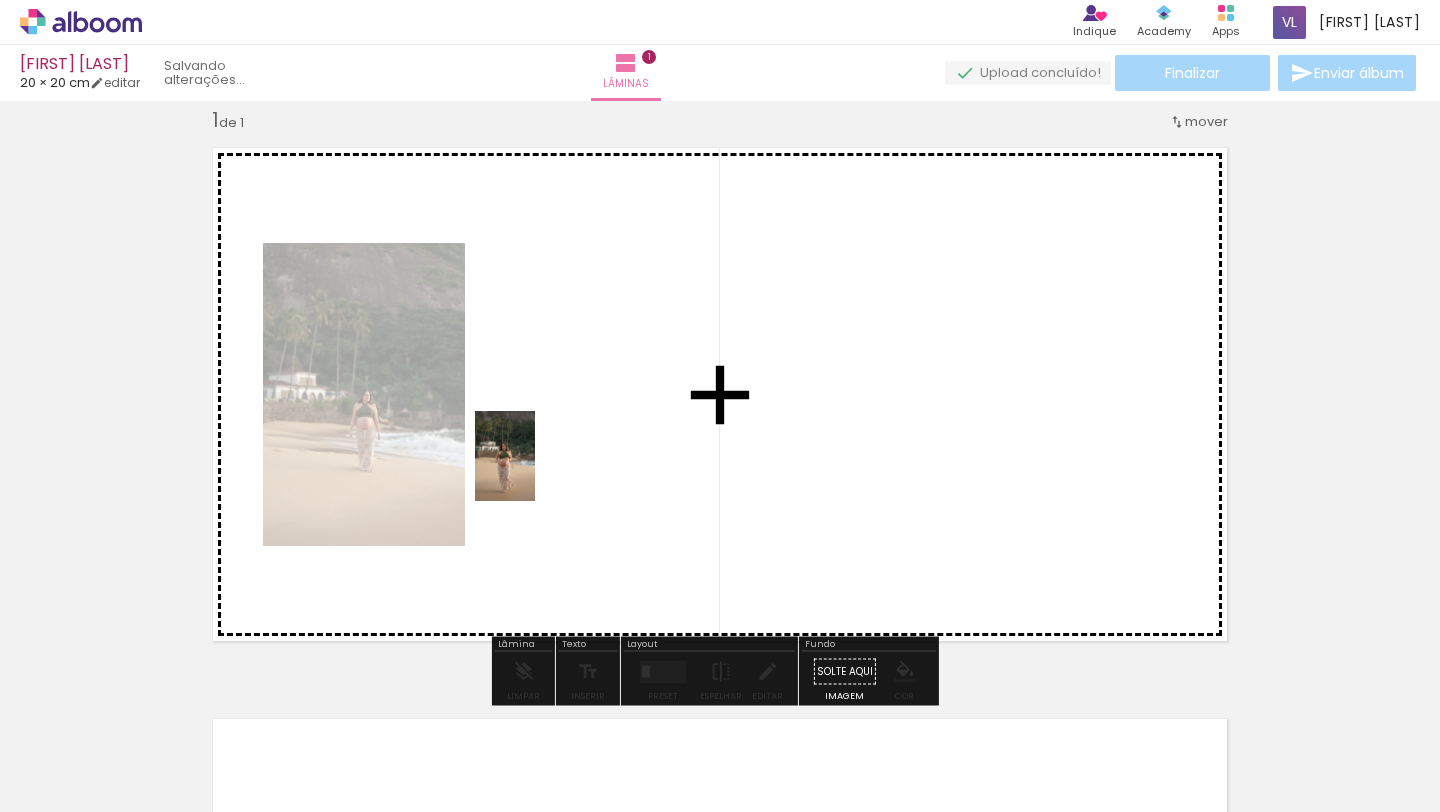 drag, startPoint x: 330, startPoint y: 761, endPoint x: 537, endPoint y: 467, distance: 359.56223 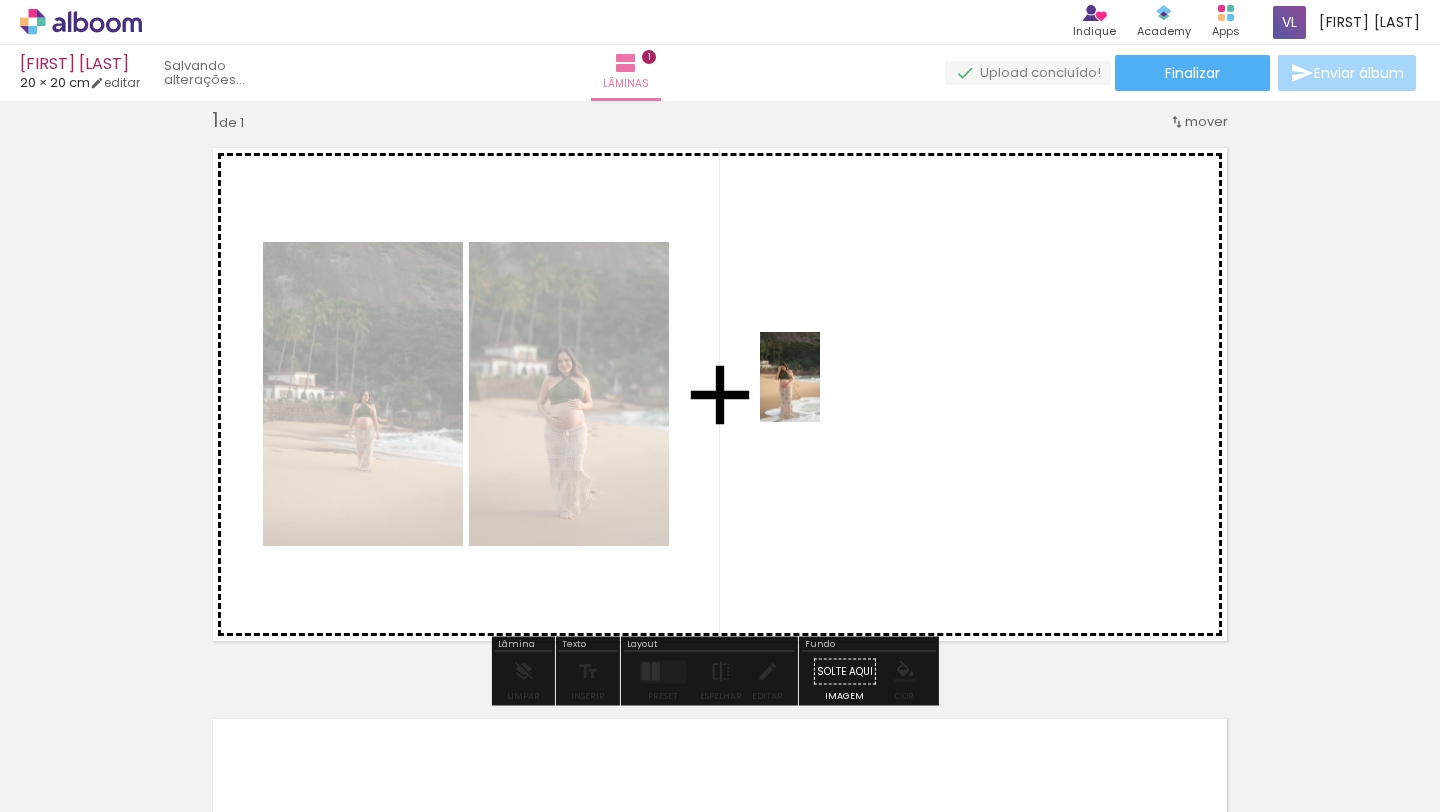 drag, startPoint x: 438, startPoint y: 740, endPoint x: 820, endPoint y: 392, distance: 516.7475 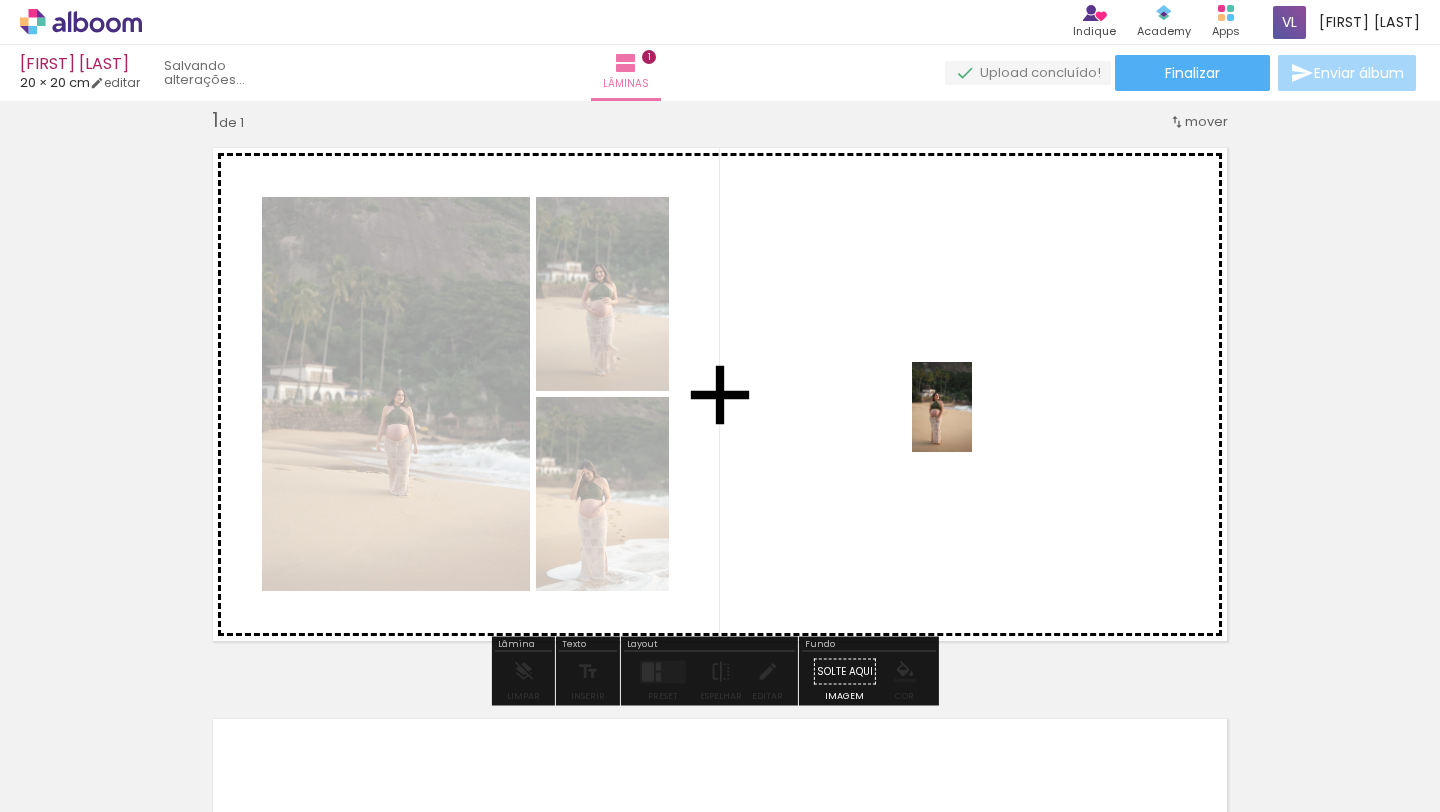 drag, startPoint x: 537, startPoint y: 760, endPoint x: 972, endPoint y: 422, distance: 550.8802 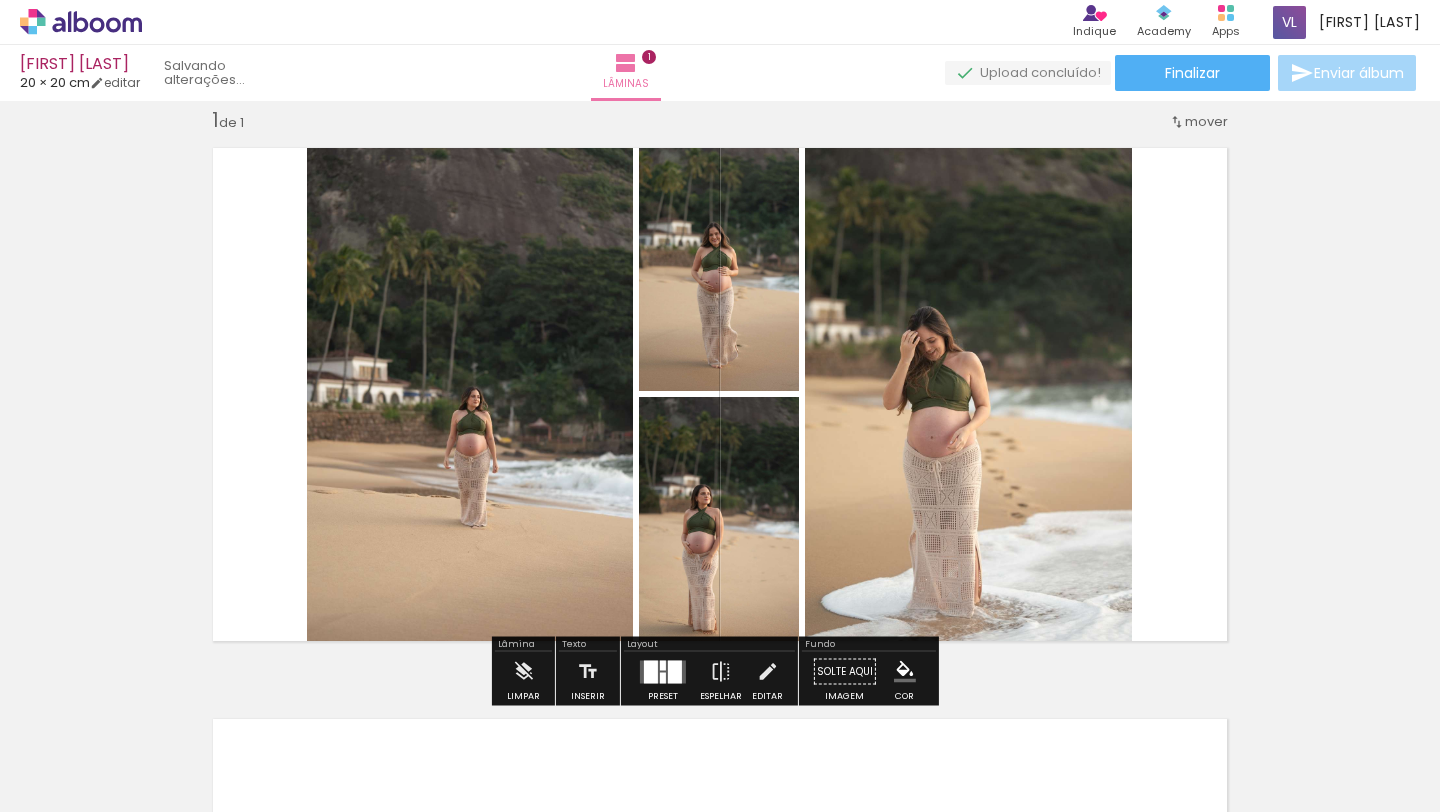 click at bounding box center [675, 671] 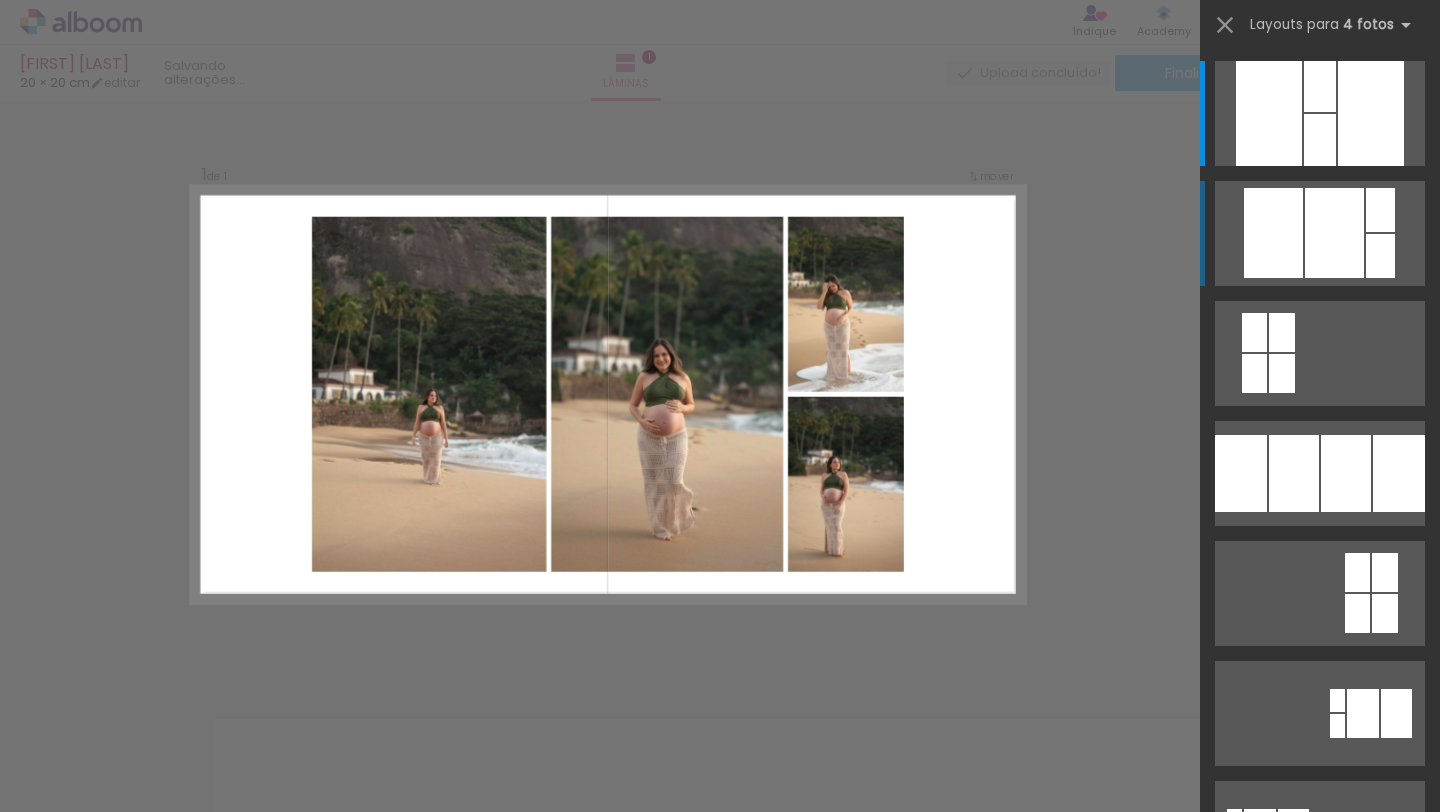 click at bounding box center [1320, 86] 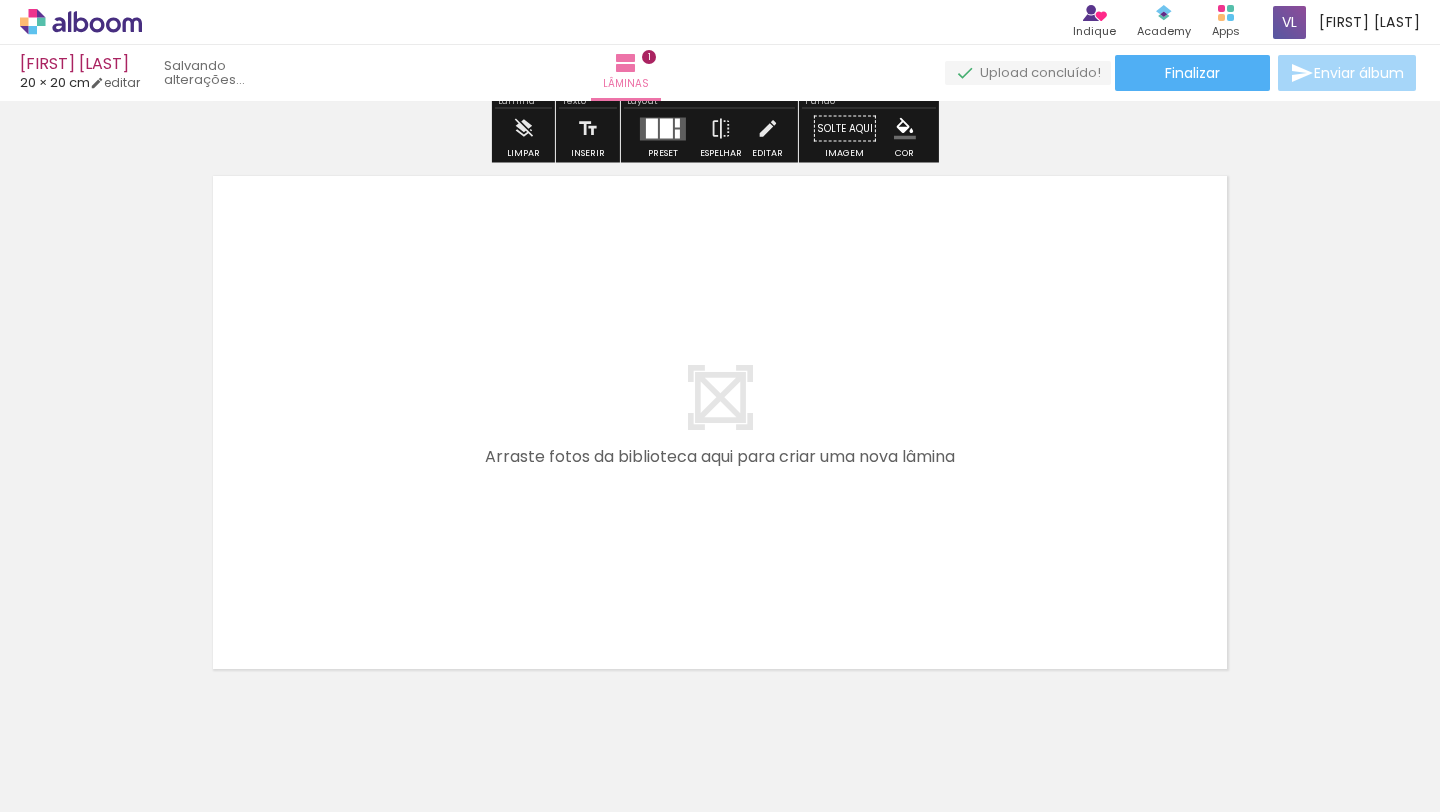 scroll, scrollTop: 634, scrollLeft: 0, axis: vertical 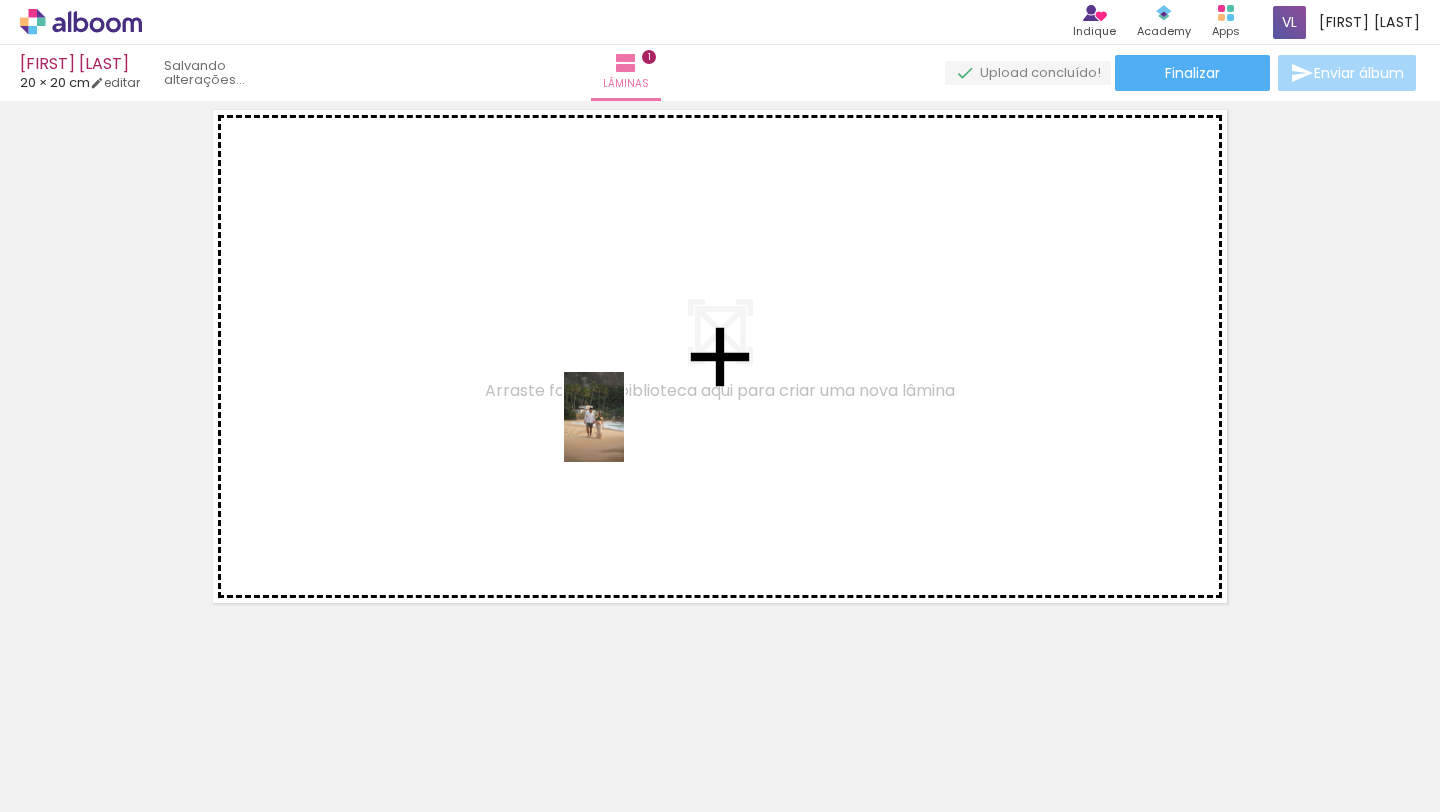 drag, startPoint x: 680, startPoint y: 761, endPoint x: 664, endPoint y: 485, distance: 276.46338 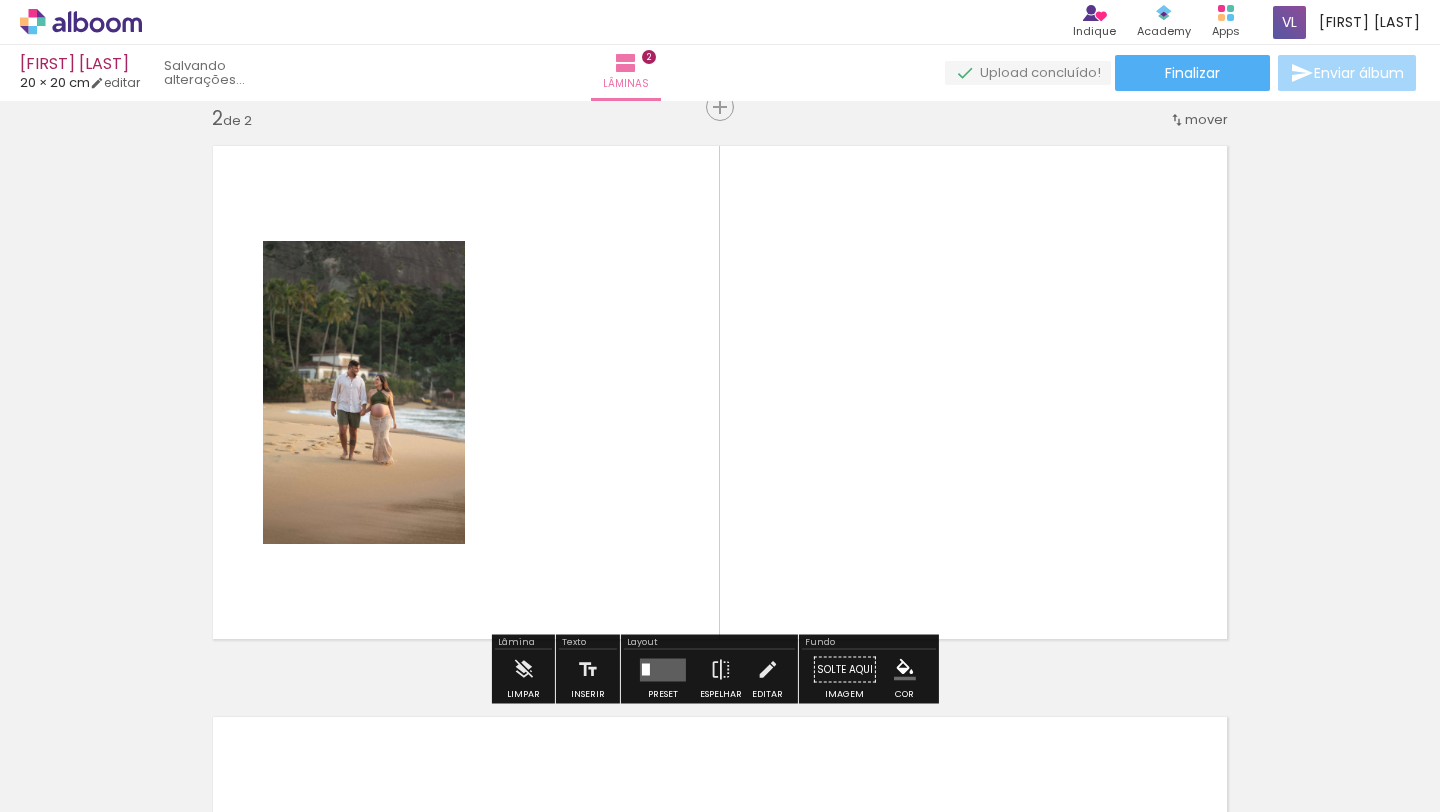 scroll, scrollTop: 596, scrollLeft: 0, axis: vertical 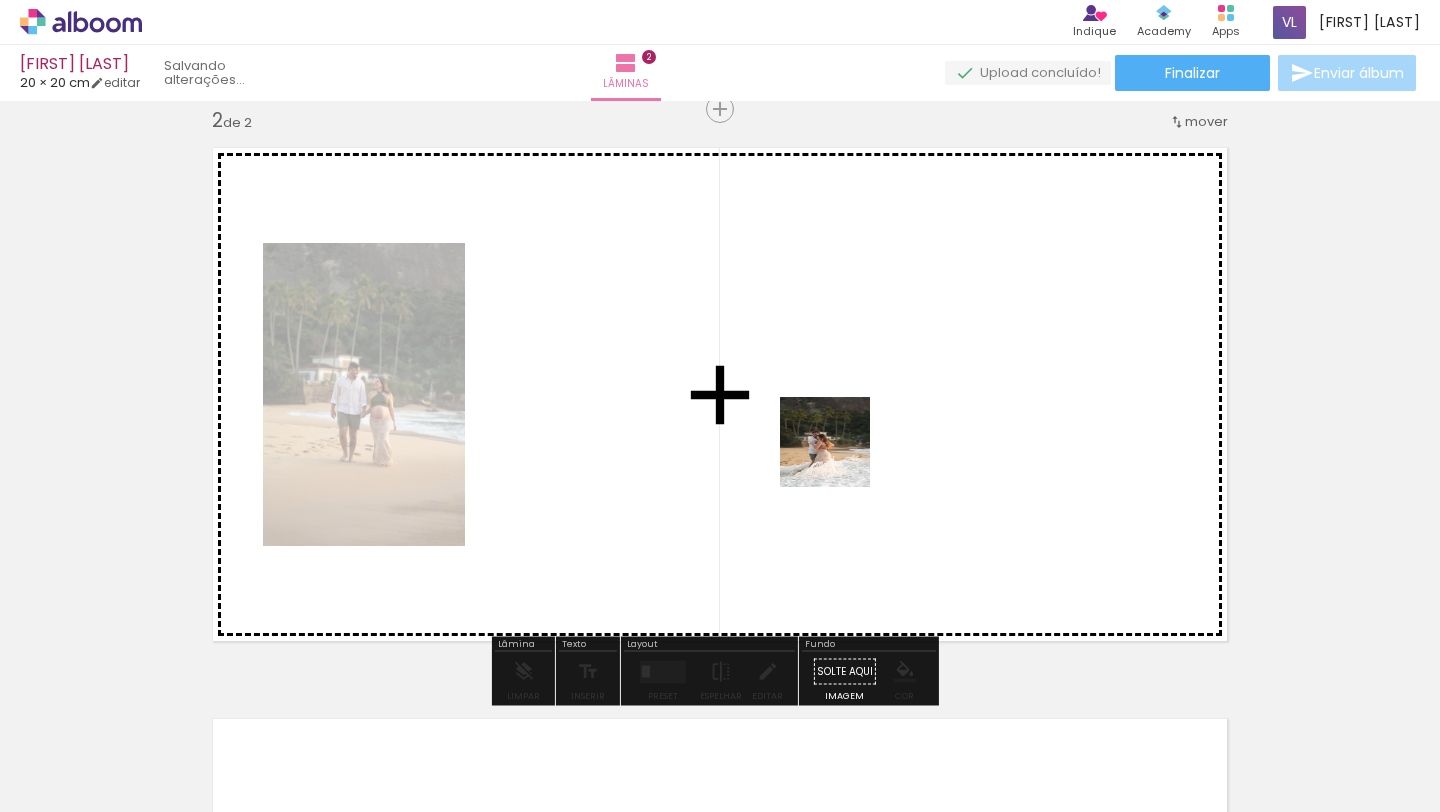 drag, startPoint x: 778, startPoint y: 760, endPoint x: 846, endPoint y: 522, distance: 247.52374 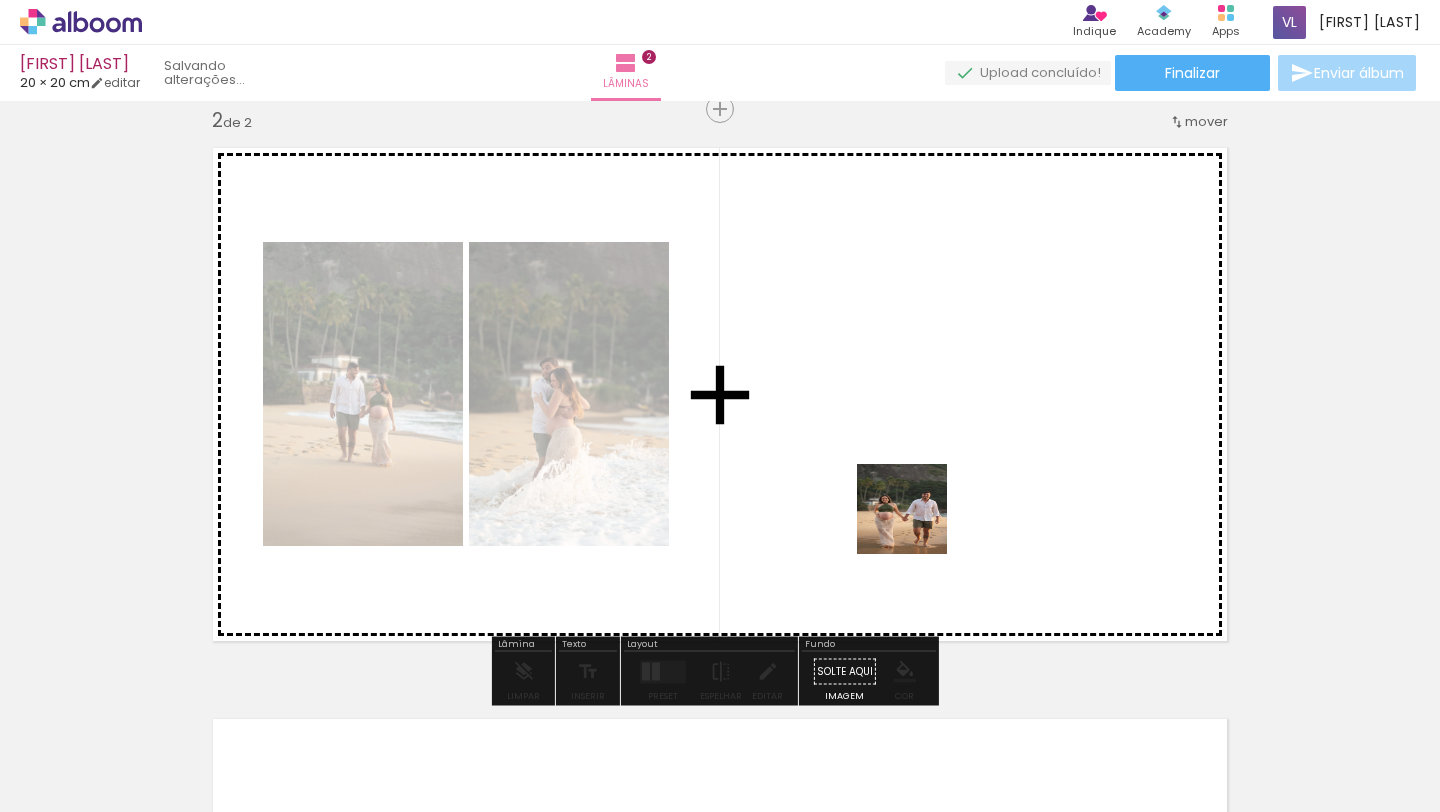 drag, startPoint x: 875, startPoint y: 750, endPoint x: 926, endPoint y: 433, distance: 321.07632 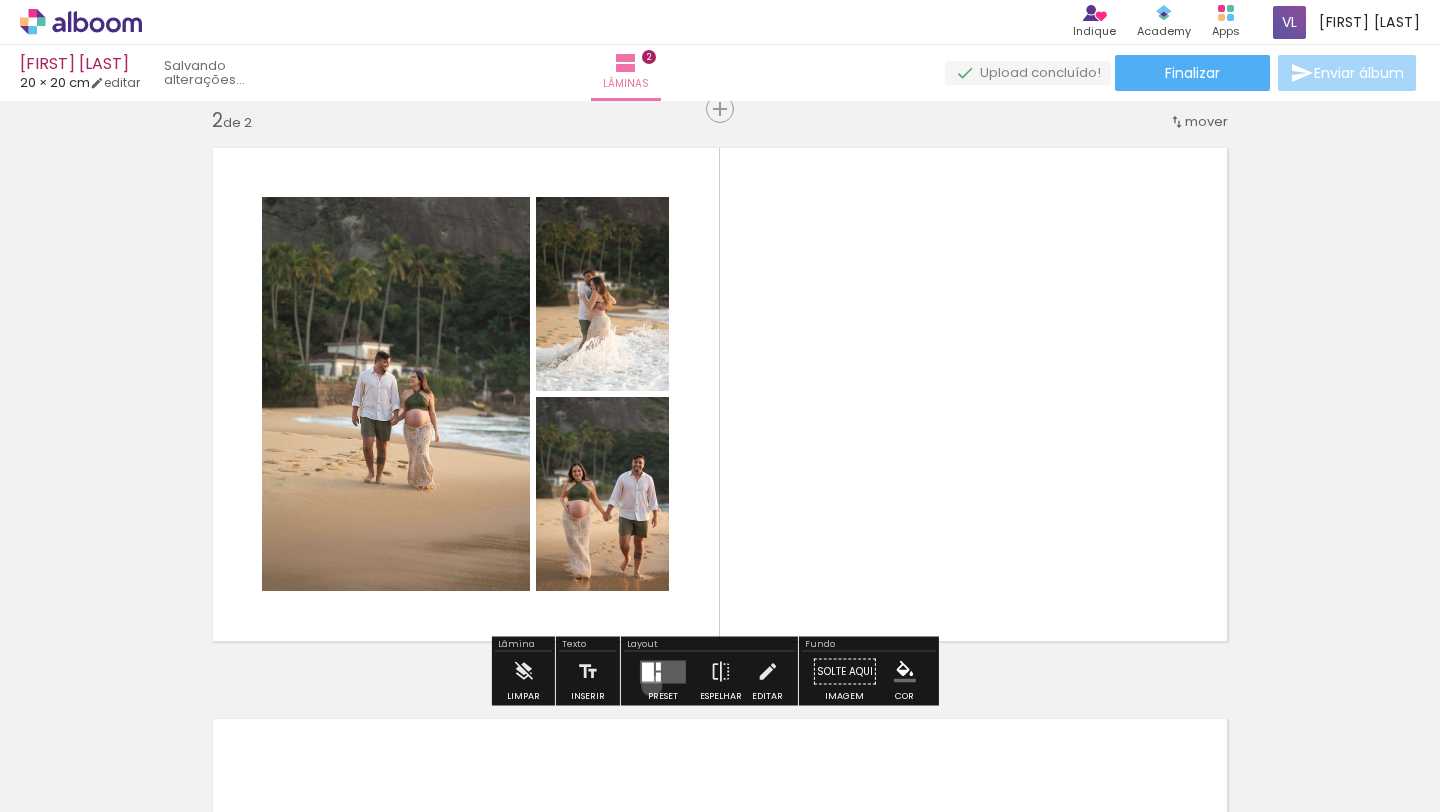 click at bounding box center [663, 672] 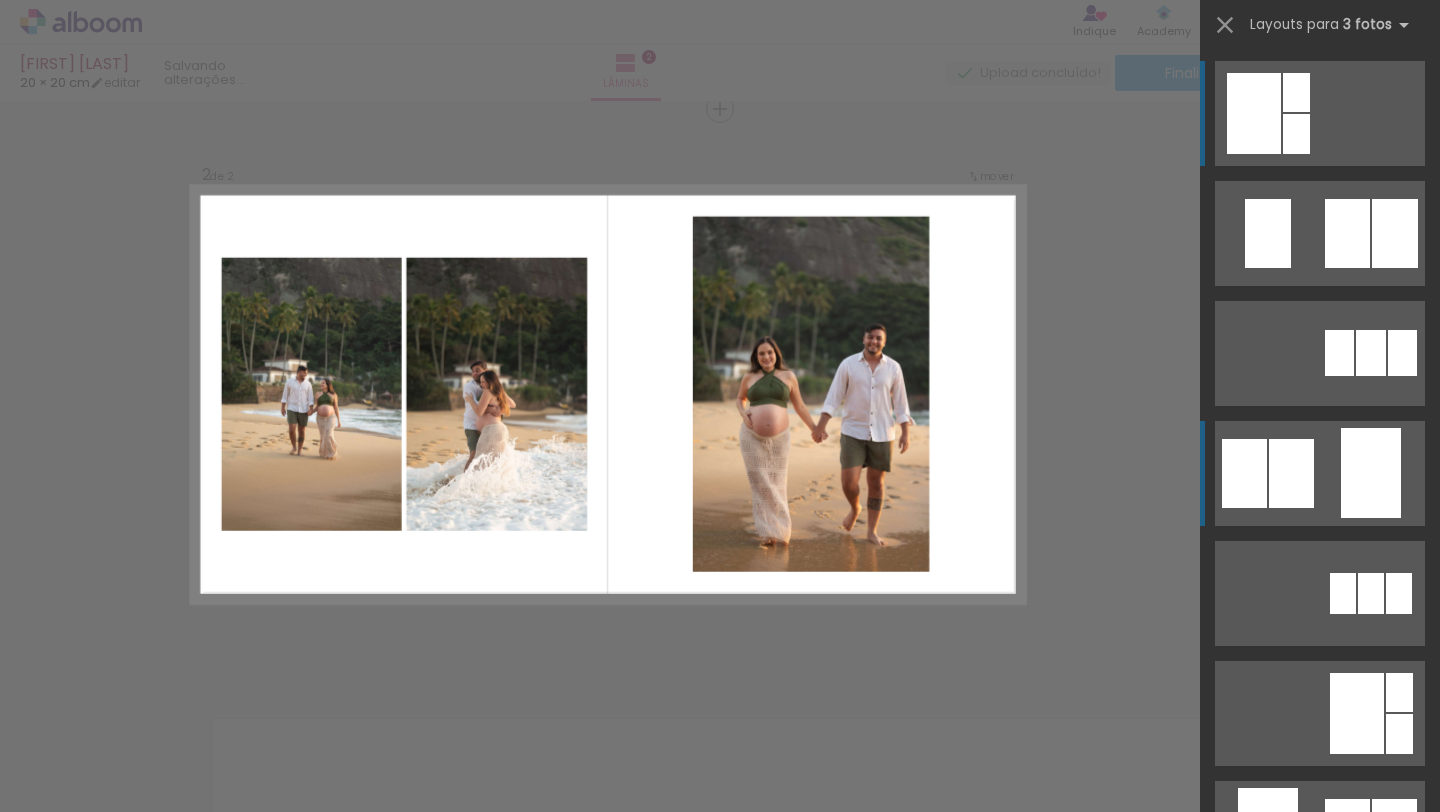 click at bounding box center [1296, 92] 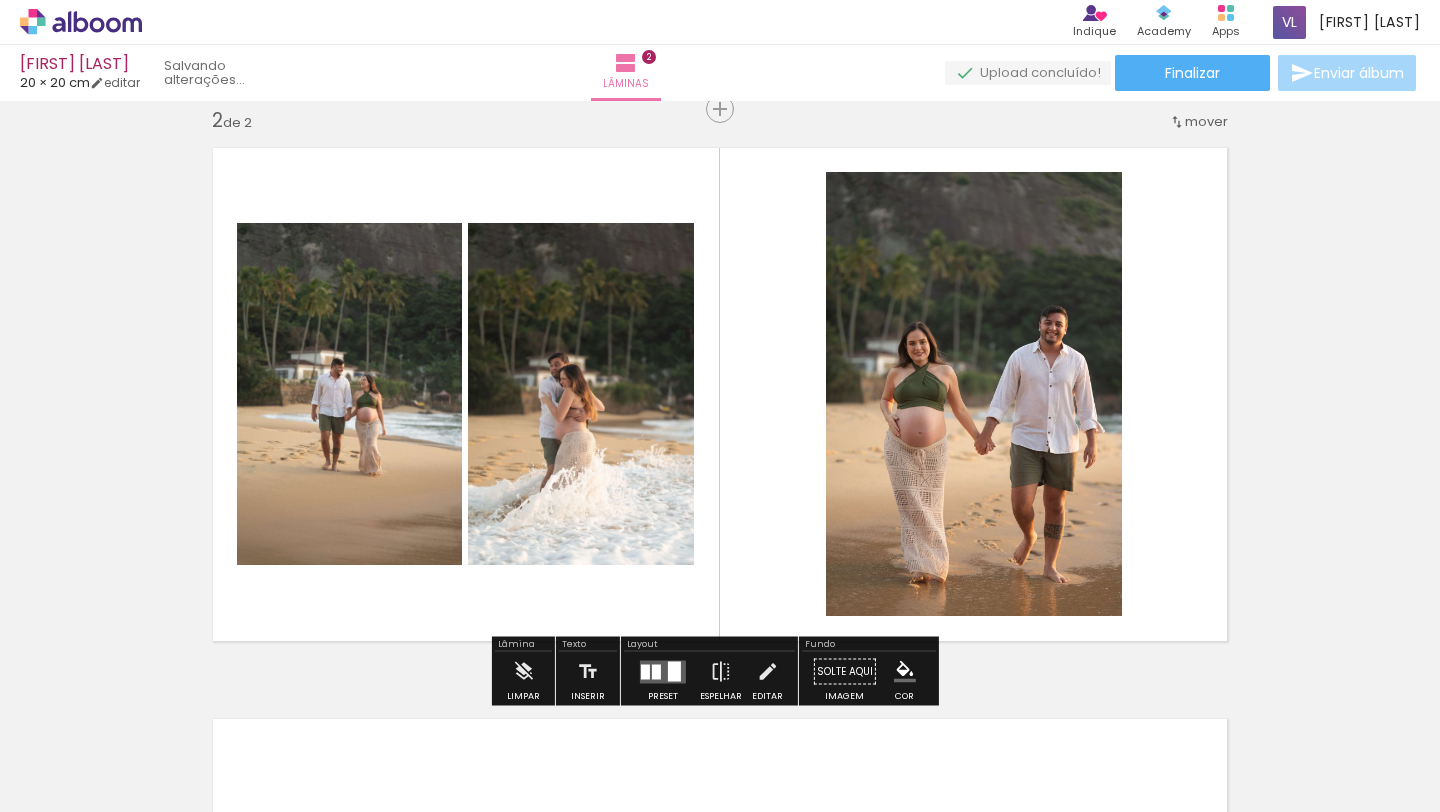 click at bounding box center [663, 672] 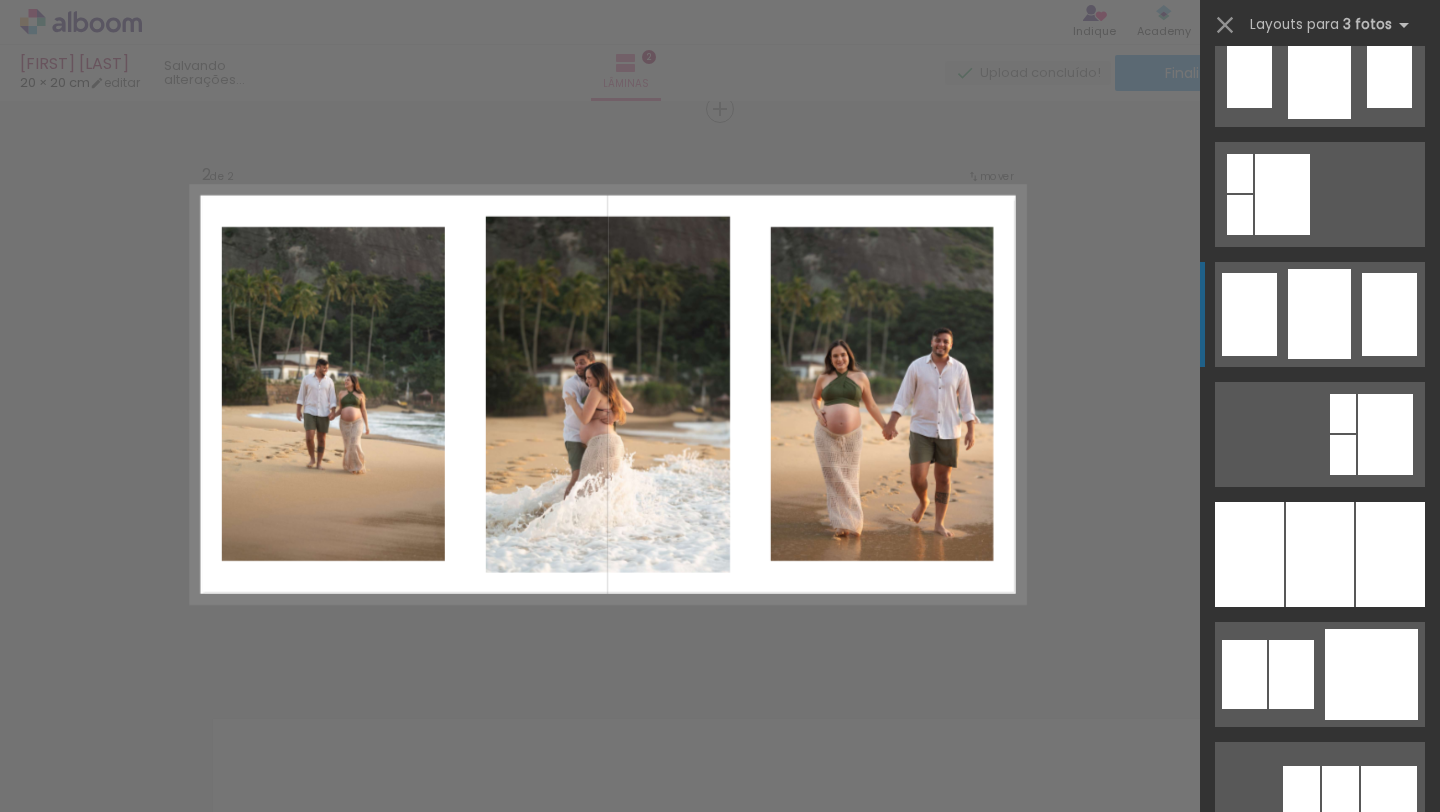 scroll, scrollTop: 1473, scrollLeft: 0, axis: vertical 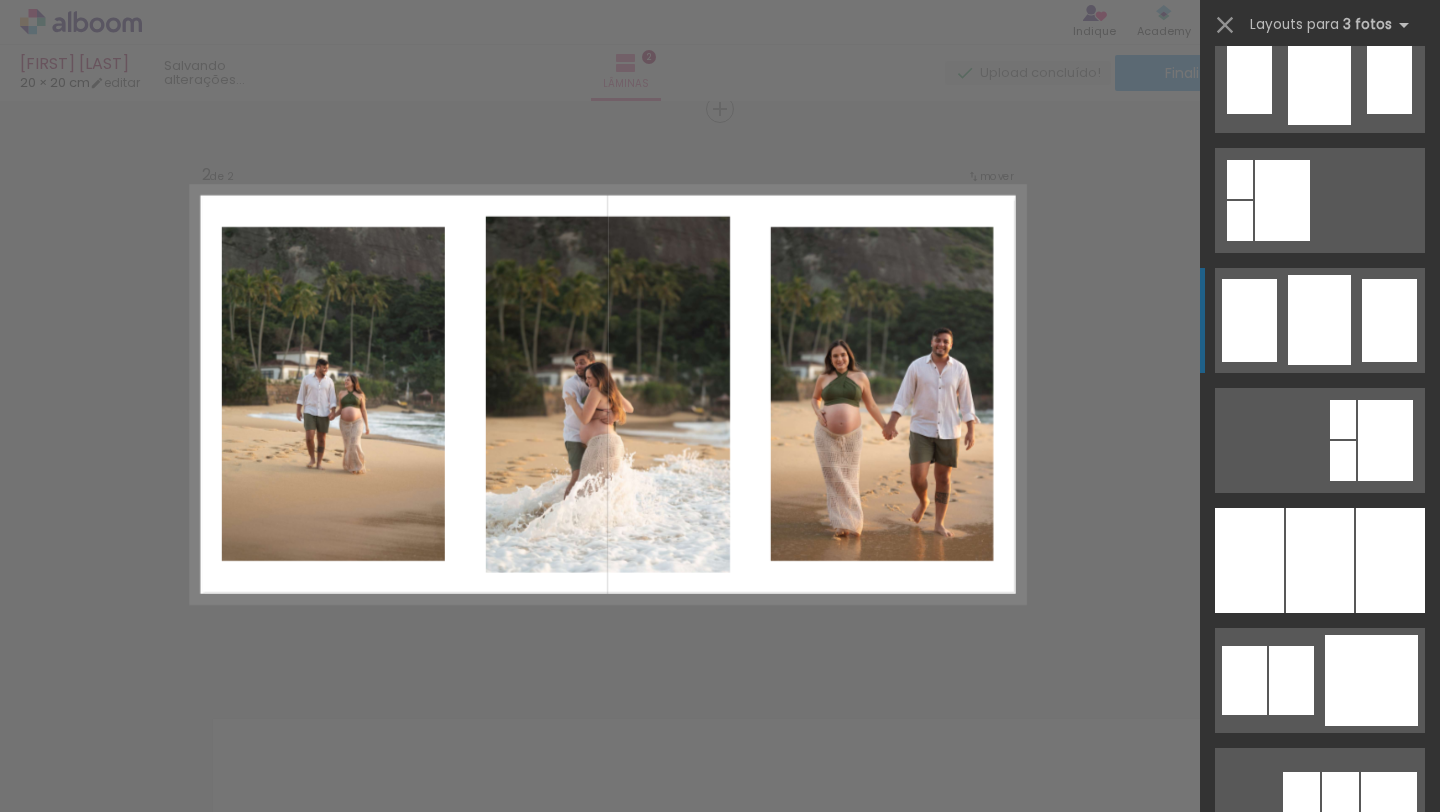 click at bounding box center (1320, -280) 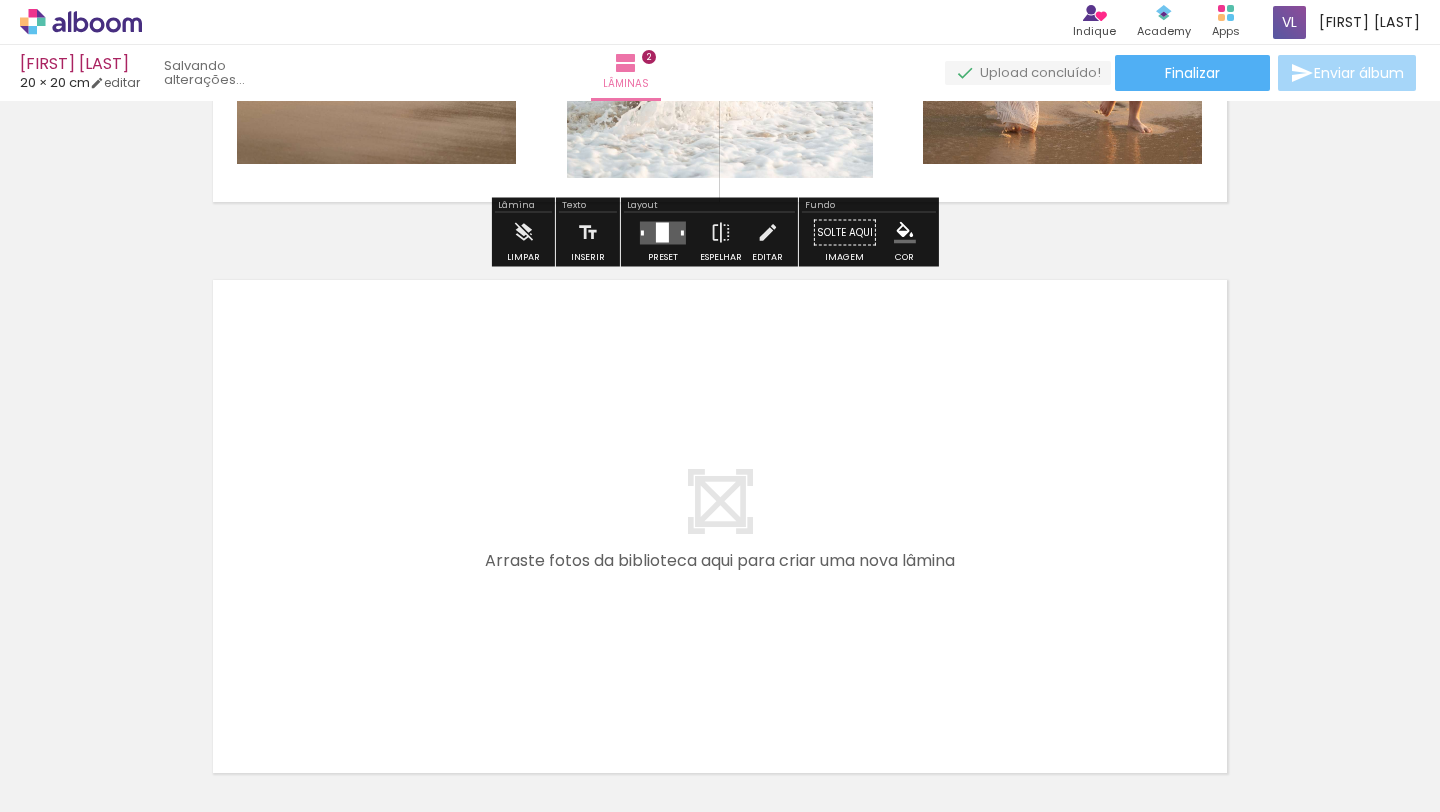 scroll, scrollTop: 1205, scrollLeft: 0, axis: vertical 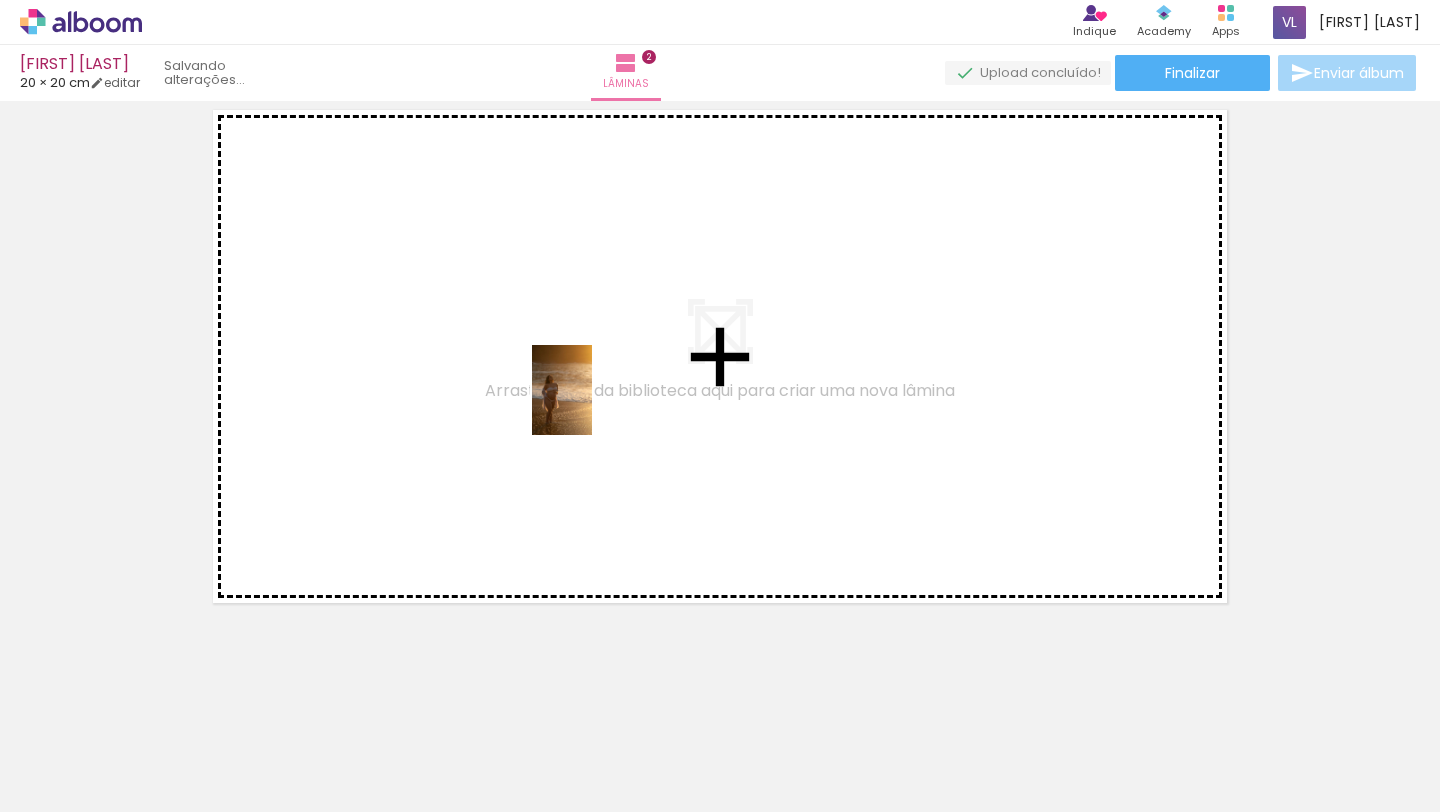 drag, startPoint x: 938, startPoint y: 760, endPoint x: 592, endPoint y: 405, distance: 495.72272 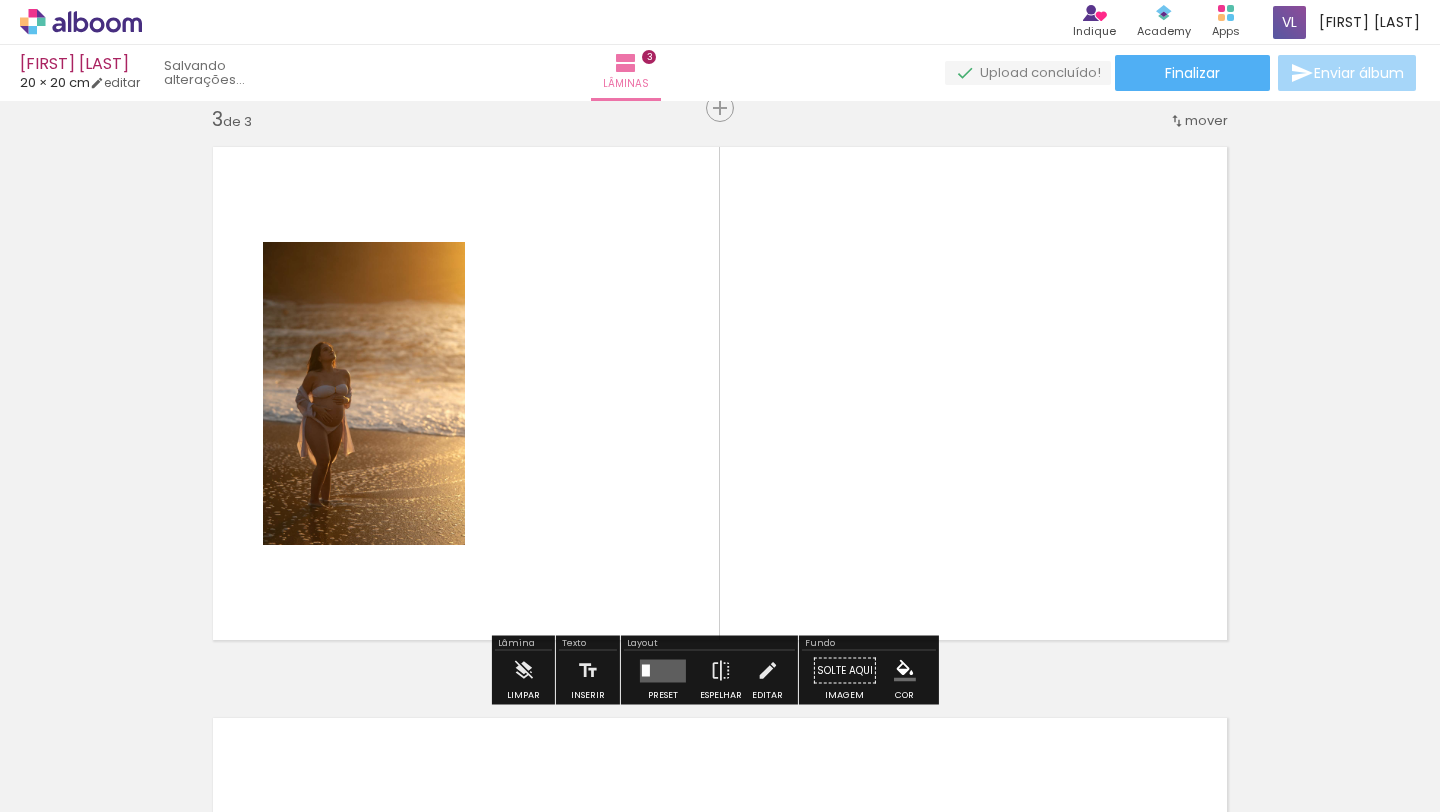 scroll, scrollTop: 1167, scrollLeft: 0, axis: vertical 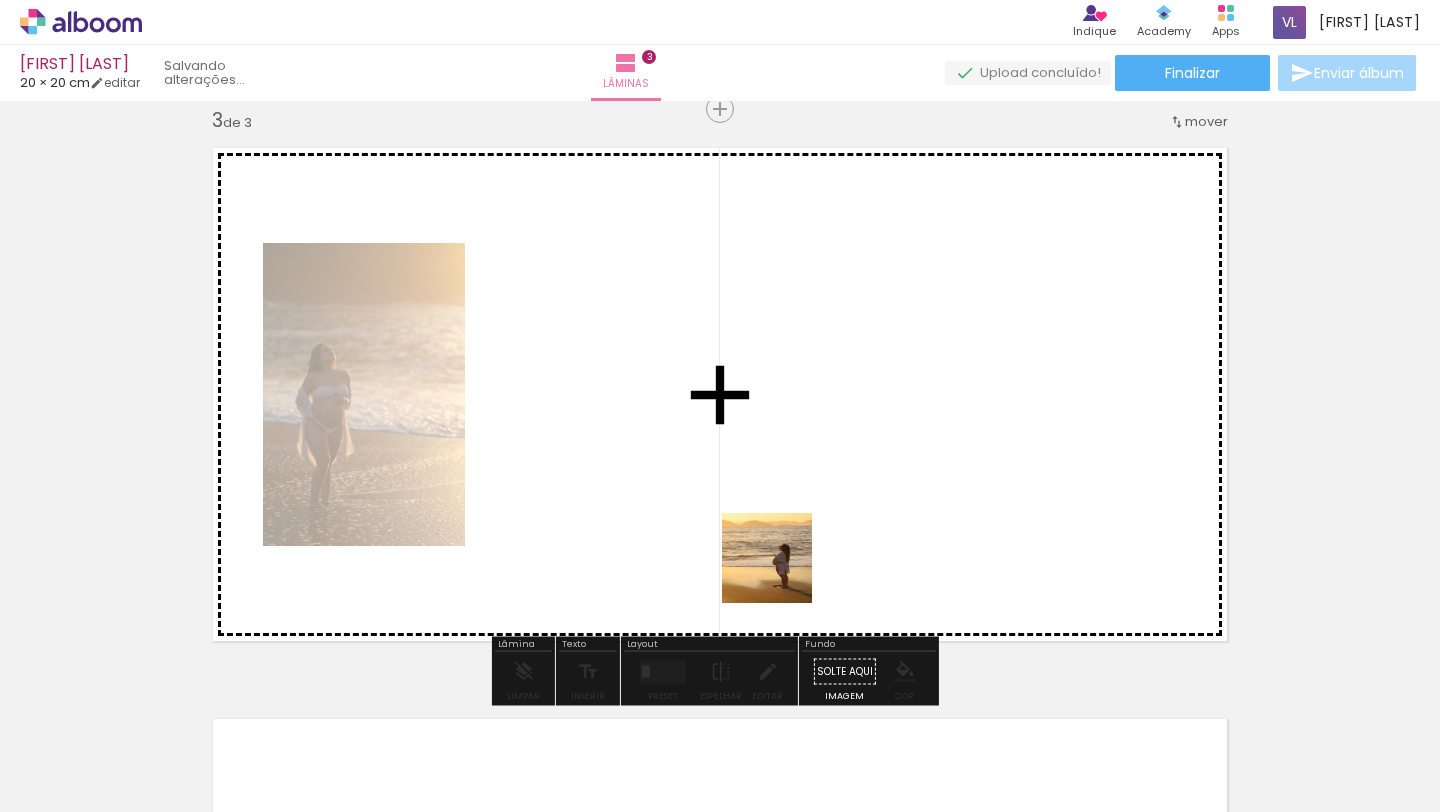 drag, startPoint x: 822, startPoint y: 776, endPoint x: 760, endPoint y: 451, distance: 330.861 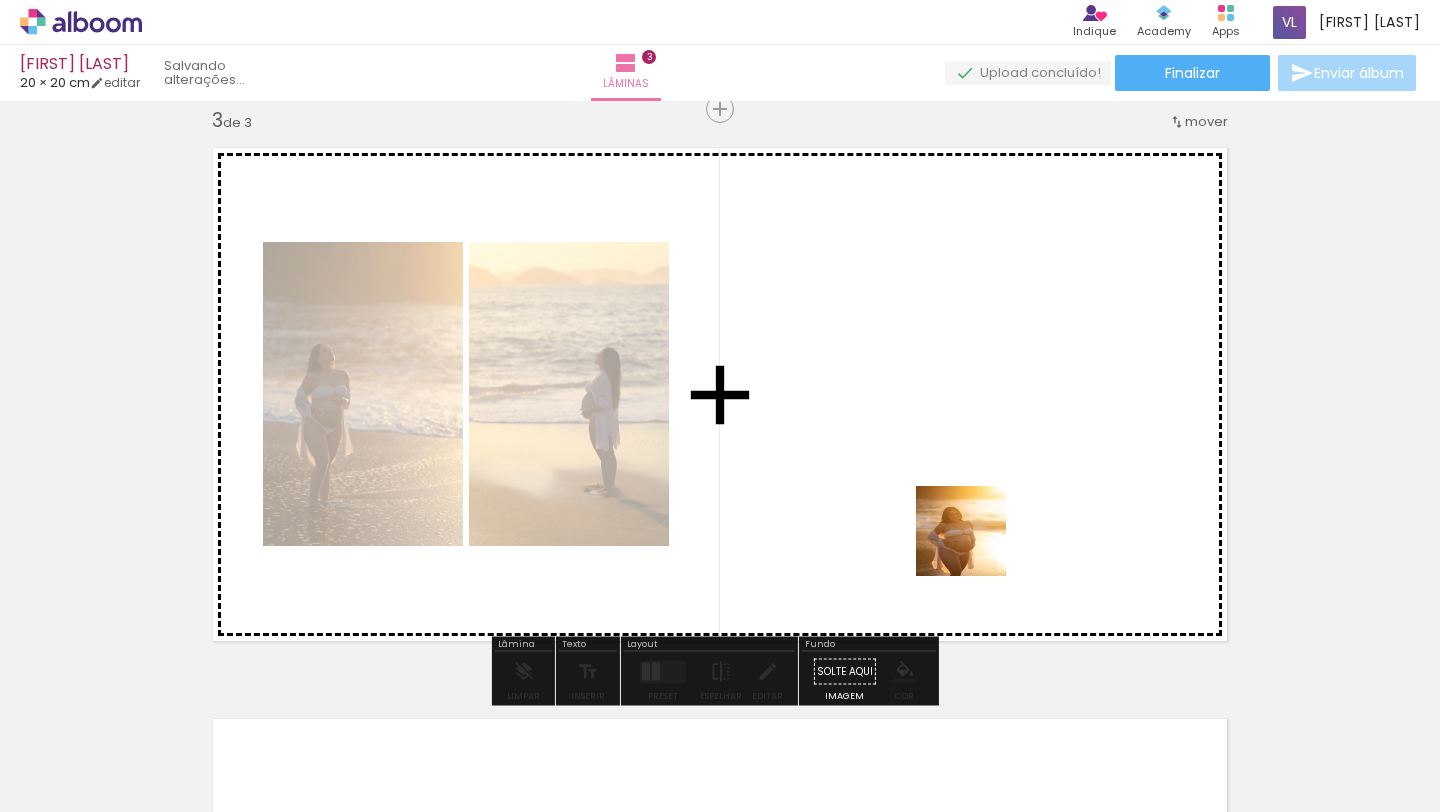 drag, startPoint x: 1034, startPoint y: 698, endPoint x: 931, endPoint y: 453, distance: 265.77057 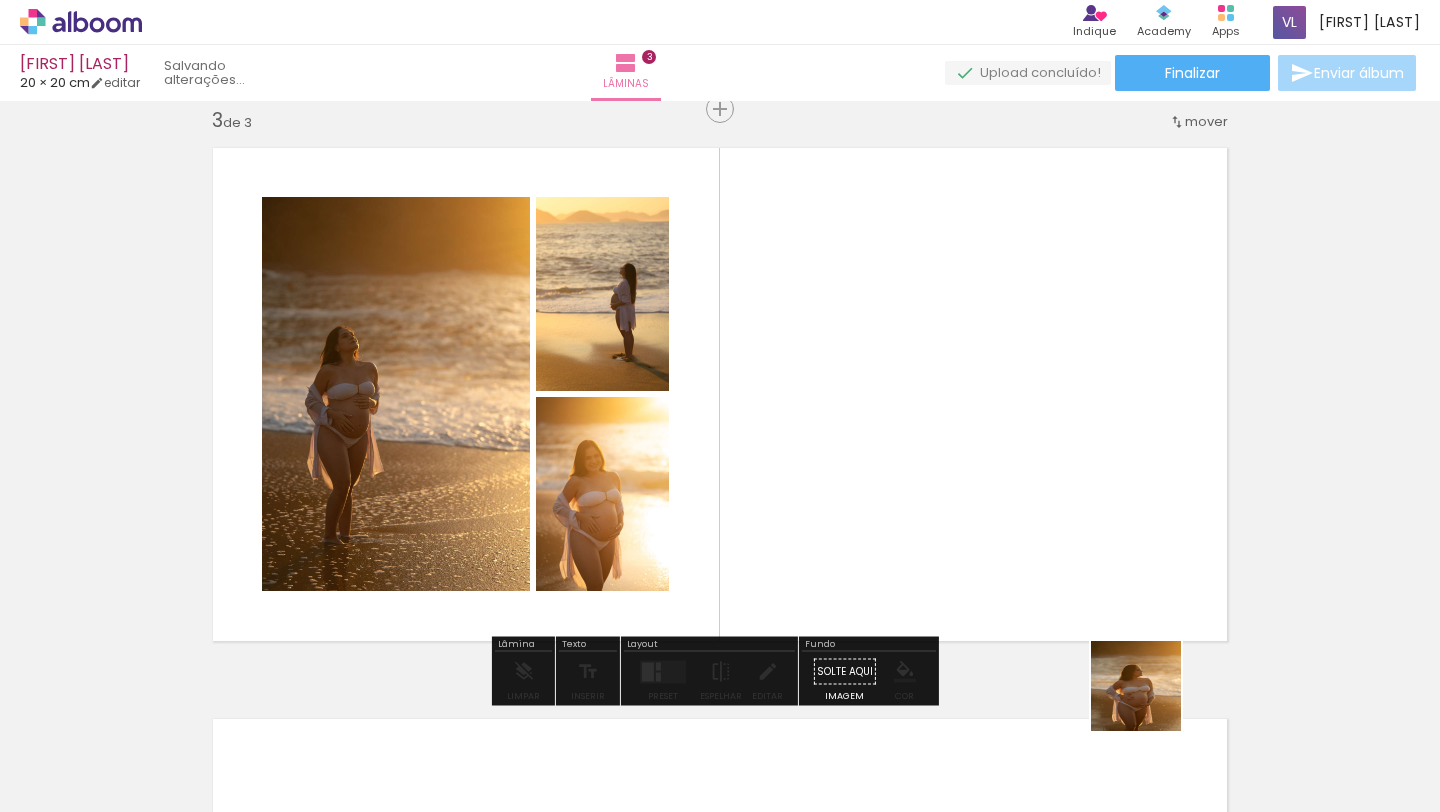 drag, startPoint x: 1164, startPoint y: 764, endPoint x: 1027, endPoint y: 443, distance: 349.0129 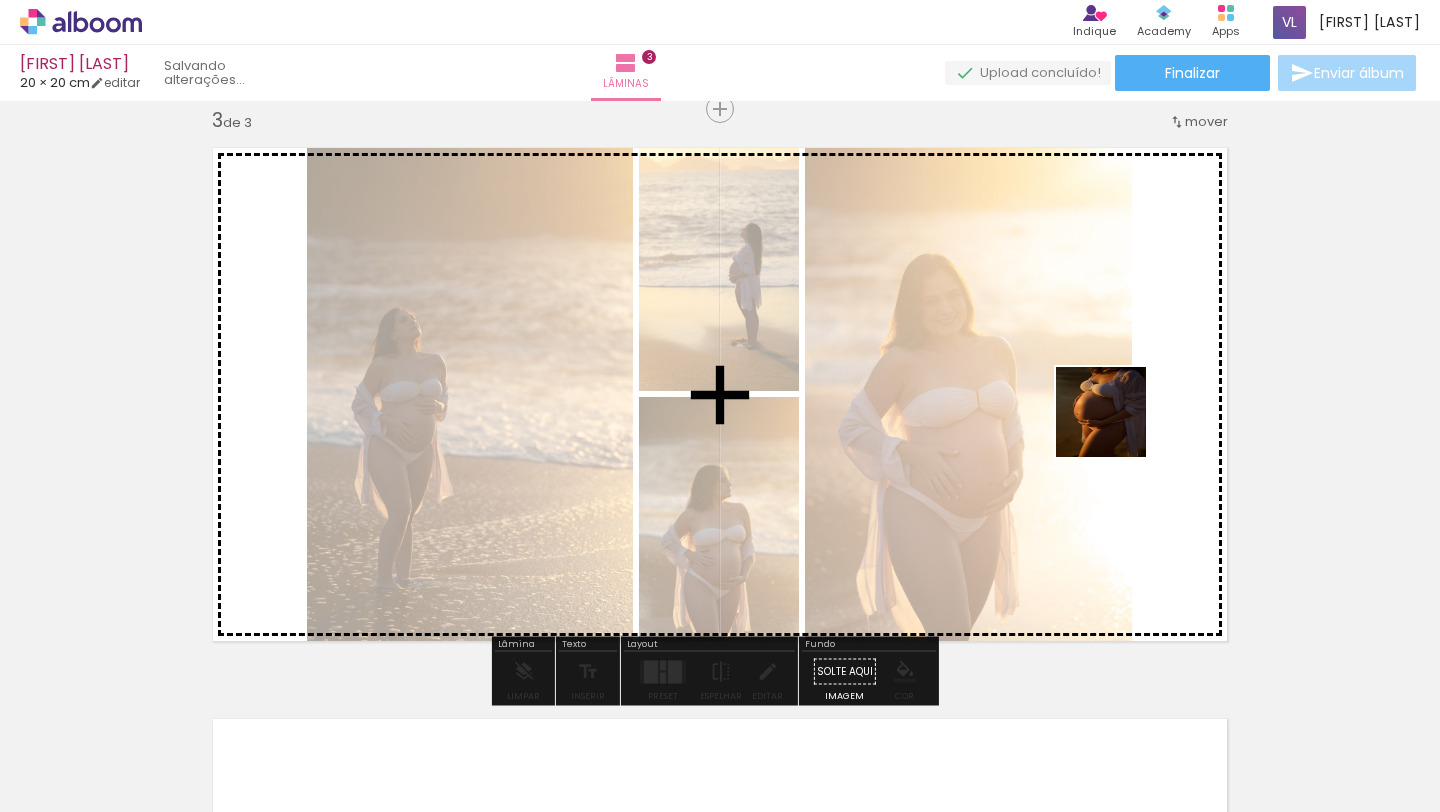 drag, startPoint x: 1262, startPoint y: 731, endPoint x: 1110, endPoint y: 398, distance: 366.05054 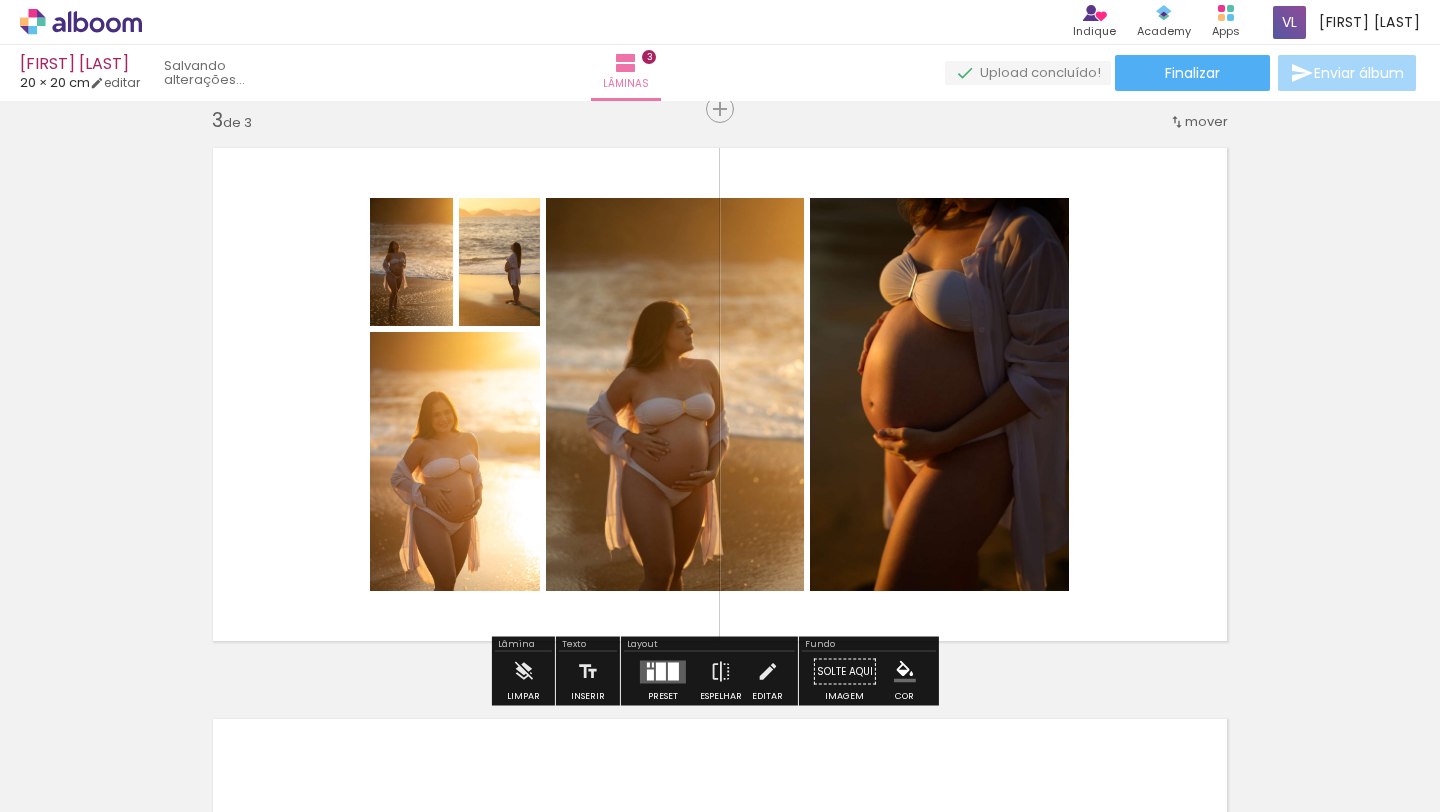 click at bounding box center [661, 671] 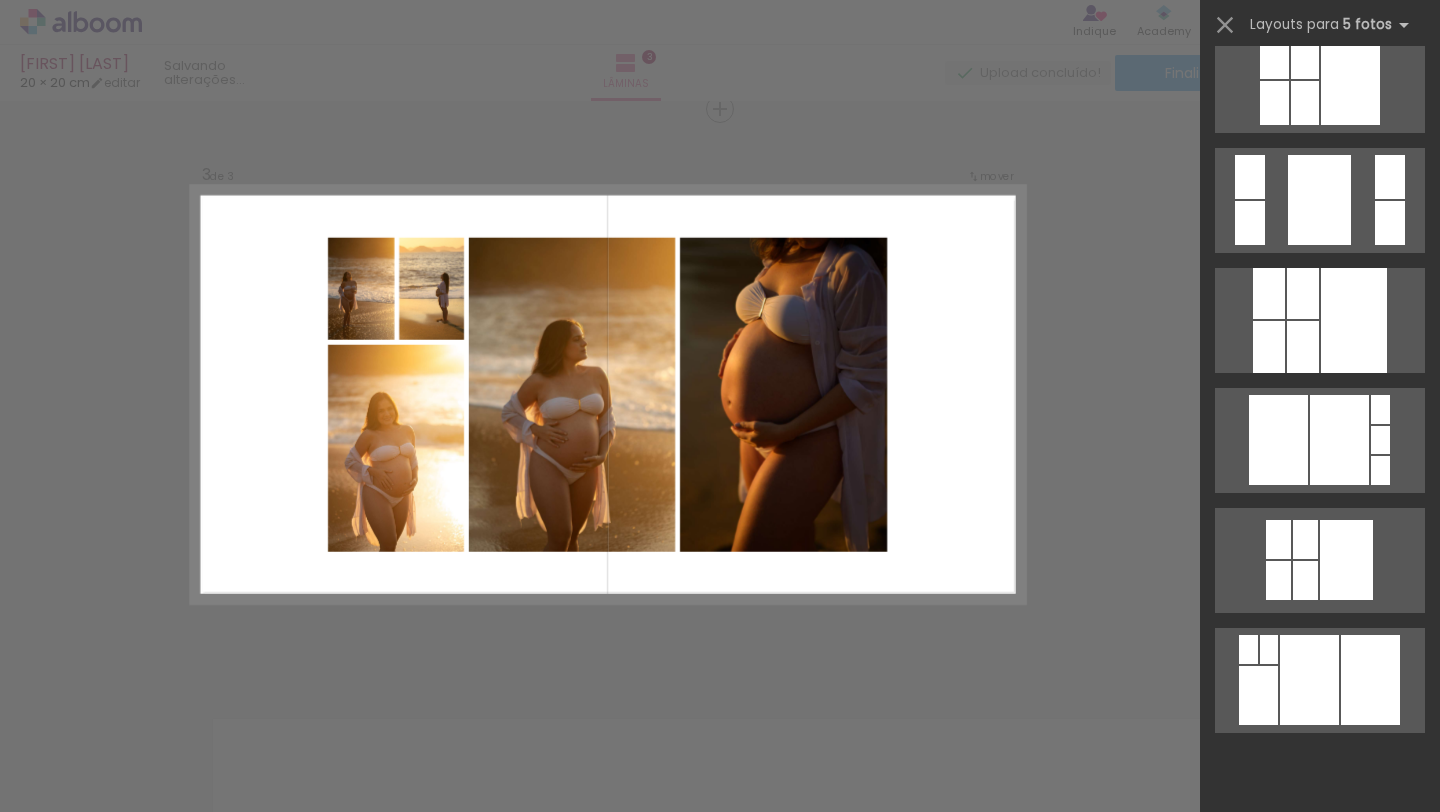 scroll, scrollTop: 0, scrollLeft: 0, axis: both 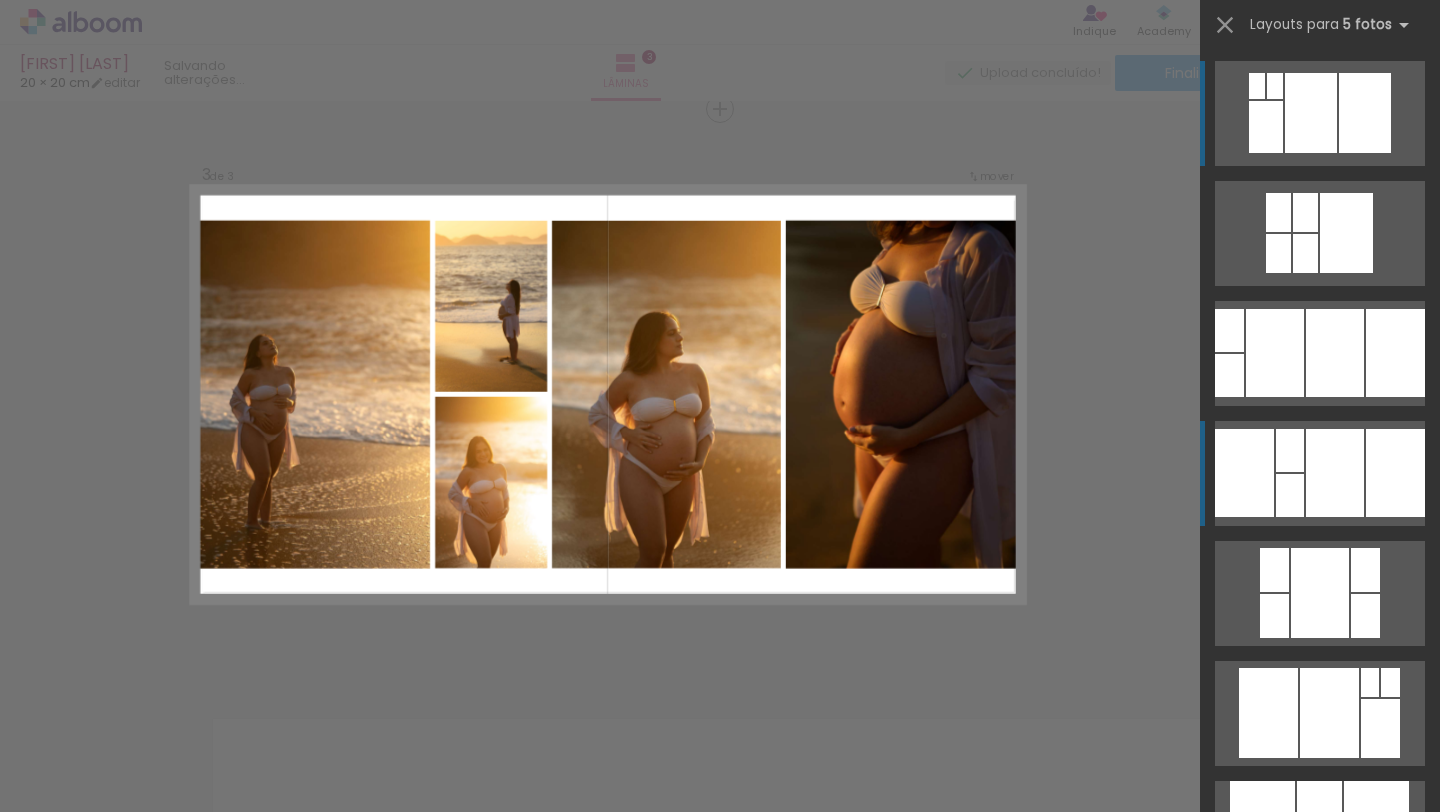 click at bounding box center [1311, 113] 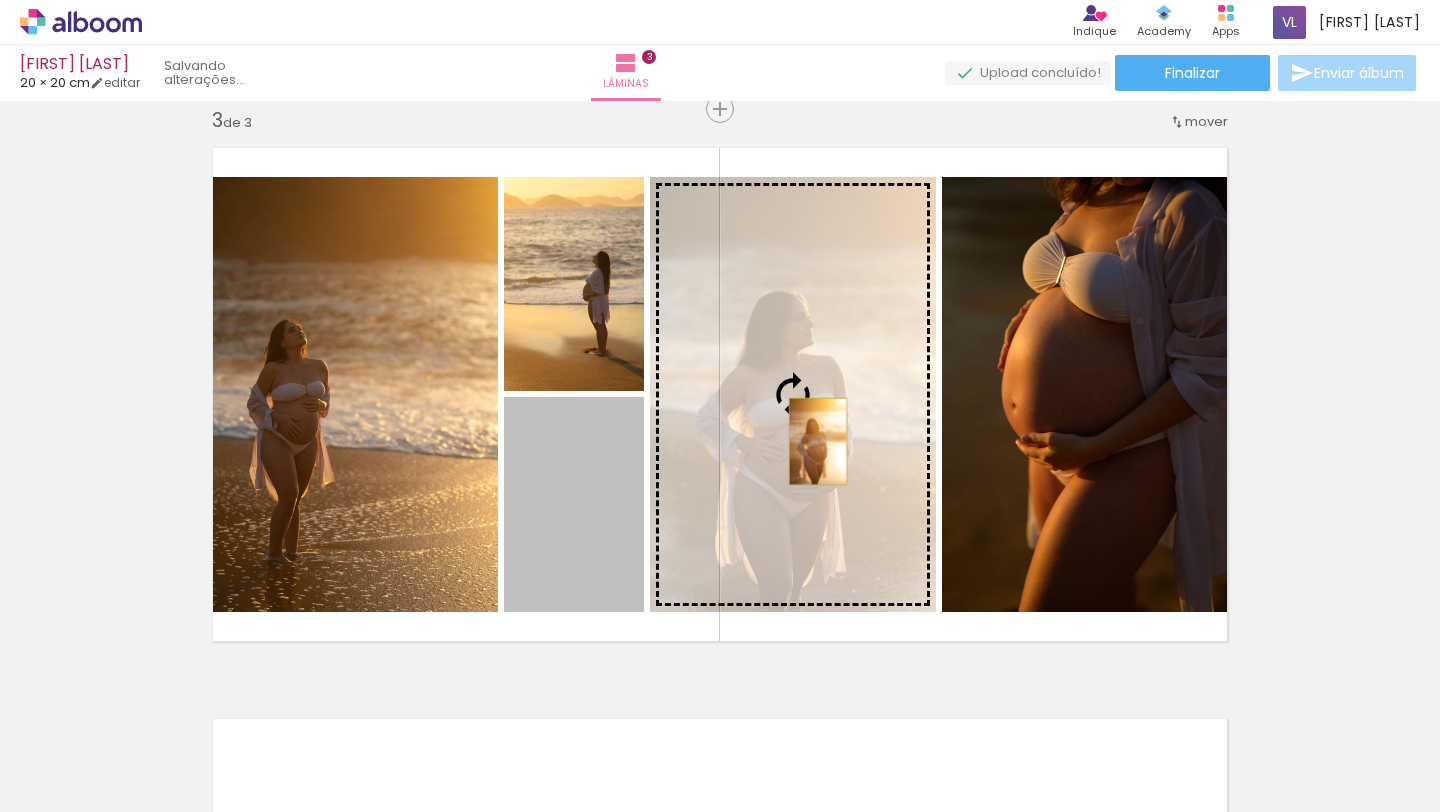 drag, startPoint x: 589, startPoint y: 525, endPoint x: 810, endPoint y: 441, distance: 236.42546 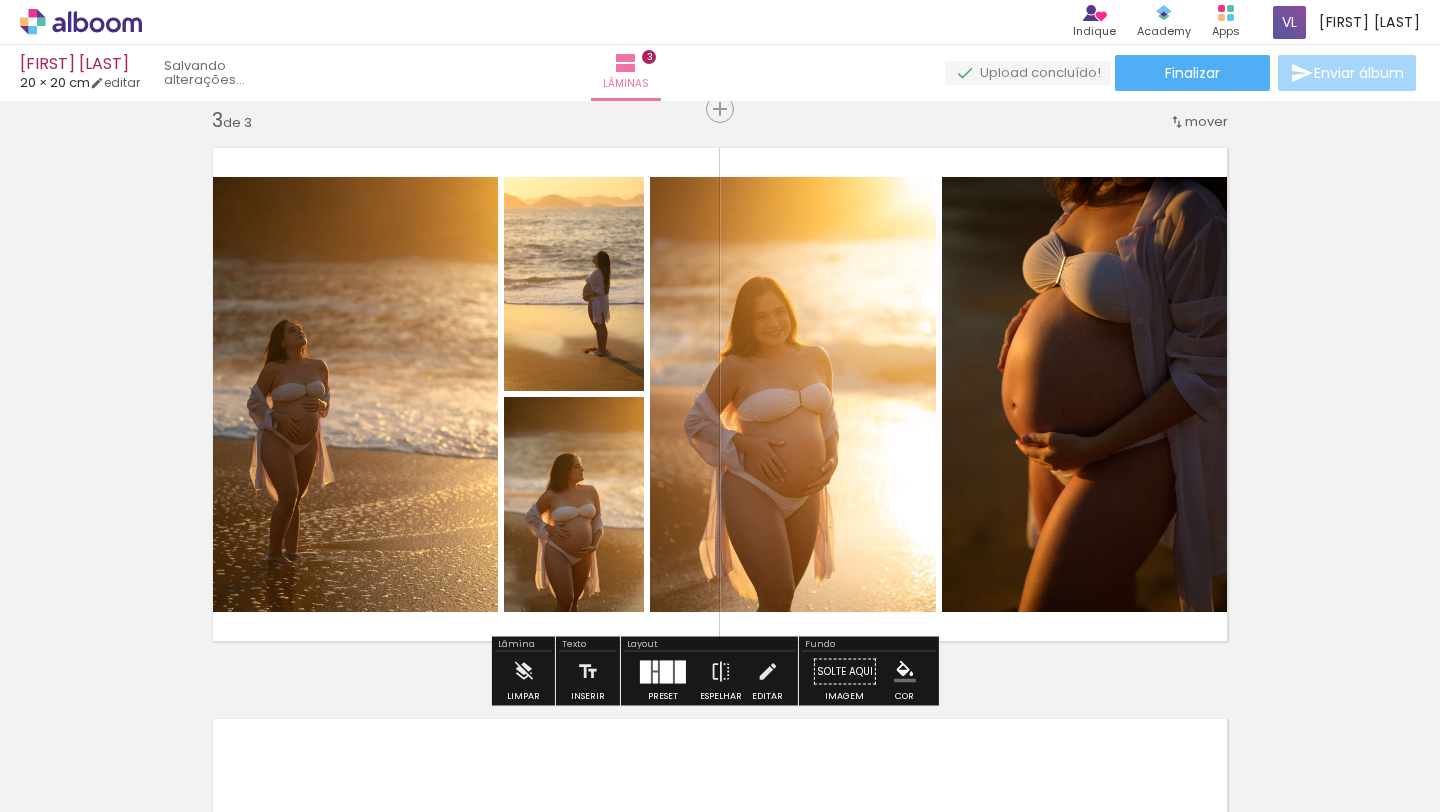 click on "Inserir lâmina 1  de 3  Inserir lâmina 2  de 3  Inserir lâmina 3  de 3" at bounding box center (720, 83) 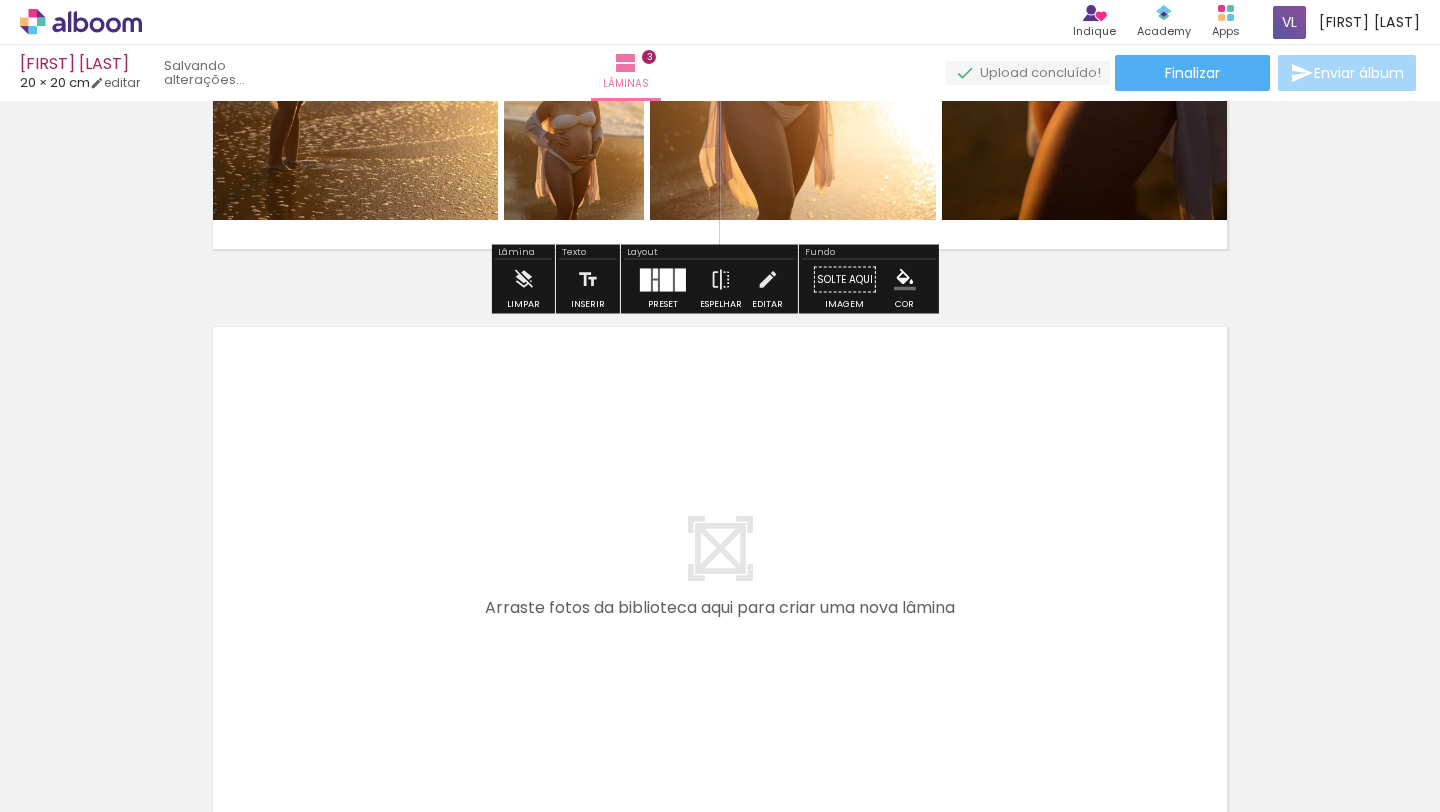 scroll, scrollTop: 1776, scrollLeft: 0, axis: vertical 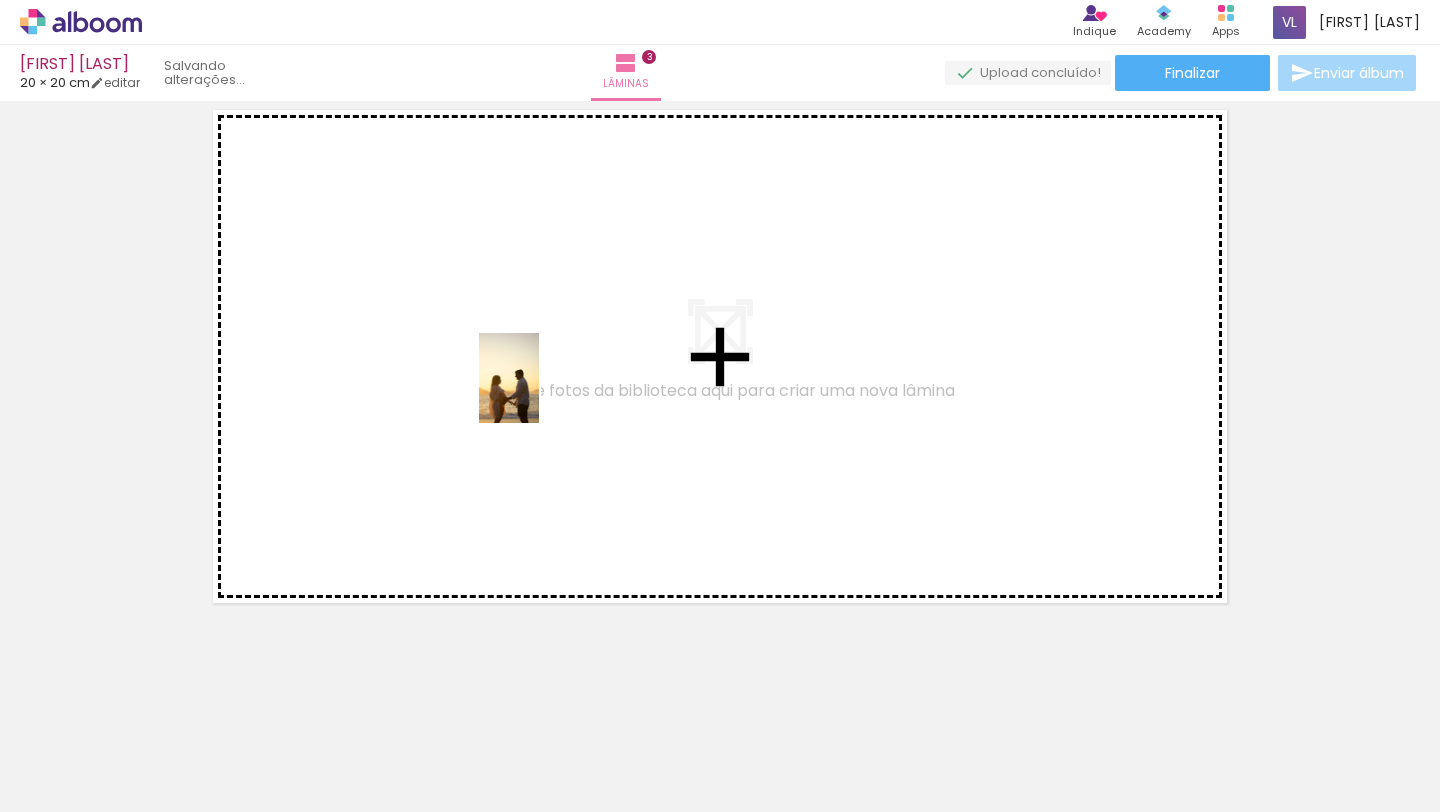 drag, startPoint x: 494, startPoint y: 760, endPoint x: 539, endPoint y: 393, distance: 369.74857 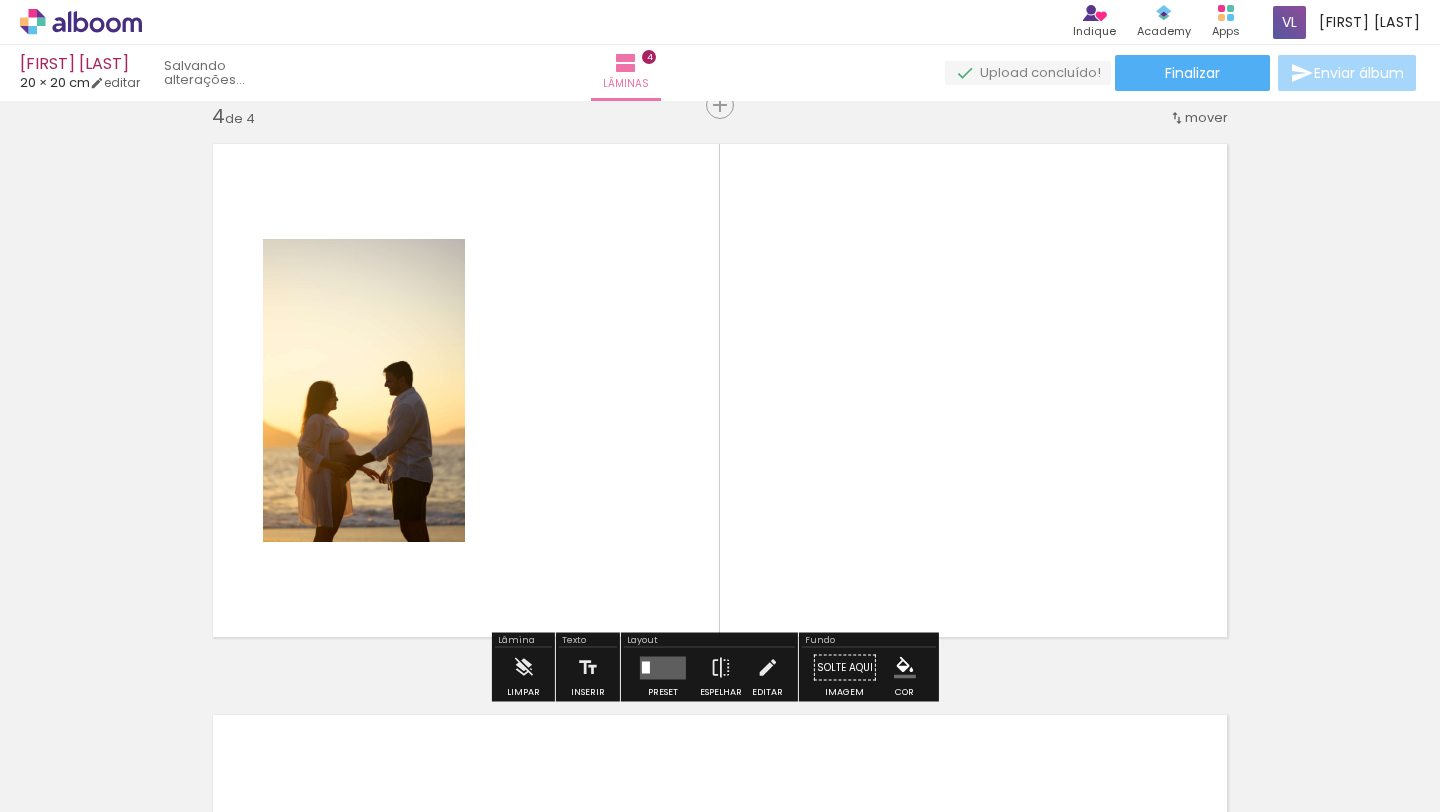 scroll, scrollTop: 1738, scrollLeft: 0, axis: vertical 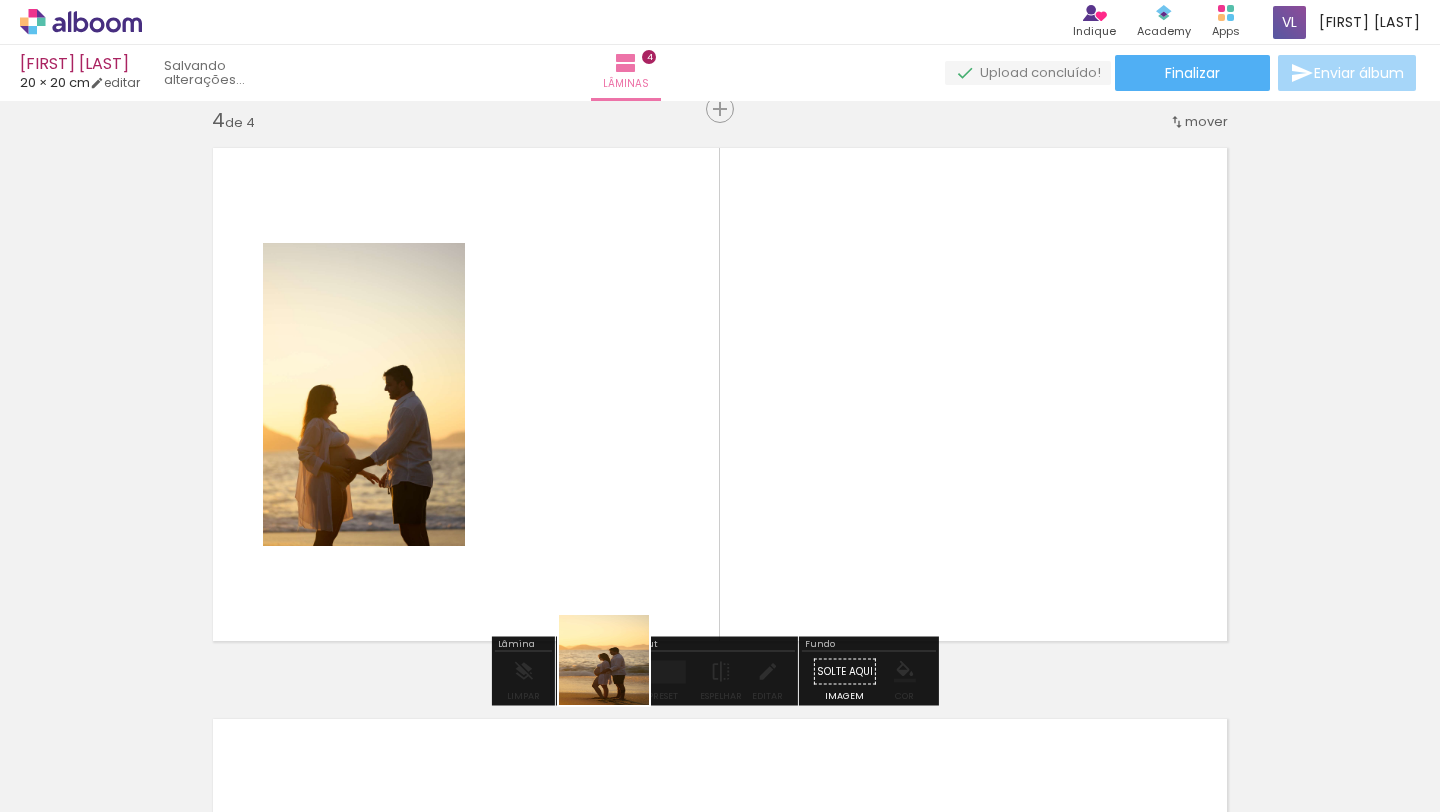 drag, startPoint x: 603, startPoint y: 753, endPoint x: 672, endPoint y: 494, distance: 268.03357 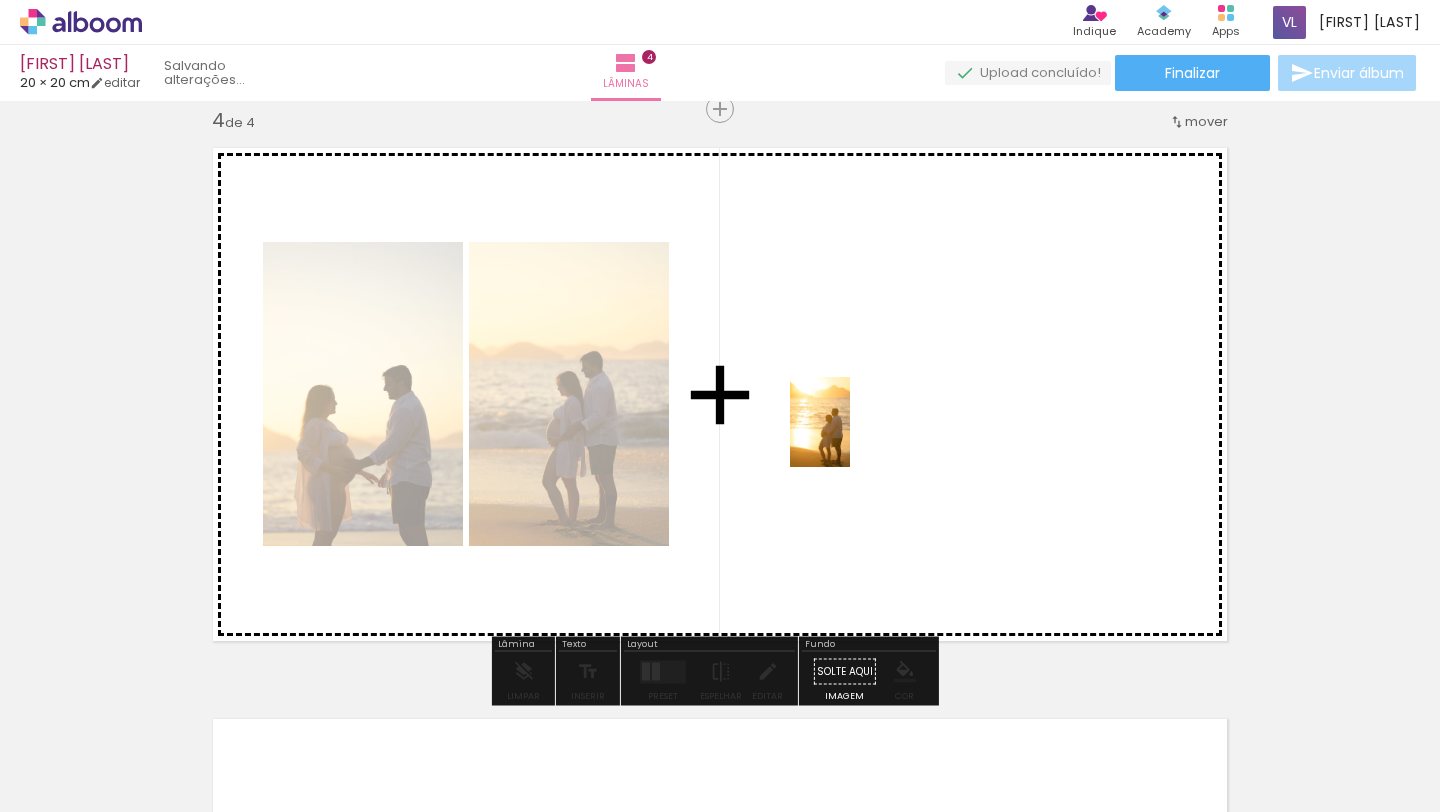 drag, startPoint x: 717, startPoint y: 763, endPoint x: 851, endPoint y: 433, distance: 356.1685 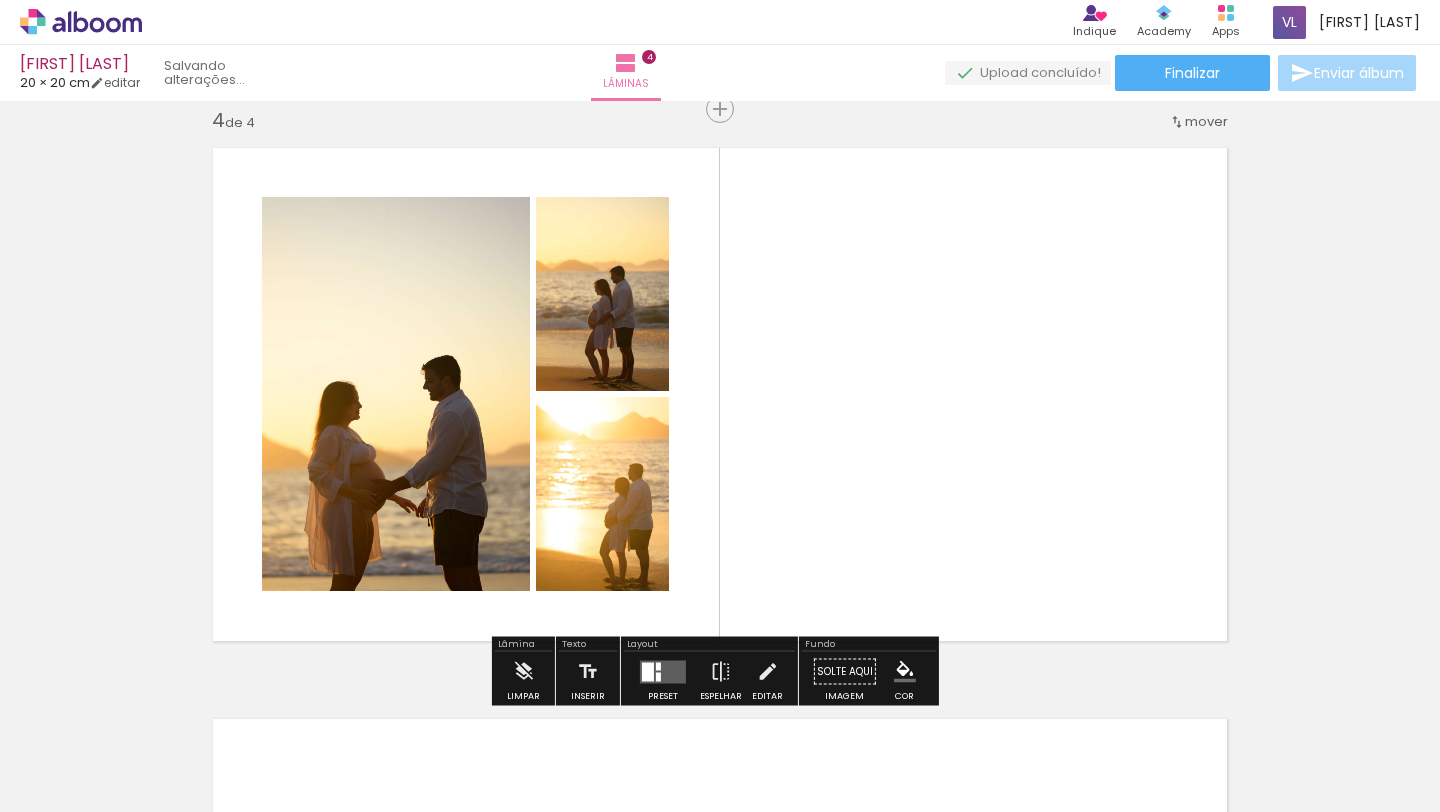 click at bounding box center (663, 671) 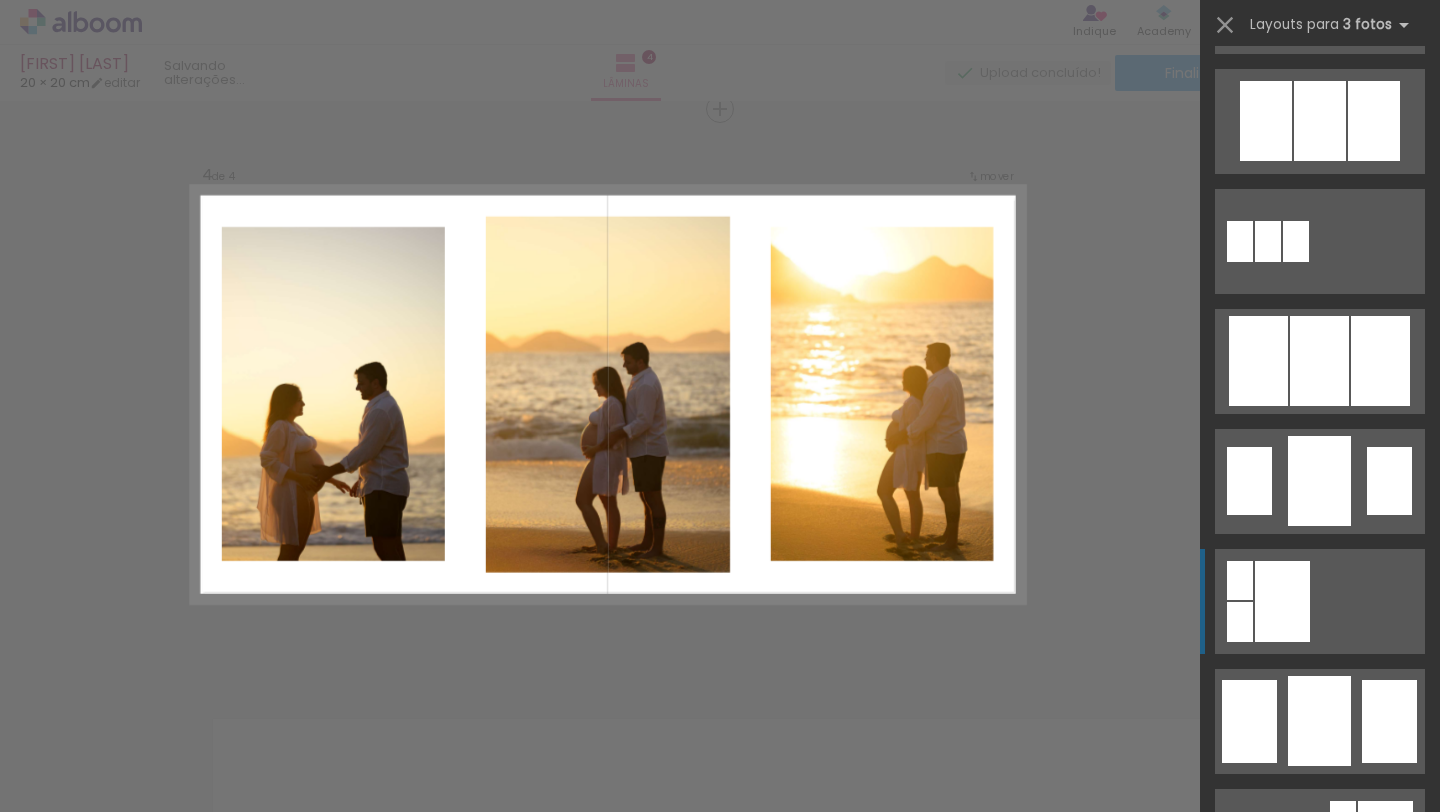scroll, scrollTop: 1256, scrollLeft: 0, axis: vertical 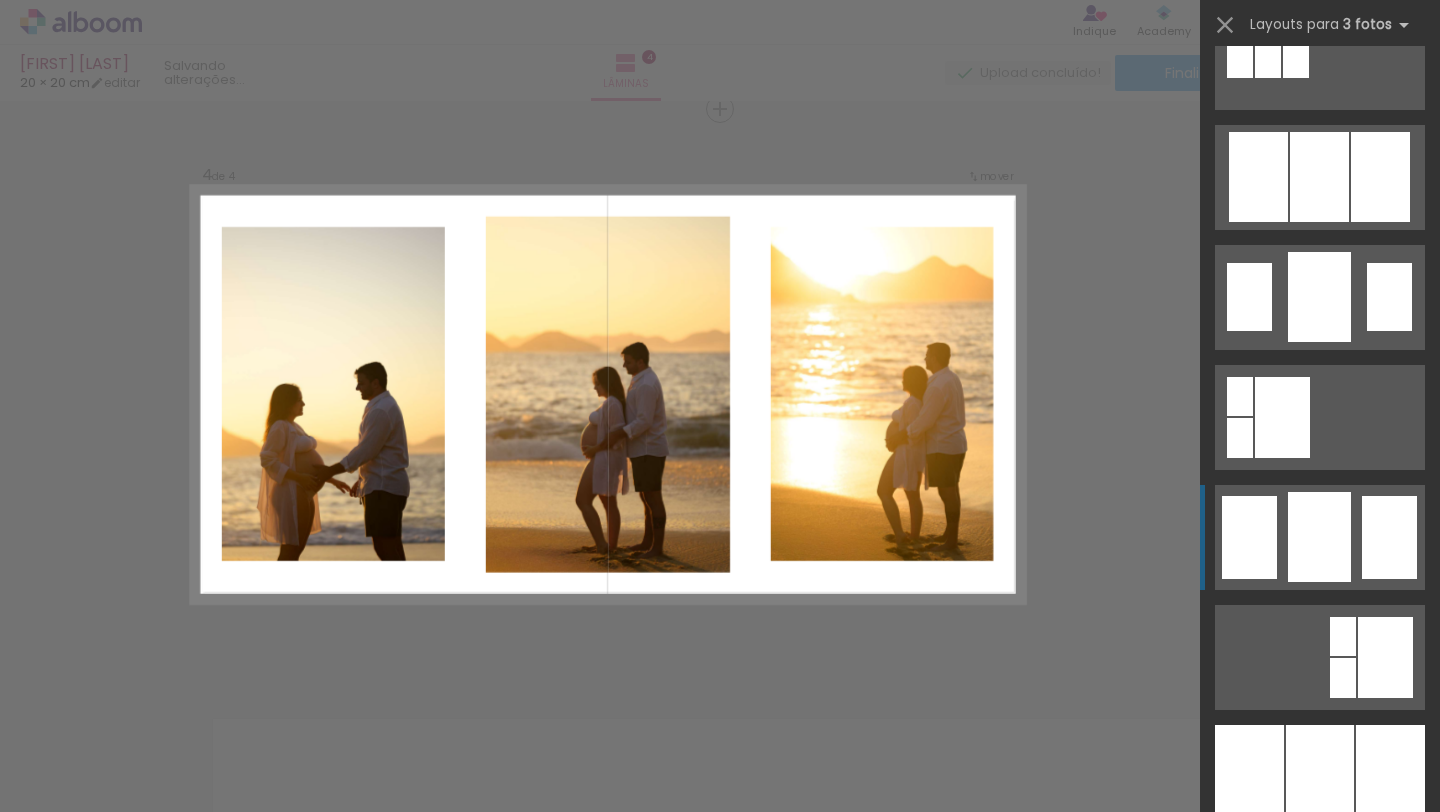 click at bounding box center [1320, -63] 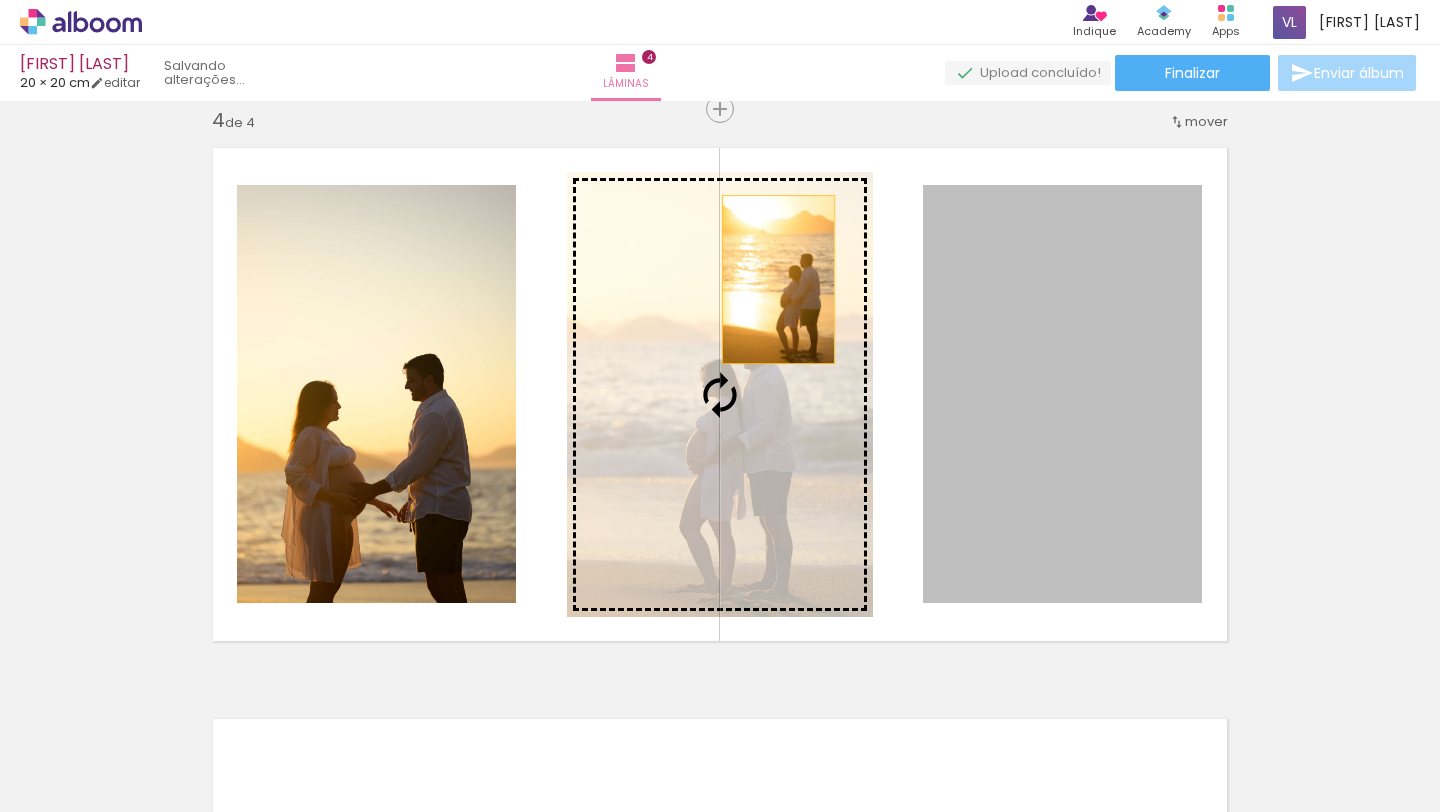 drag, startPoint x: 1064, startPoint y: 281, endPoint x: 768, endPoint y: 279, distance: 296.00674 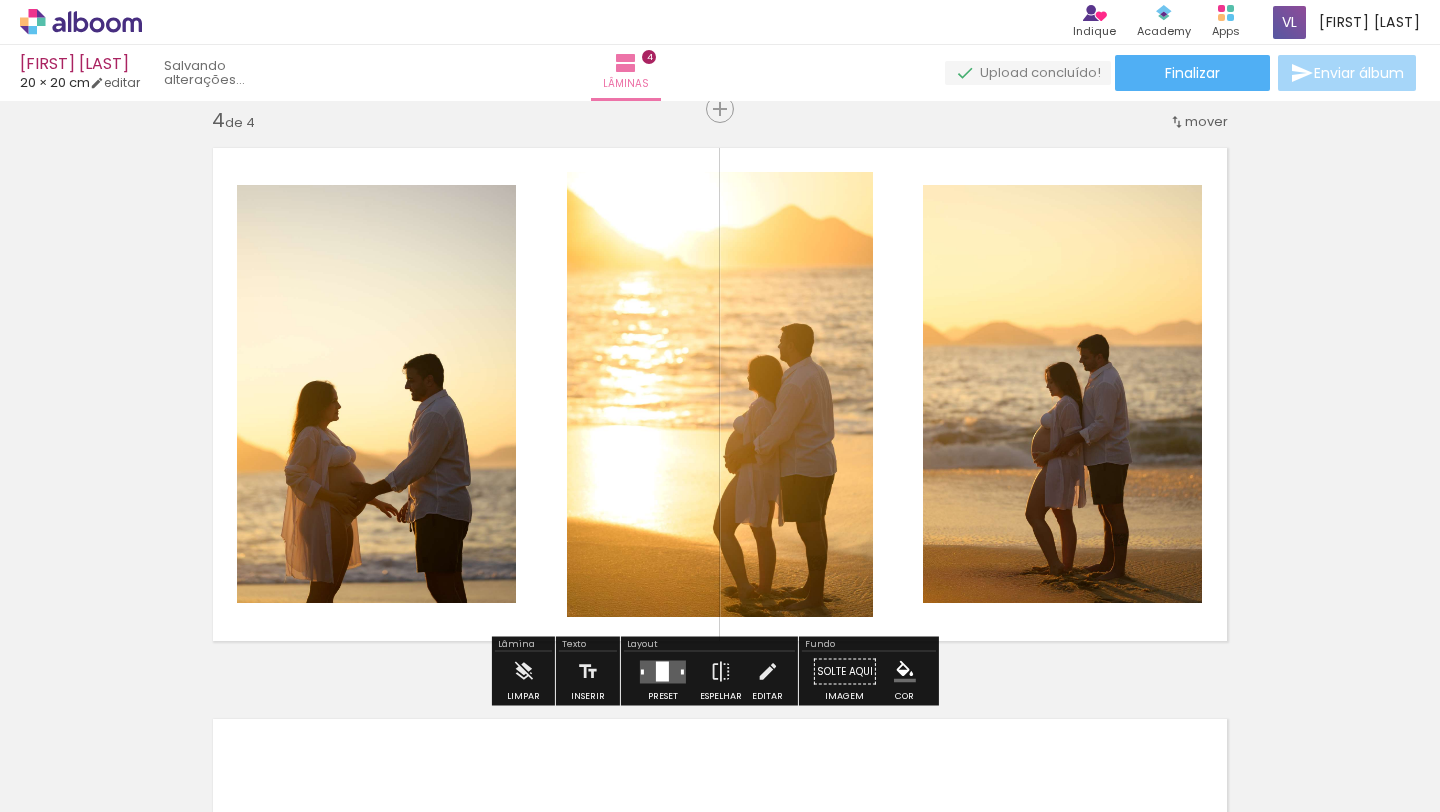 click on "Inserir lâmina 1  de 4  Inserir lâmina 2  de 4  Inserir lâmina 3  de 4  Inserir lâmina 4  de 4" at bounding box center (720, -202) 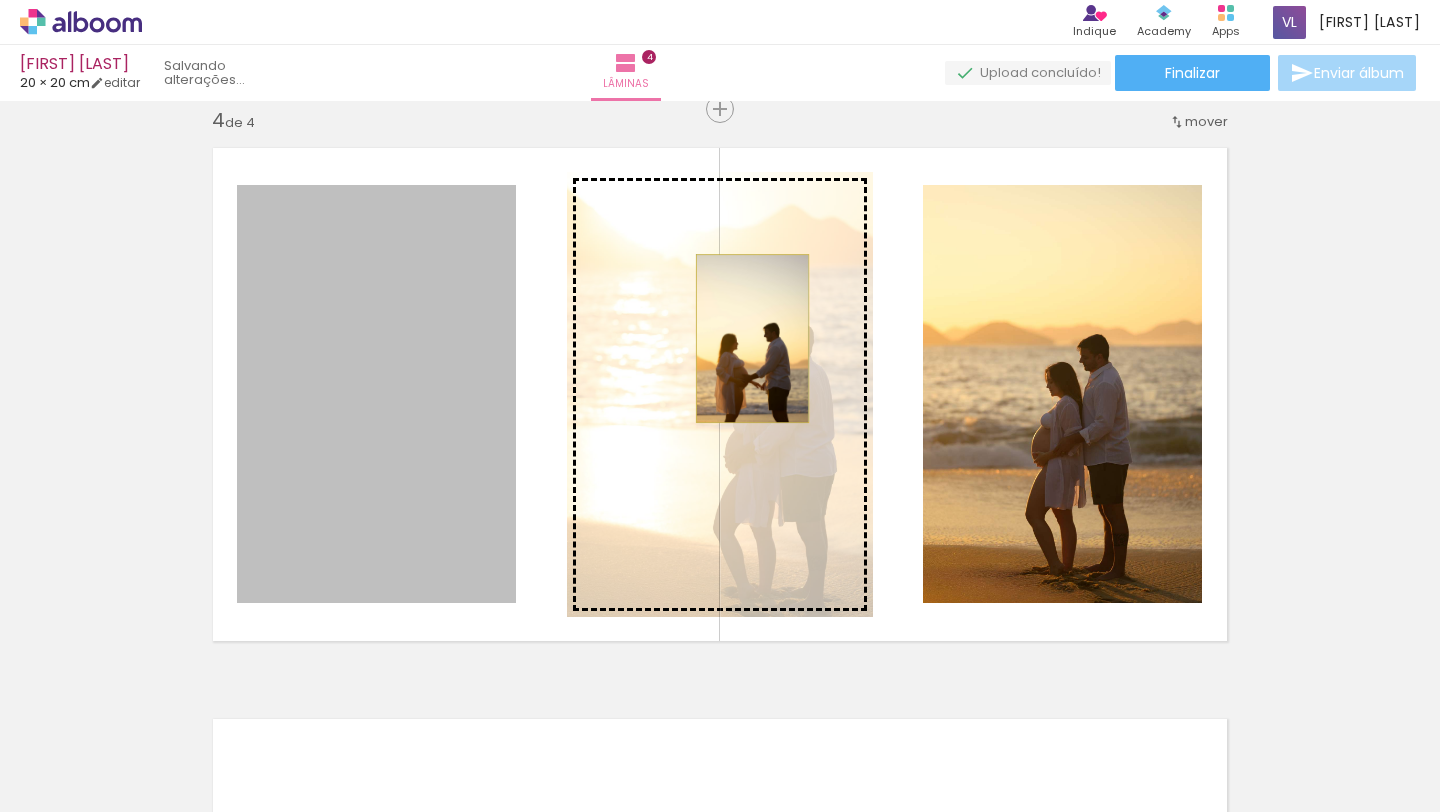drag, startPoint x: 380, startPoint y: 333, endPoint x: 745, endPoint y: 338, distance: 365.03424 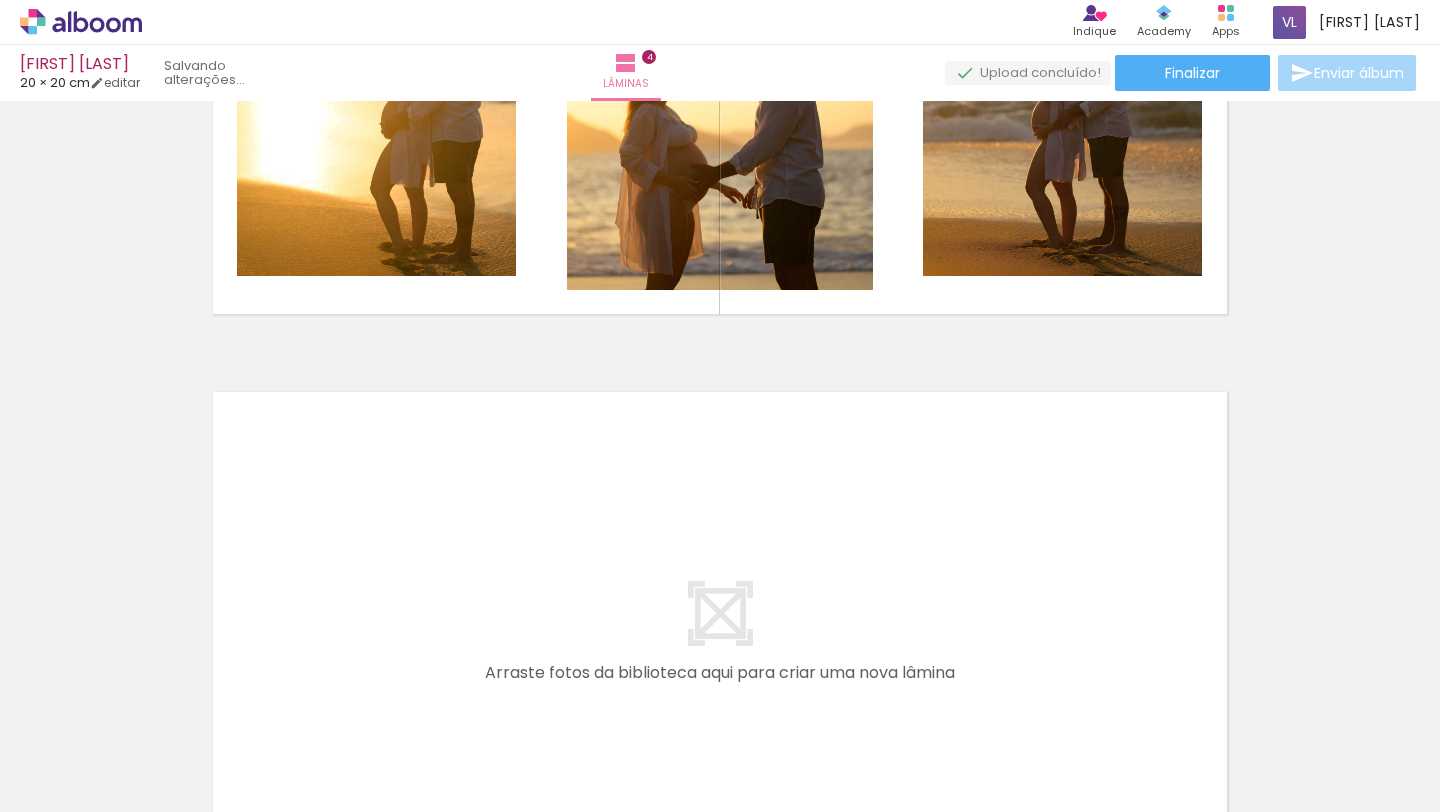 scroll, scrollTop: 2347, scrollLeft: 0, axis: vertical 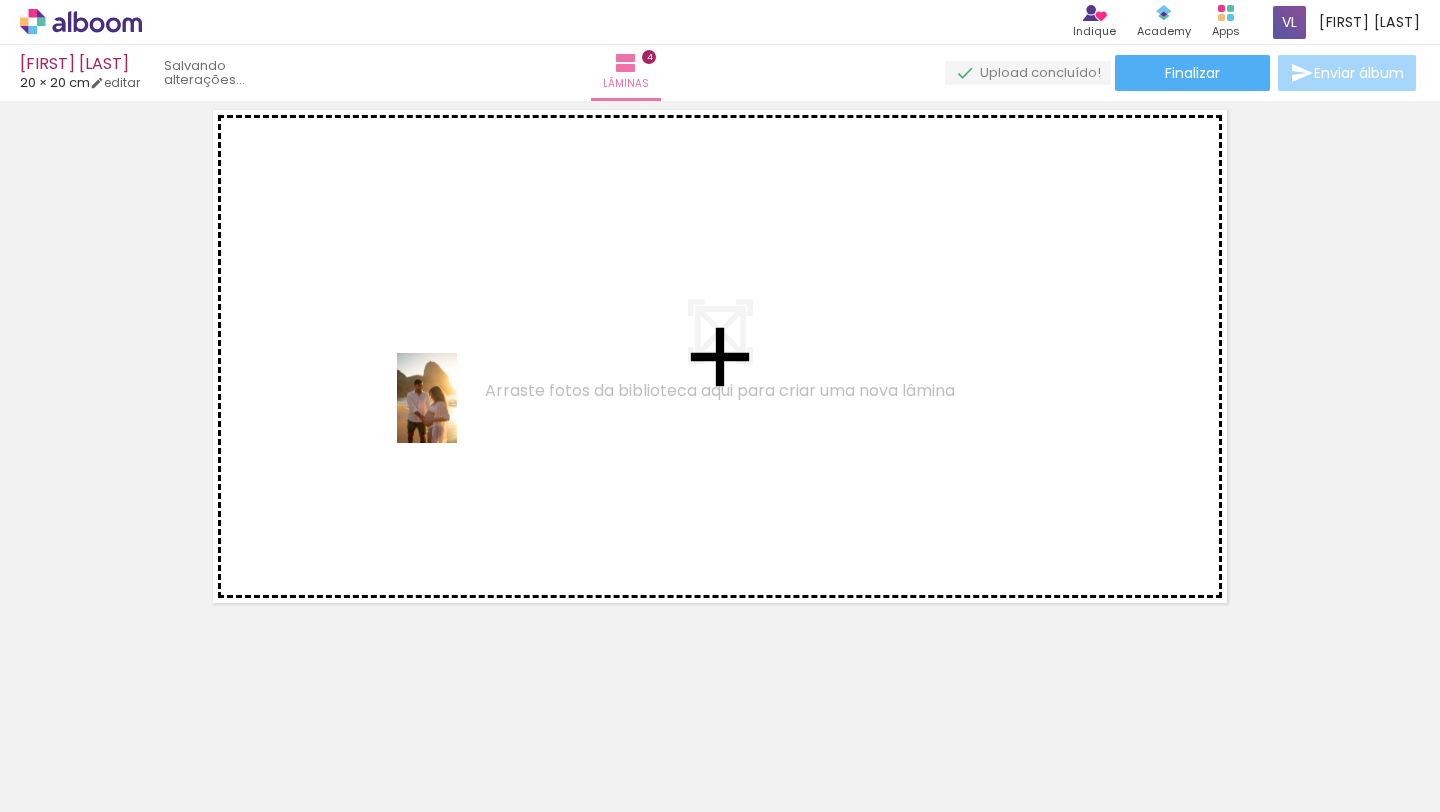 drag, startPoint x: 376, startPoint y: 744, endPoint x: 457, endPoint y: 413, distance: 340.76678 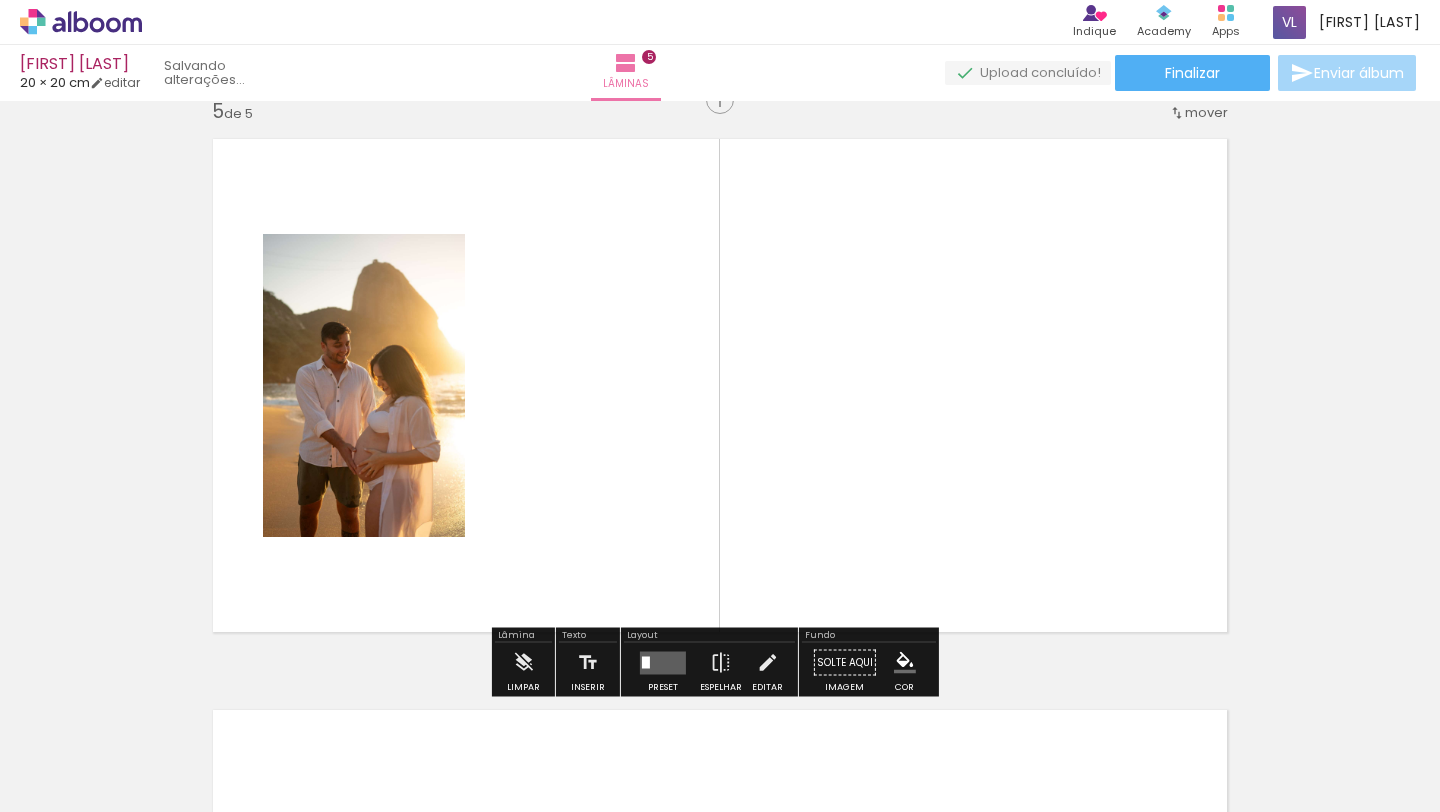 scroll, scrollTop: 2309, scrollLeft: 0, axis: vertical 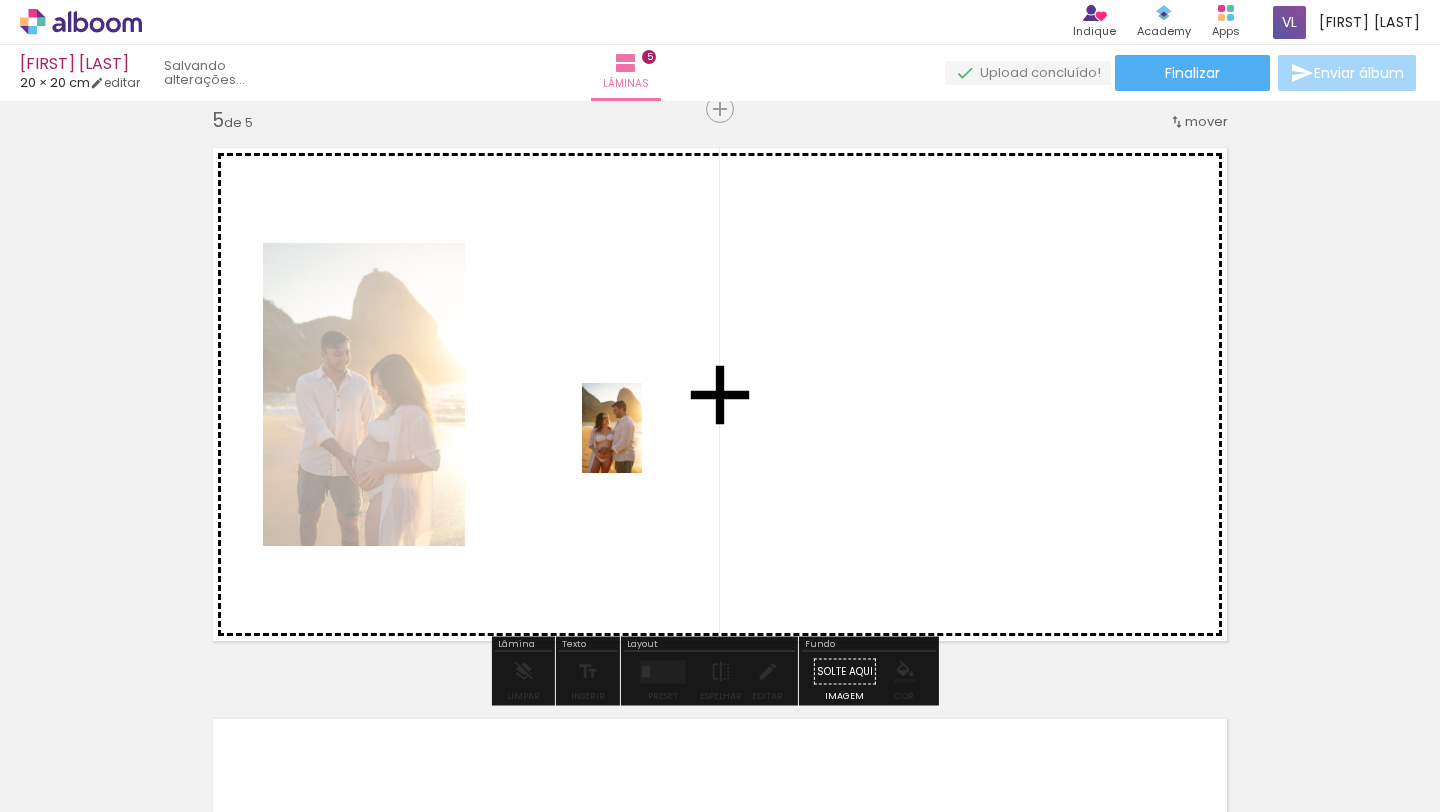 drag, startPoint x: 502, startPoint y: 714, endPoint x: 644, endPoint y: 438, distance: 310.38684 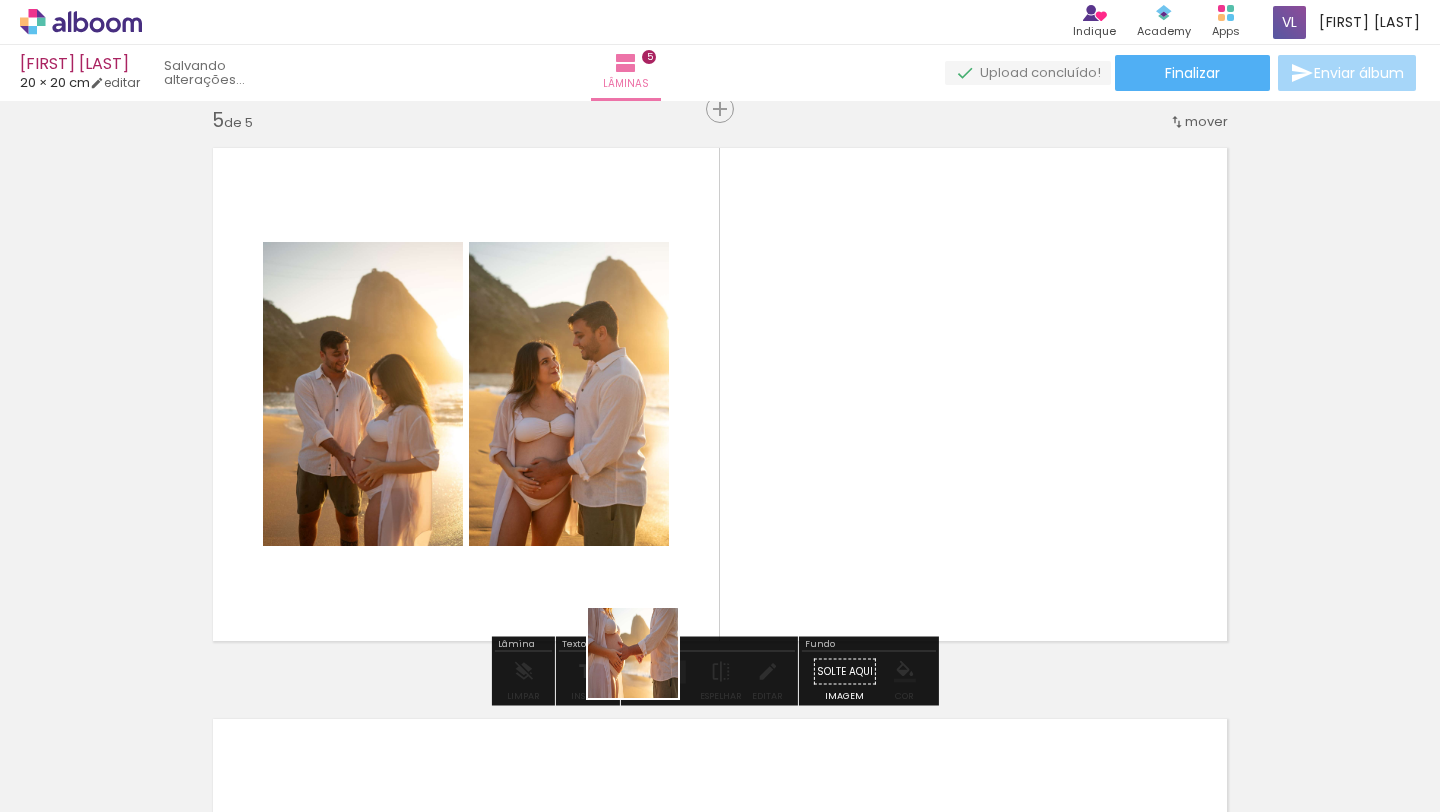 drag, startPoint x: 580, startPoint y: 751, endPoint x: 957, endPoint y: 337, distance: 559.93304 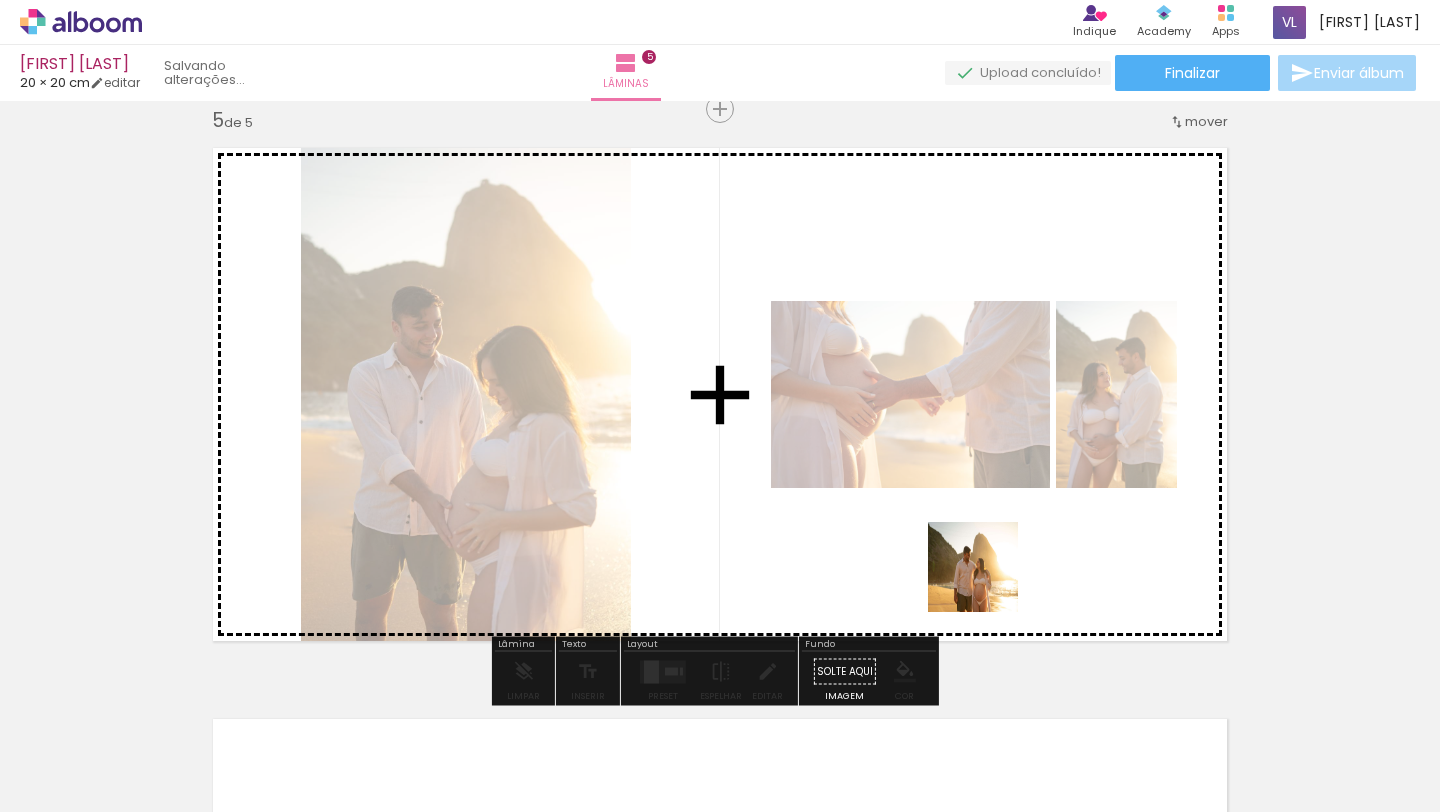 drag, startPoint x: 1042, startPoint y: 743, endPoint x: 957, endPoint y: 515, distance: 243.329 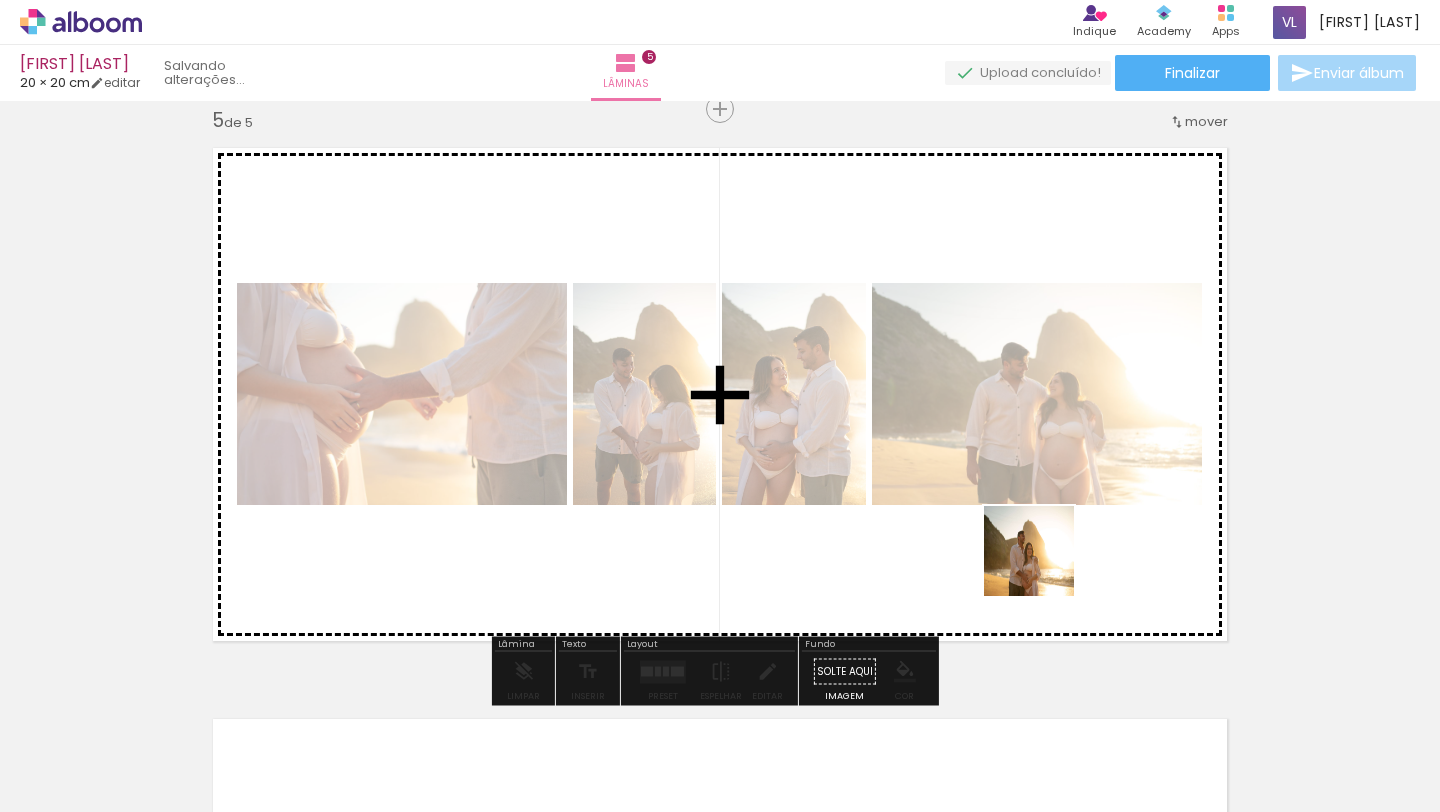 drag, startPoint x: 1108, startPoint y: 677, endPoint x: 1032, endPoint y: 540, distance: 156.66844 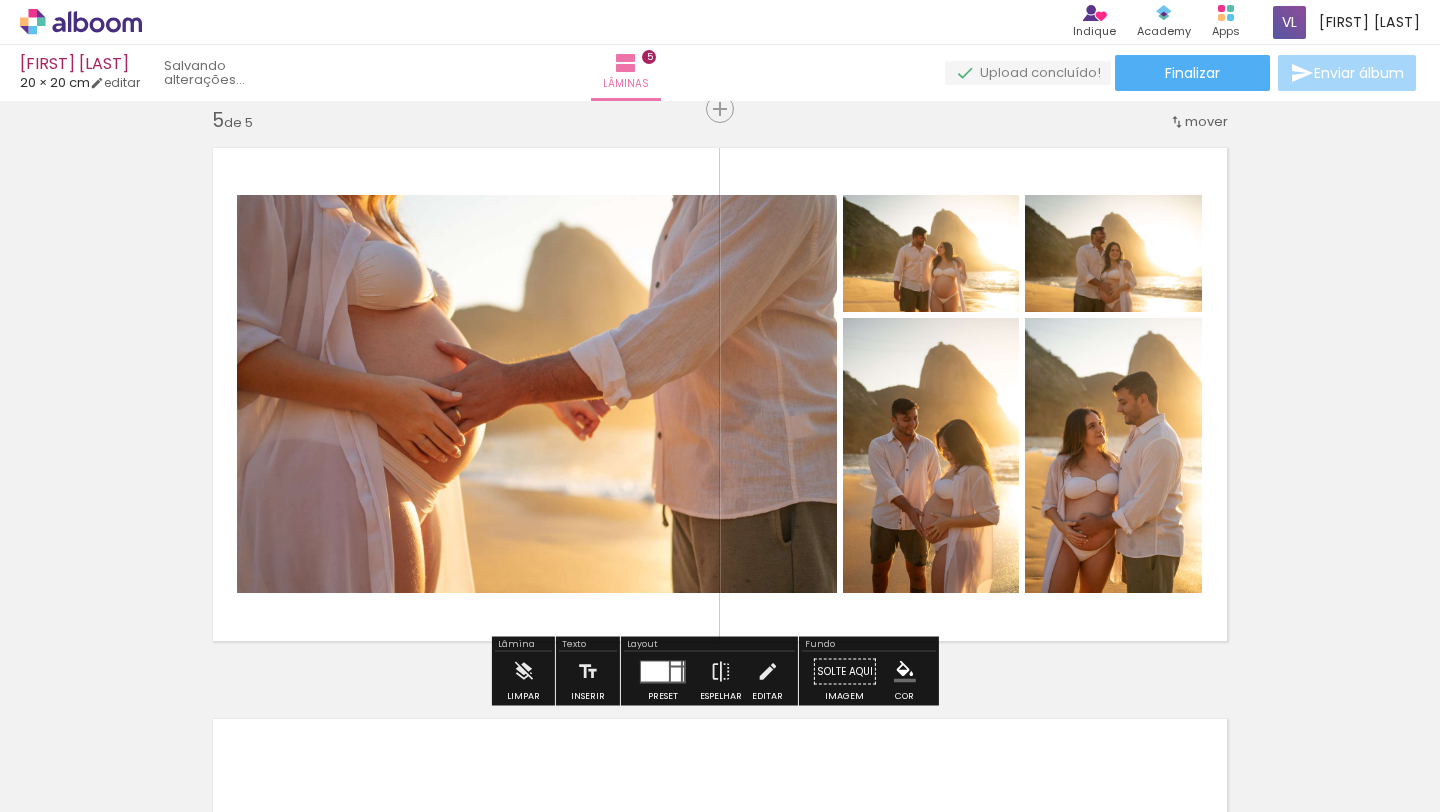 click at bounding box center (655, 671) 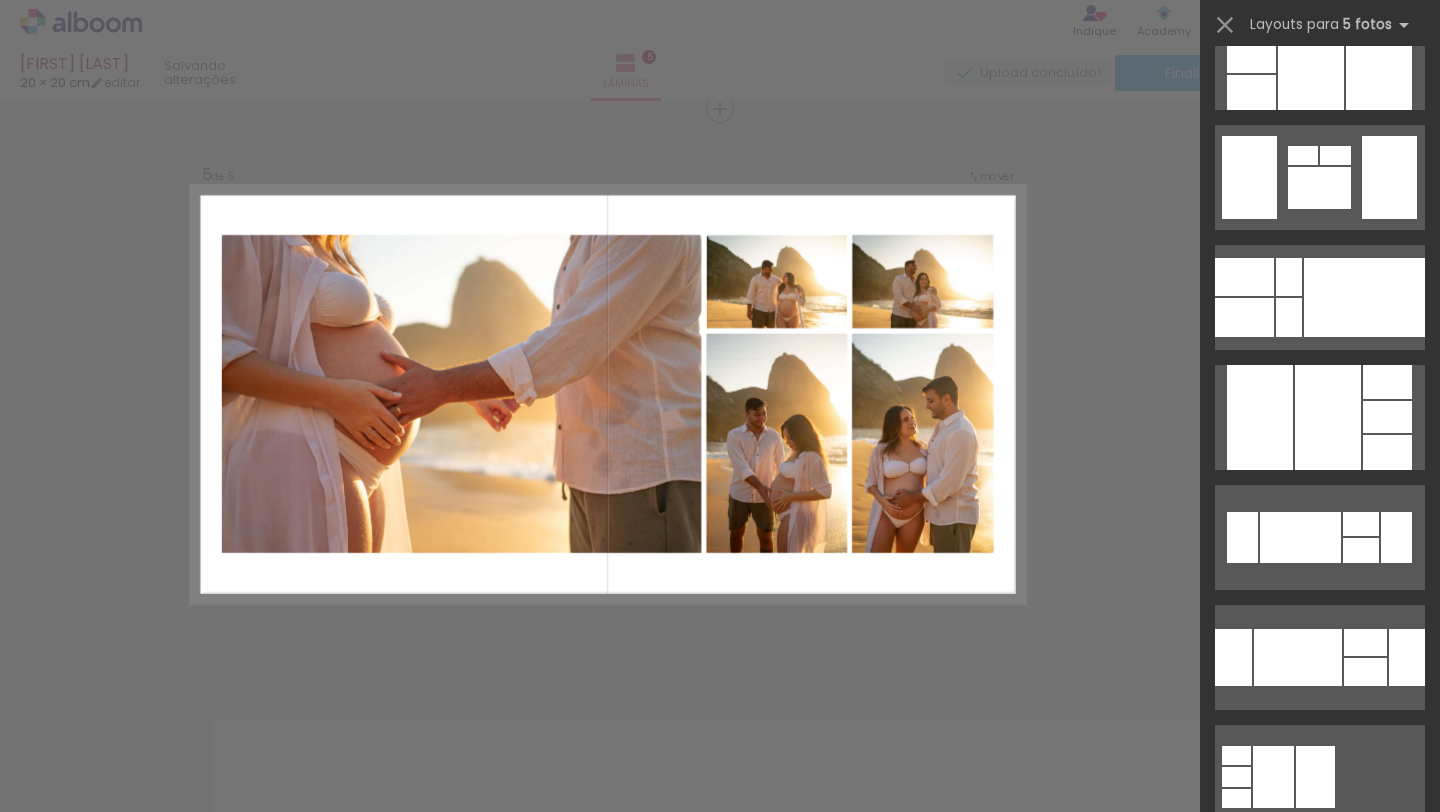 scroll, scrollTop: 0, scrollLeft: 0, axis: both 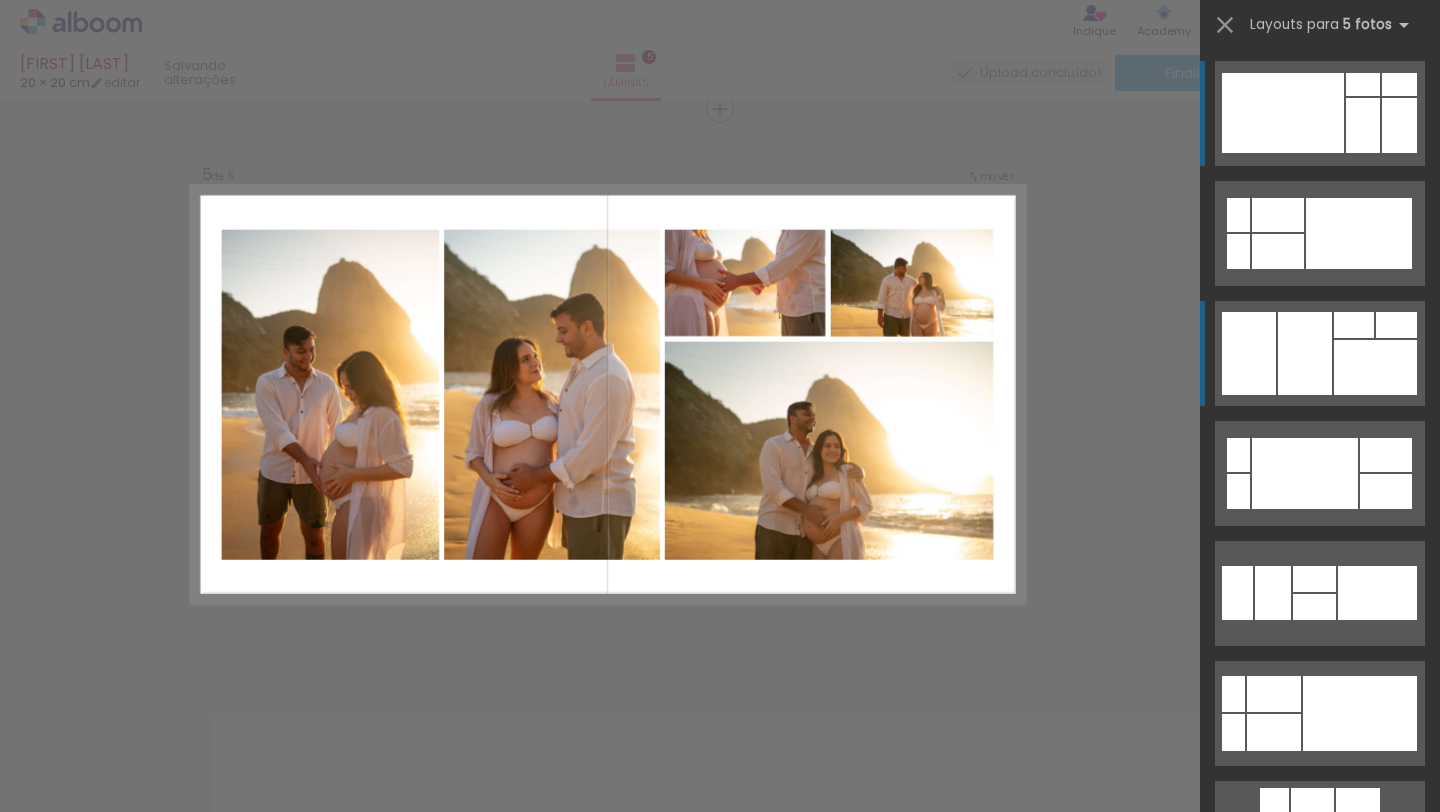 click at bounding box center [1359, 233] 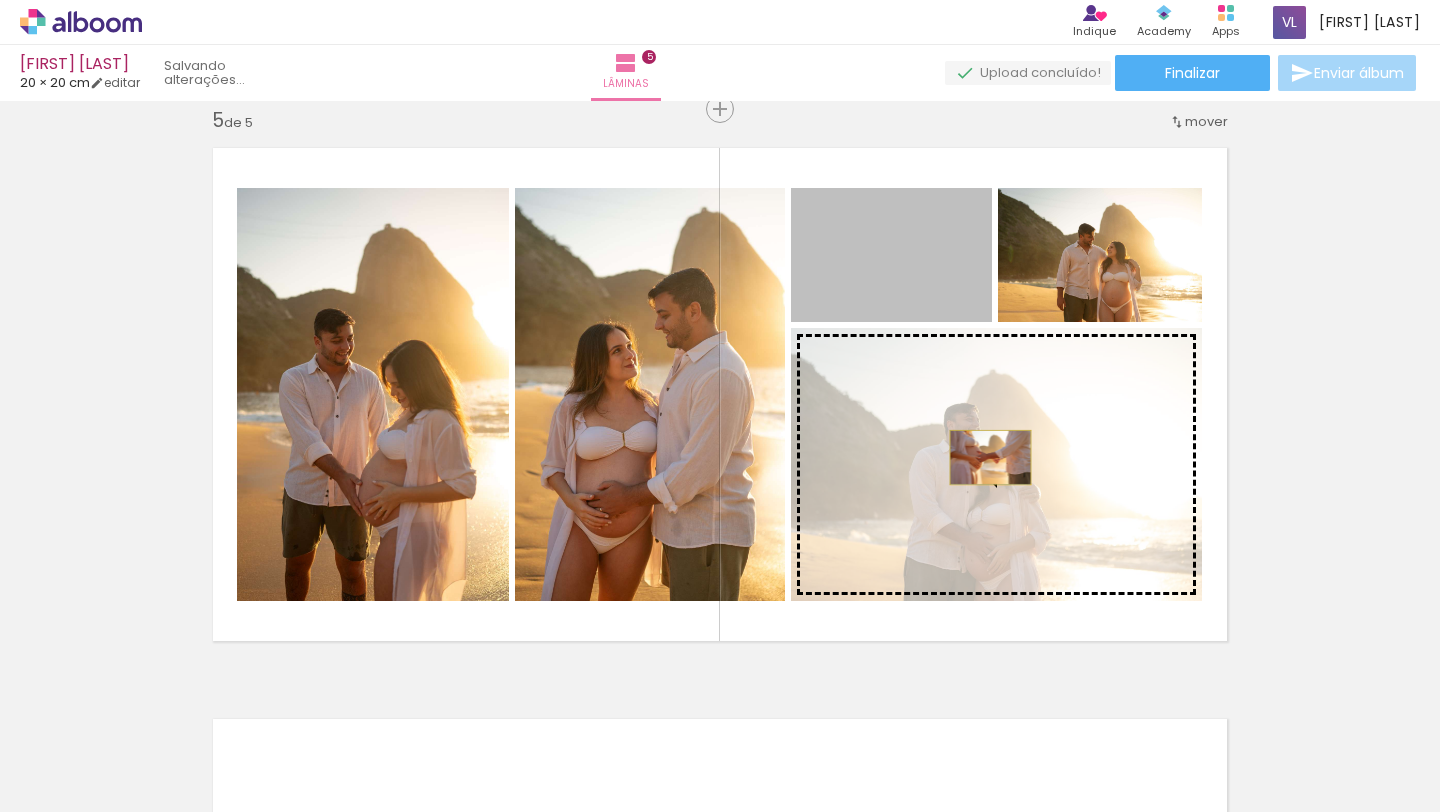 drag, startPoint x: 923, startPoint y: 250, endPoint x: 983, endPoint y: 457, distance: 215.5203 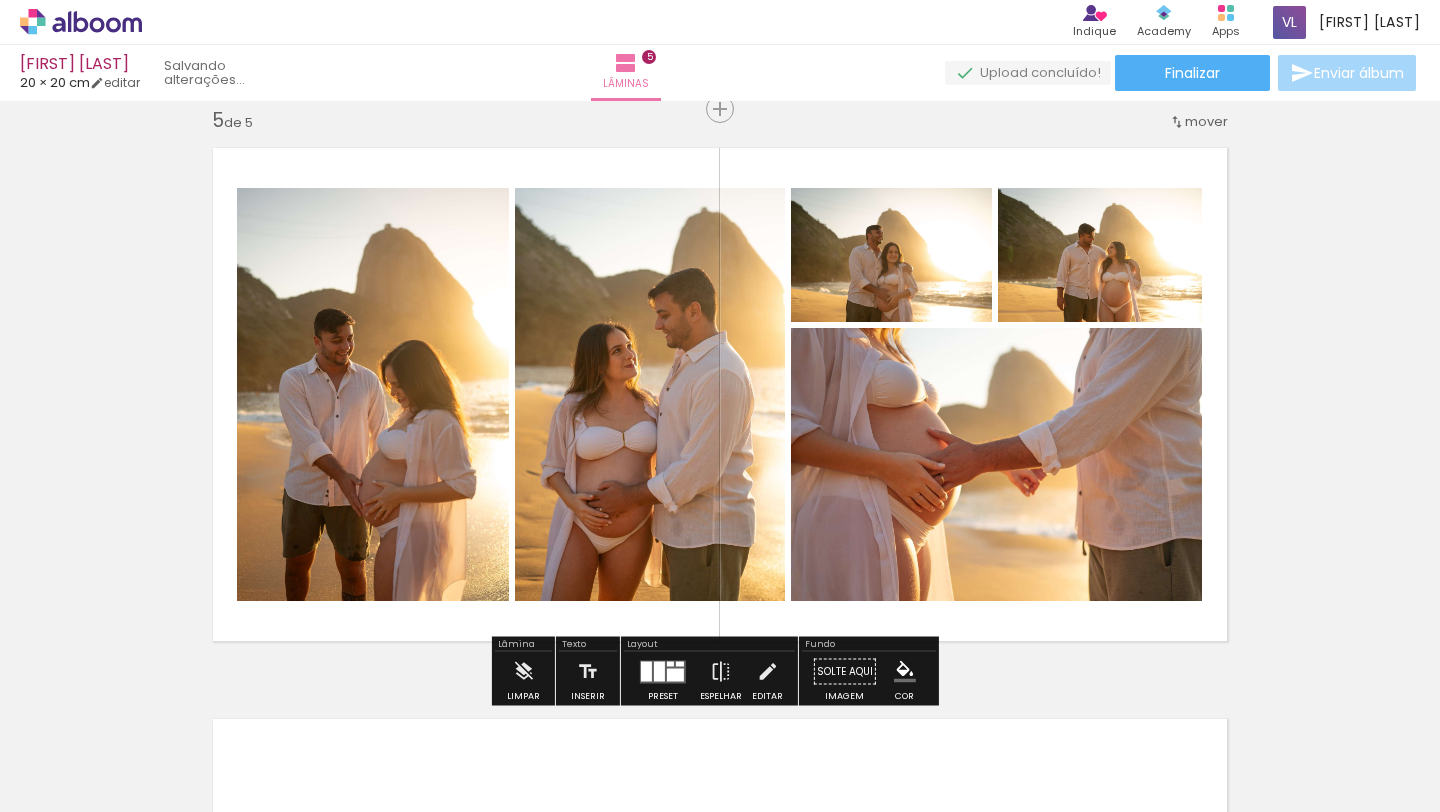 click on "Inserir lâmina 1  de 5  Inserir lâmina 2  de 5  Inserir lâmina 3  de 5  Inserir lâmina 4  de 5  Inserir lâmina 5  de 5" at bounding box center [720, -488] 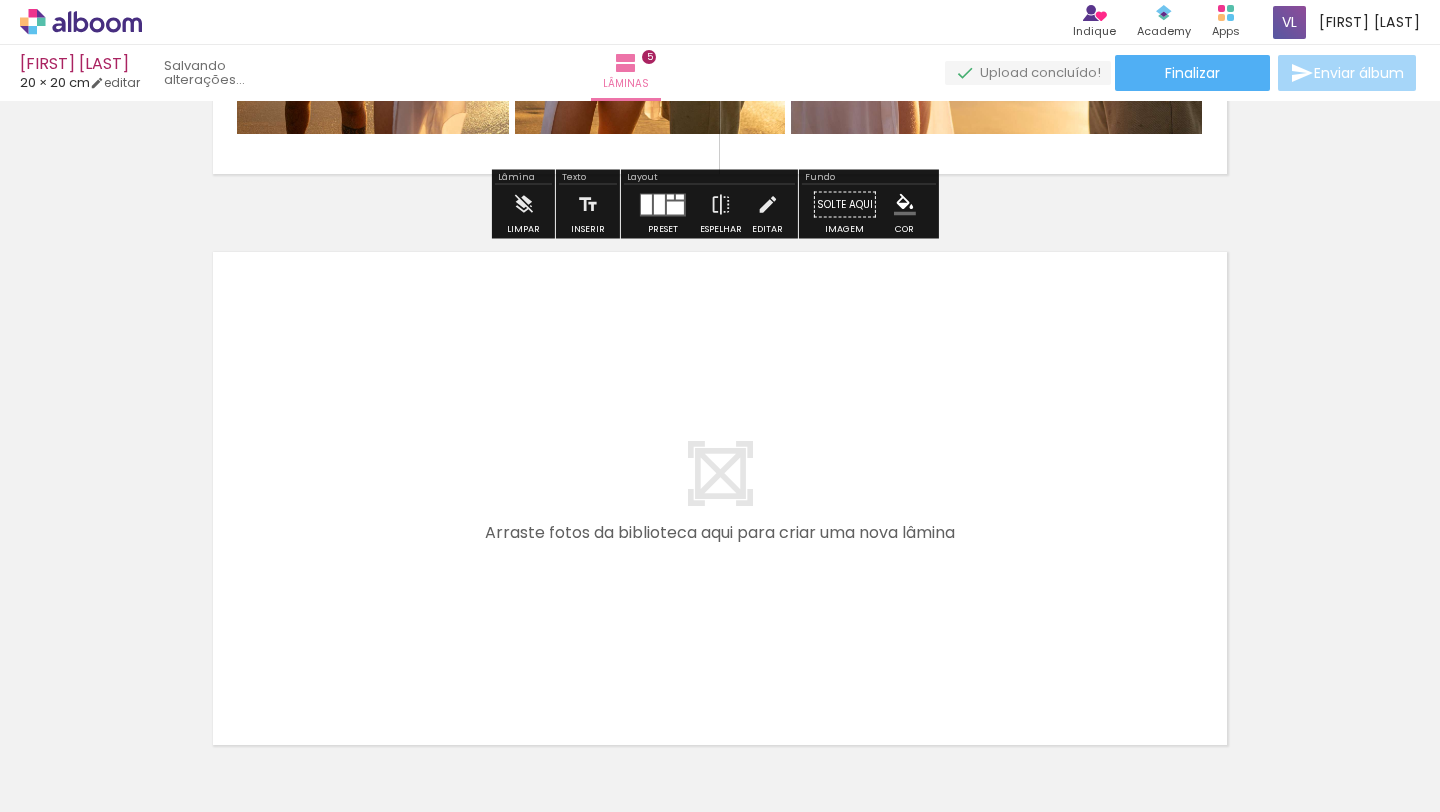 scroll, scrollTop: 2814, scrollLeft: 0, axis: vertical 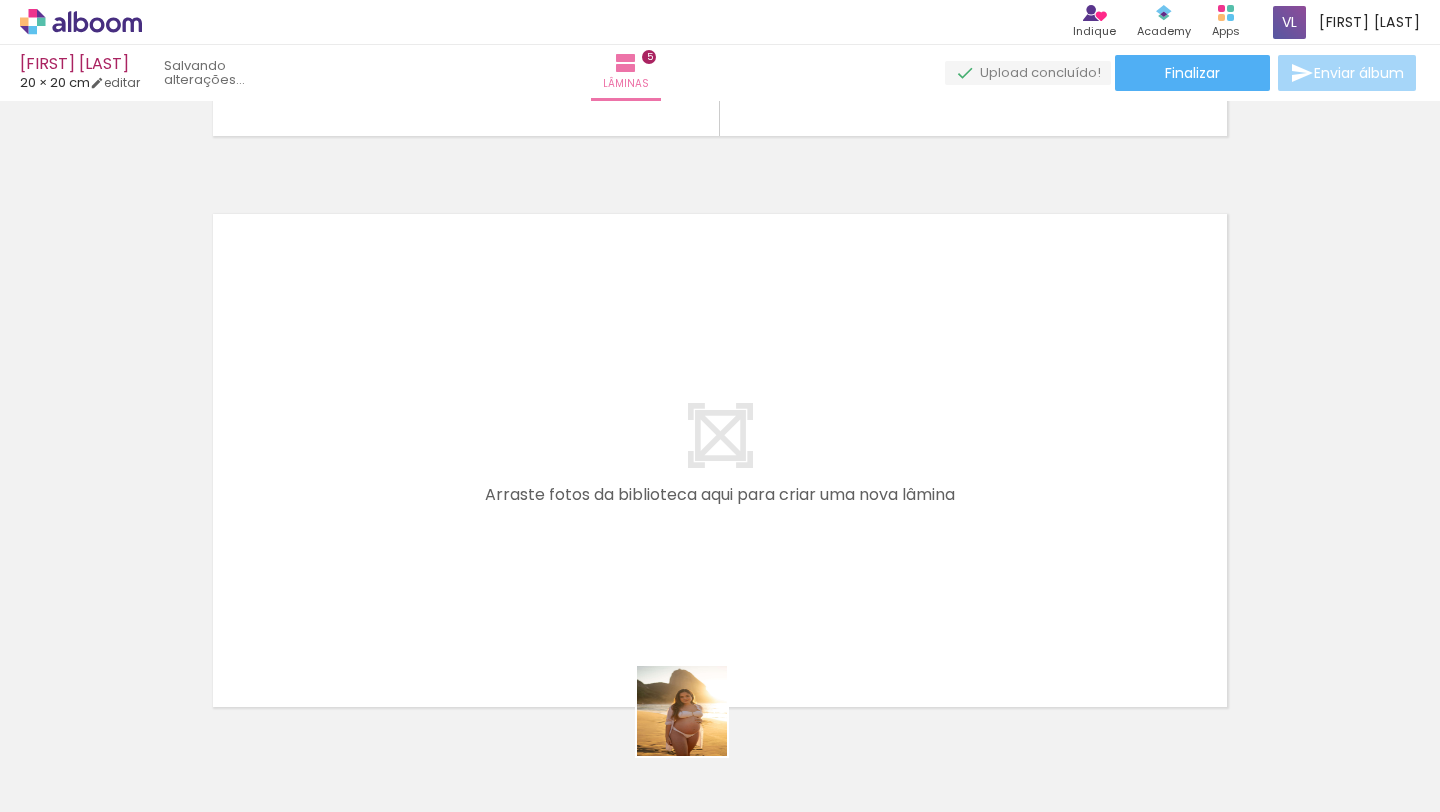 drag, startPoint x: 700, startPoint y: 751, endPoint x: 667, endPoint y: 481, distance: 272.0092 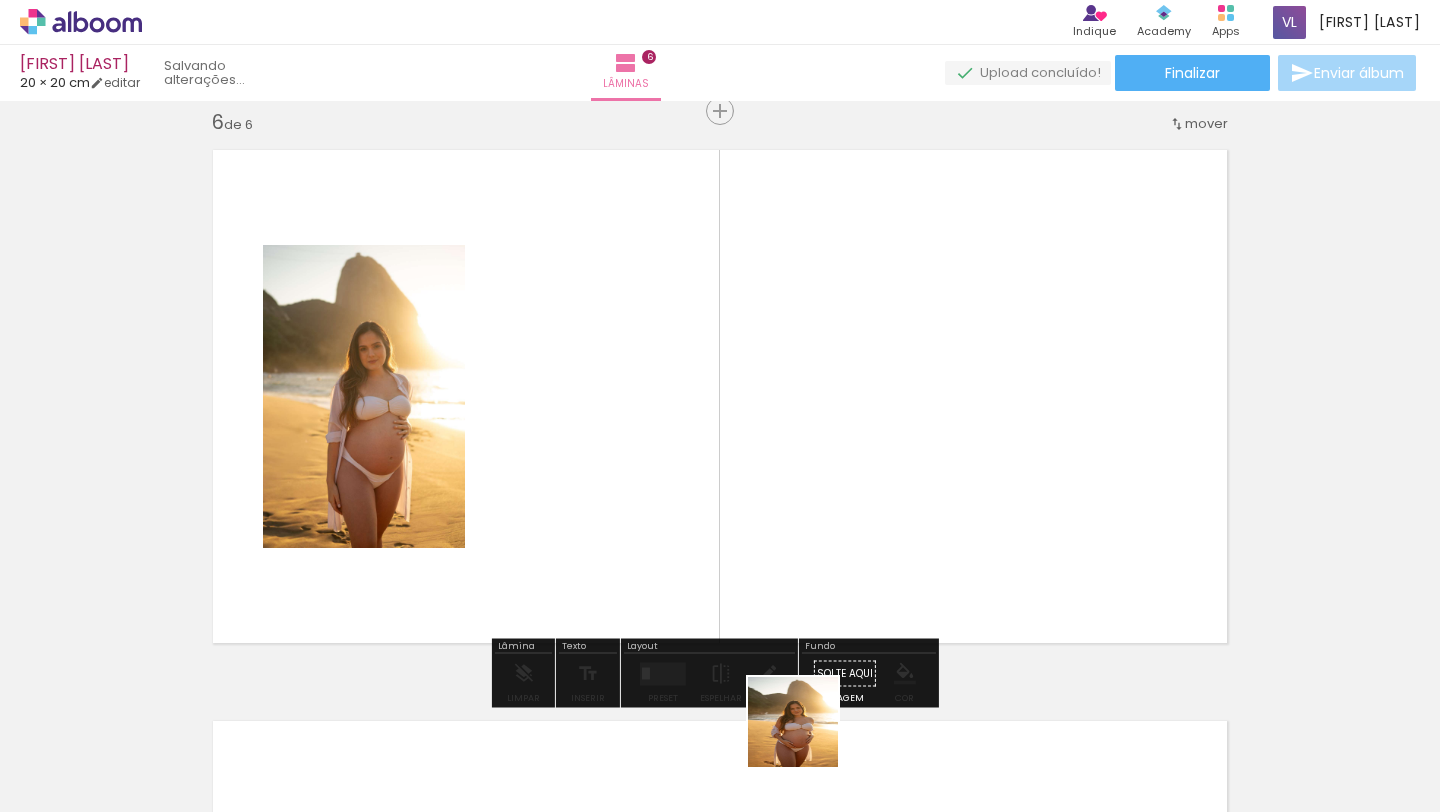 scroll, scrollTop: 2880, scrollLeft: 0, axis: vertical 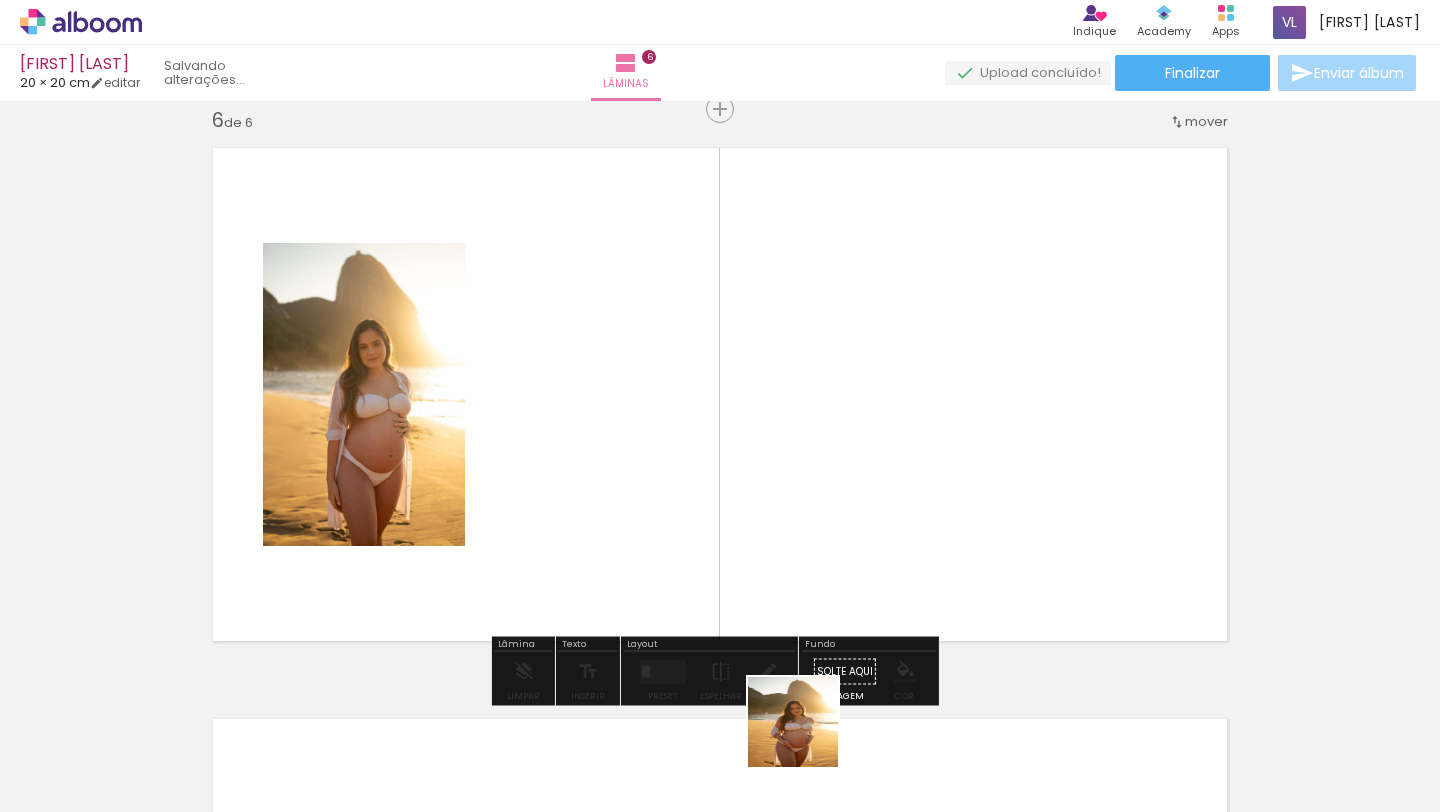 drag, startPoint x: 808, startPoint y: 737, endPoint x: 850, endPoint y: 595, distance: 148.08105 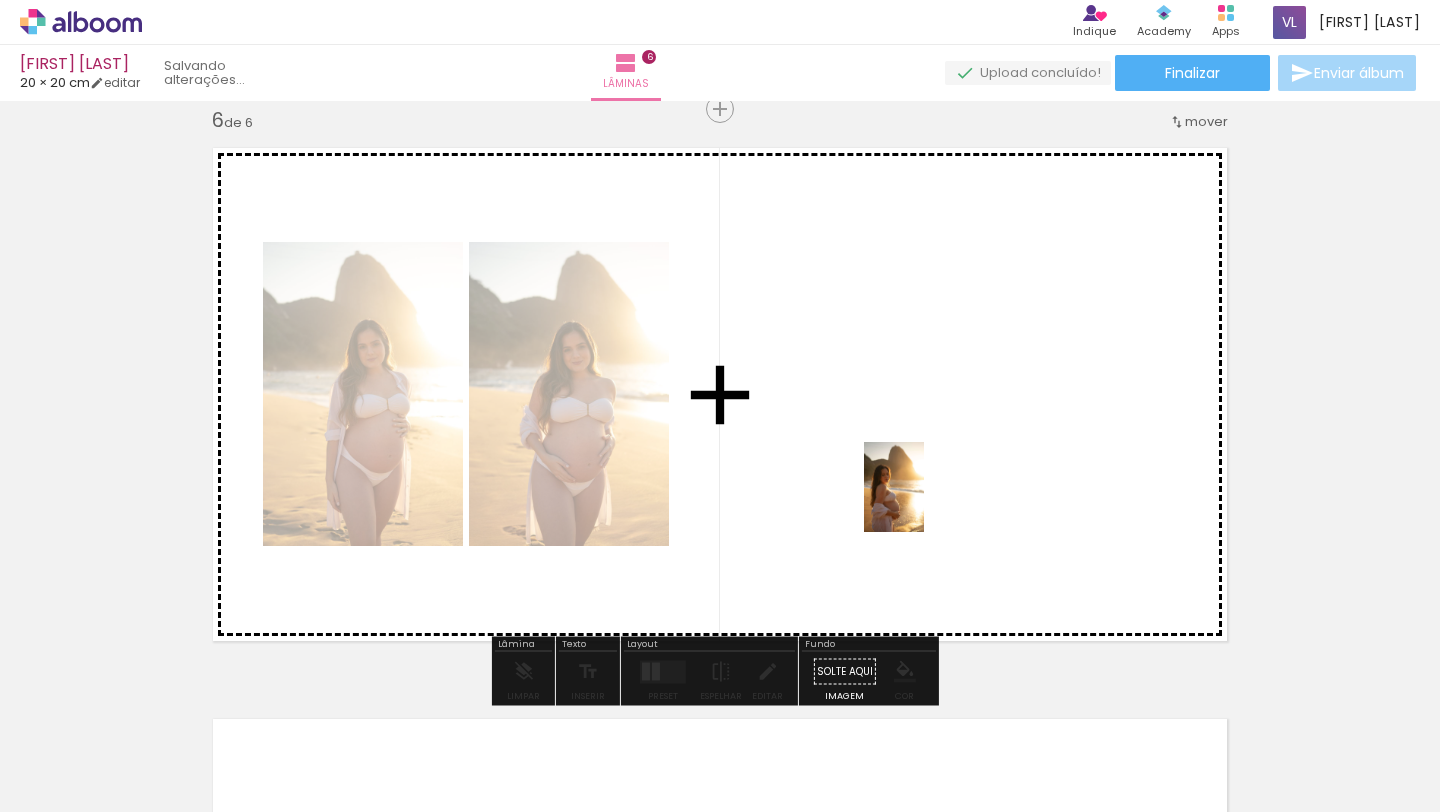 drag, startPoint x: 922, startPoint y: 777, endPoint x: 924, endPoint y: 502, distance: 275.00726 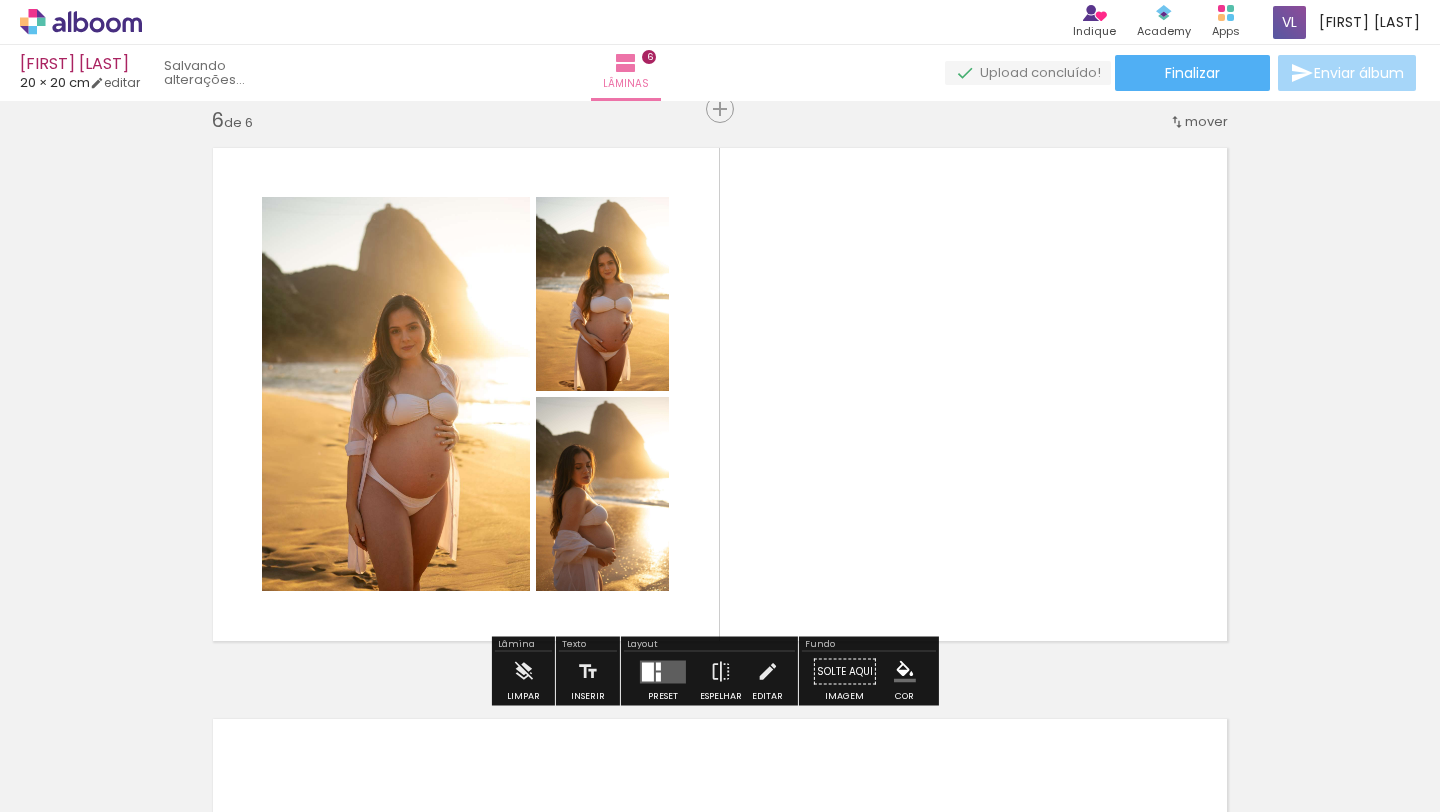 click at bounding box center (663, 671) 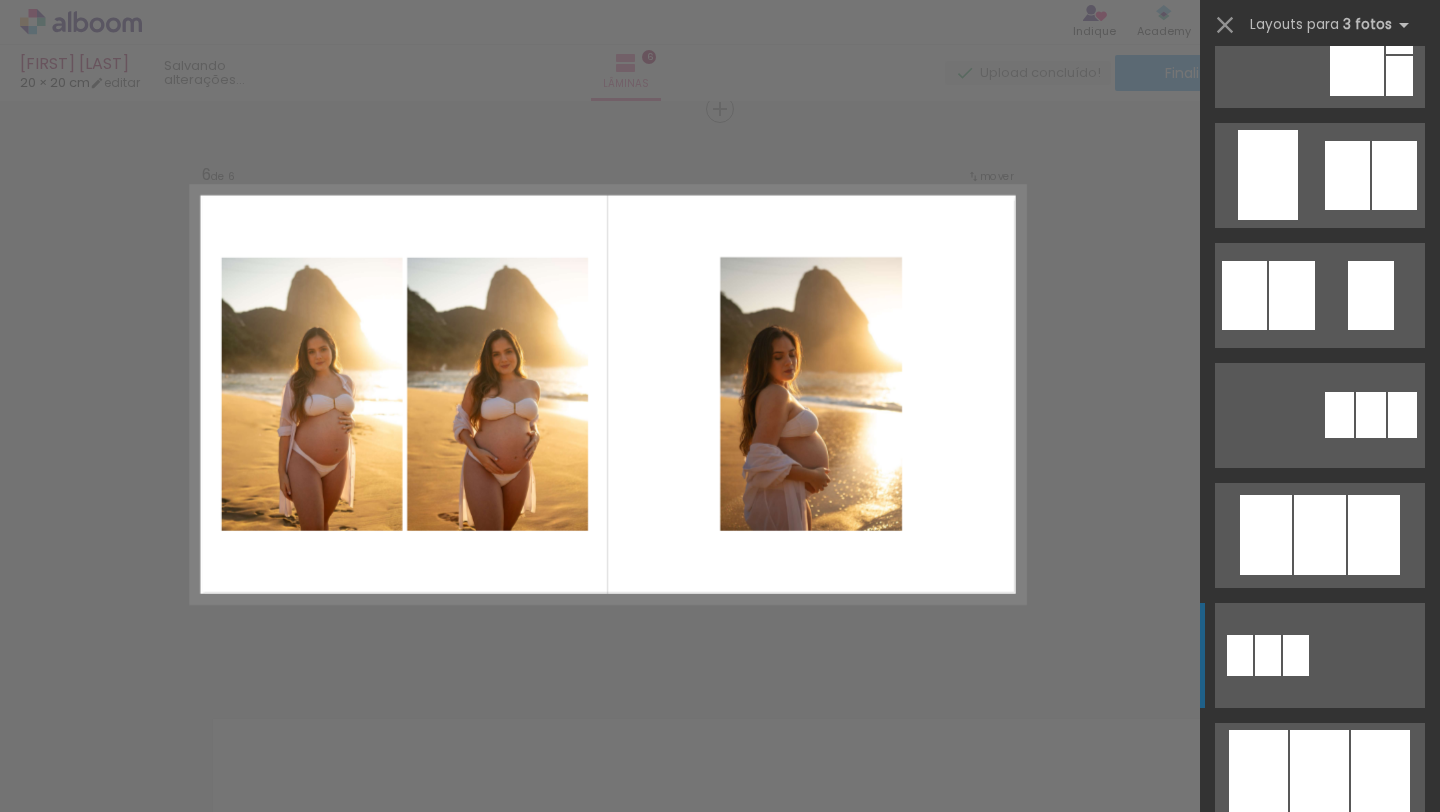 scroll, scrollTop: 774, scrollLeft: 0, axis: vertical 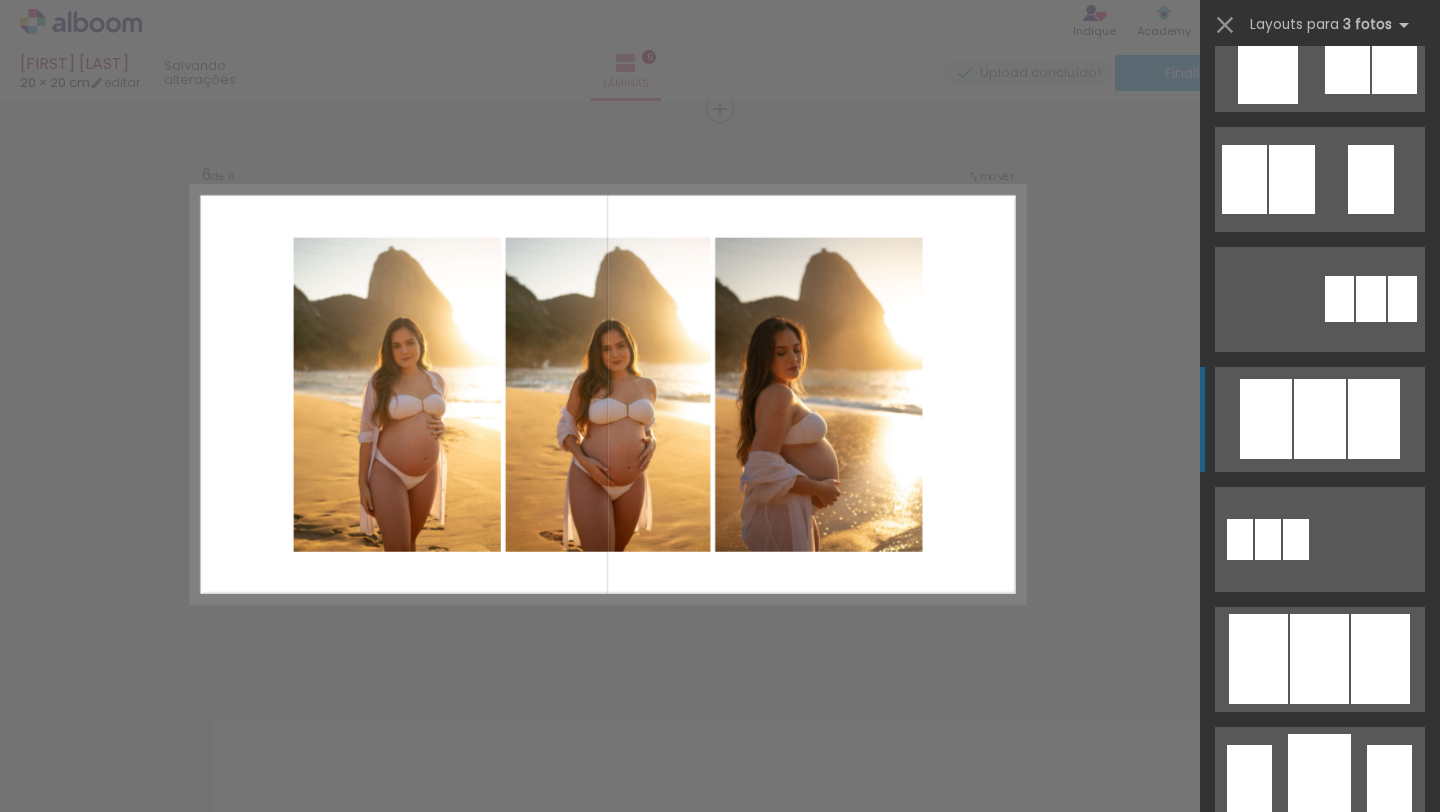 click at bounding box center [1320, 419] 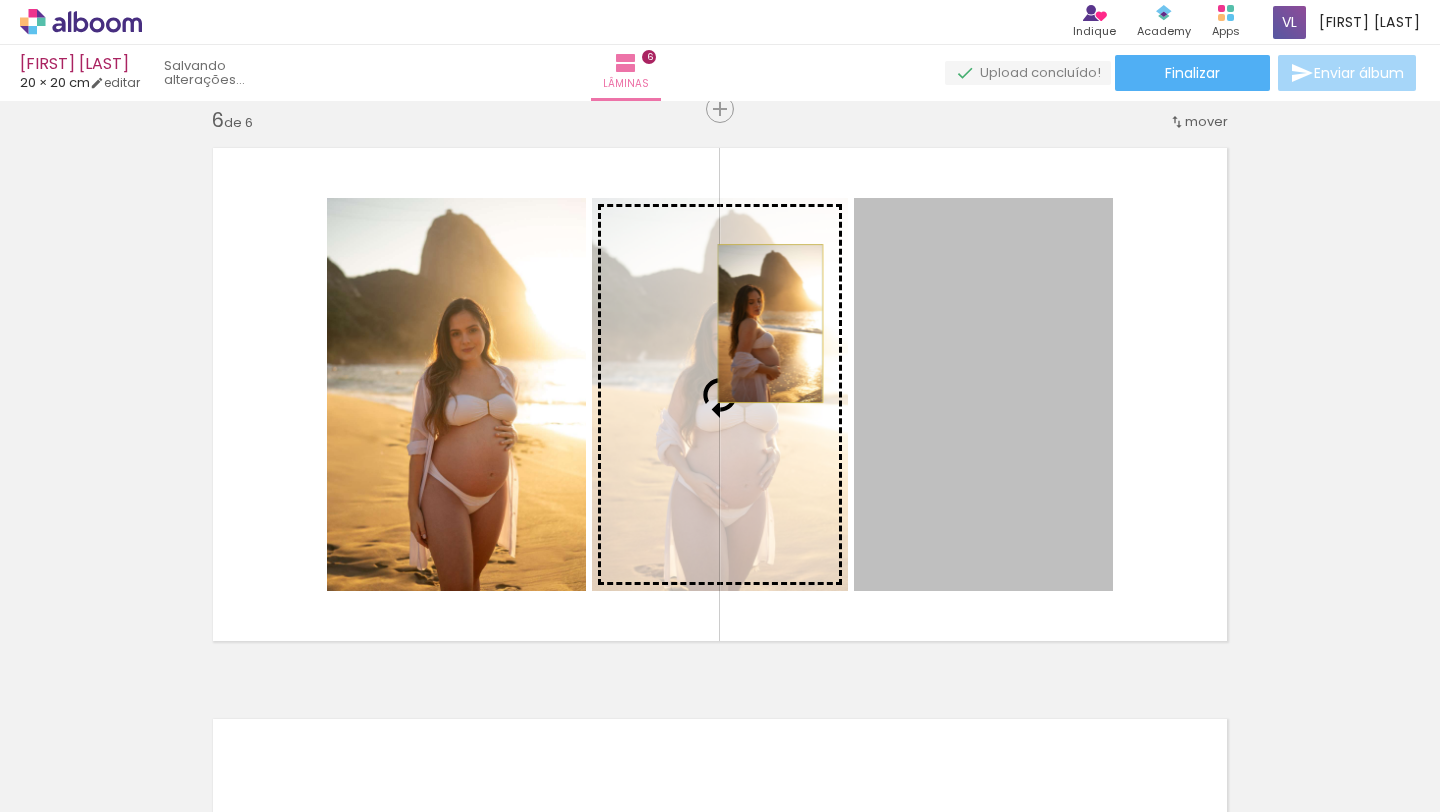 drag, startPoint x: 1001, startPoint y: 331, endPoint x: 763, endPoint y: 323, distance: 238.13441 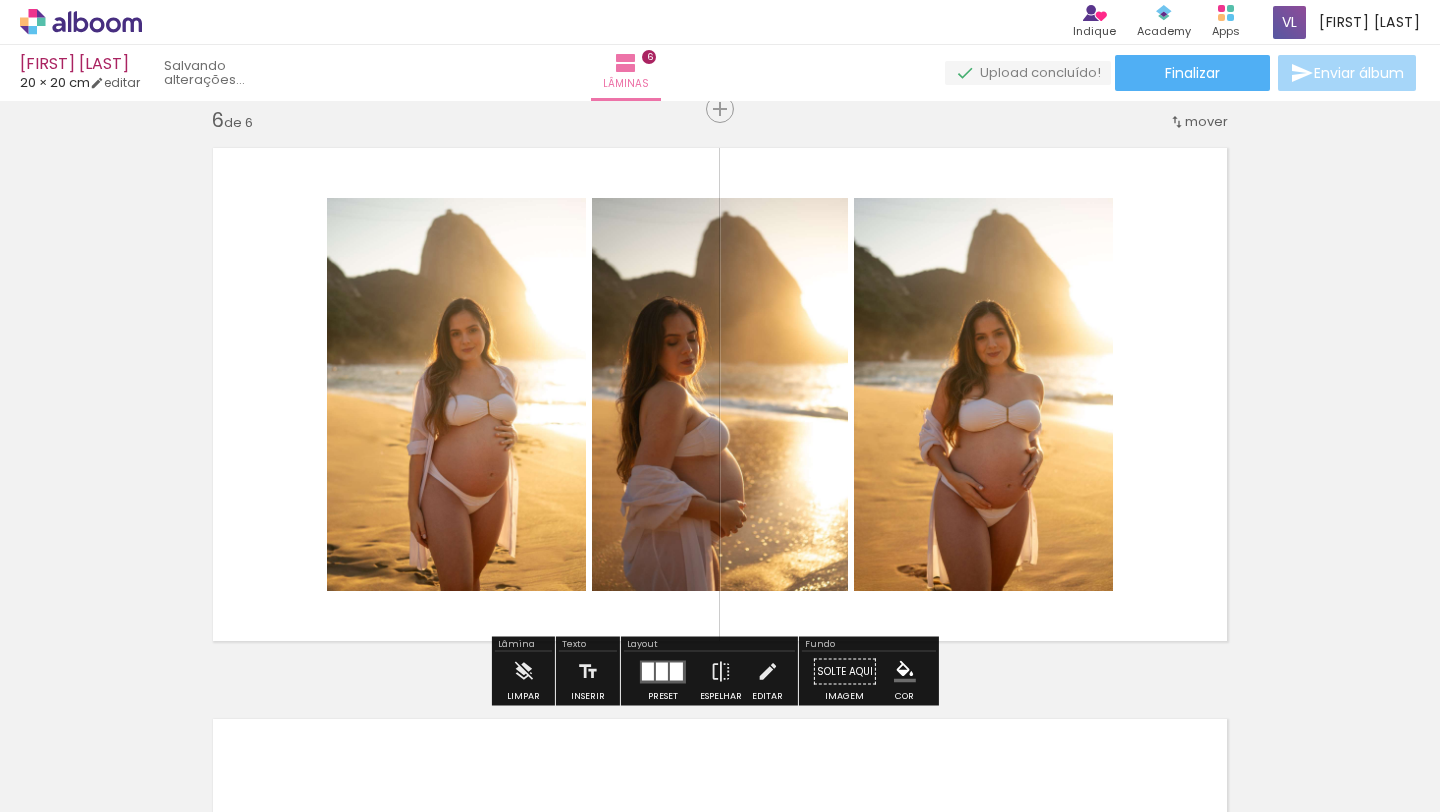 click at bounding box center (720, 394) 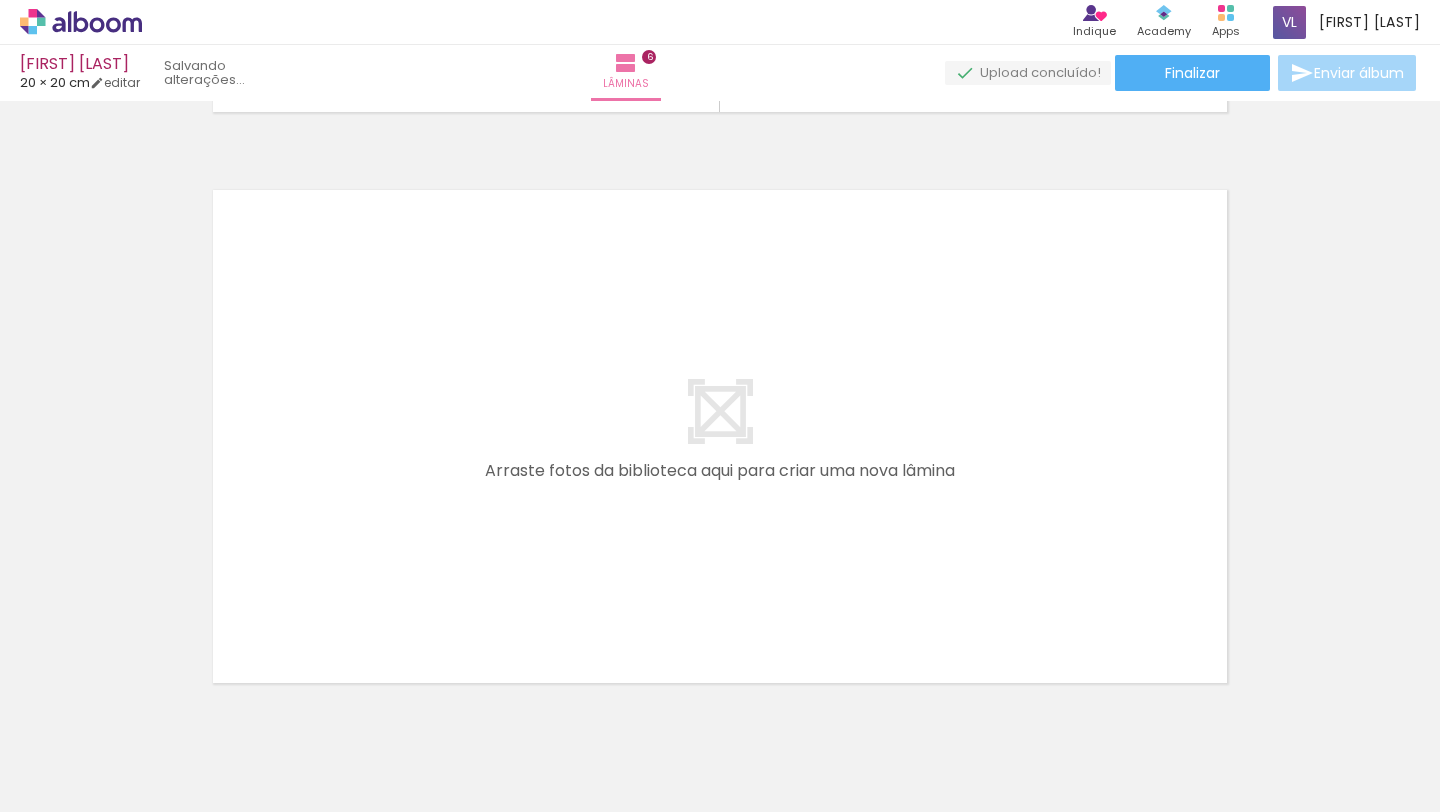 scroll, scrollTop: 3468, scrollLeft: 0, axis: vertical 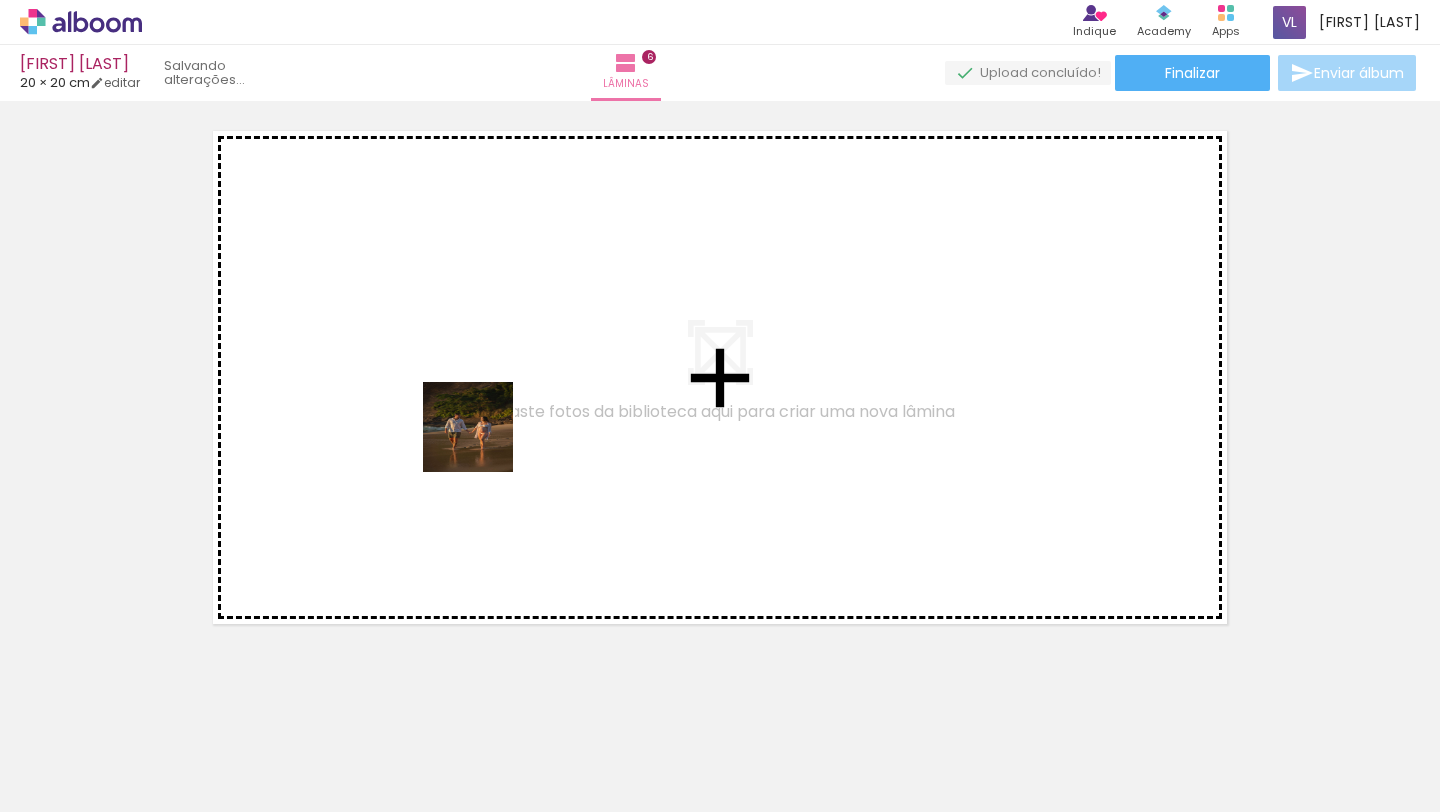 drag, startPoint x: 260, startPoint y: 758, endPoint x: 530, endPoint y: 708, distance: 274.5906 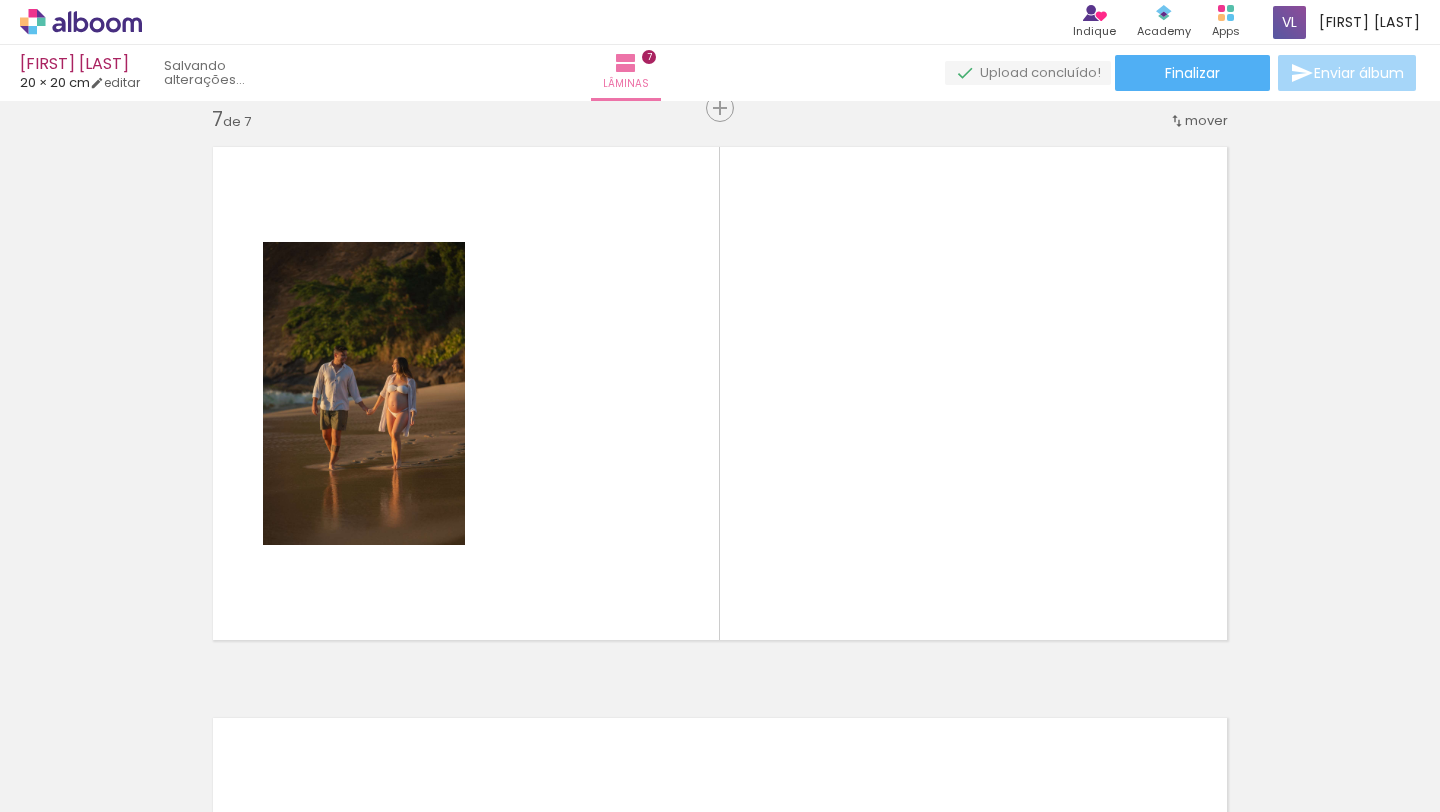 scroll, scrollTop: 3451, scrollLeft: 0, axis: vertical 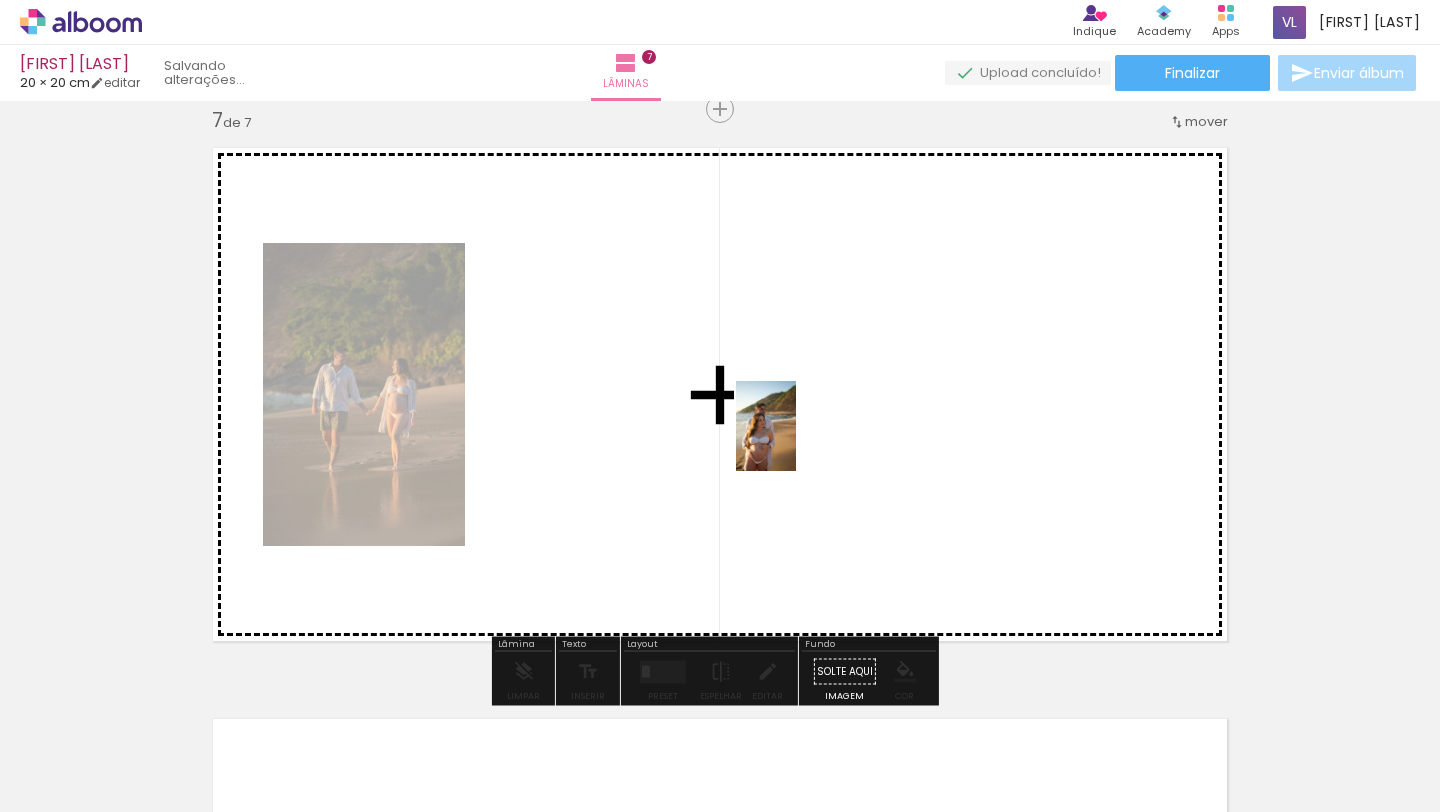 drag, startPoint x: 1007, startPoint y: 760, endPoint x: 830, endPoint y: 482, distance: 329.56485 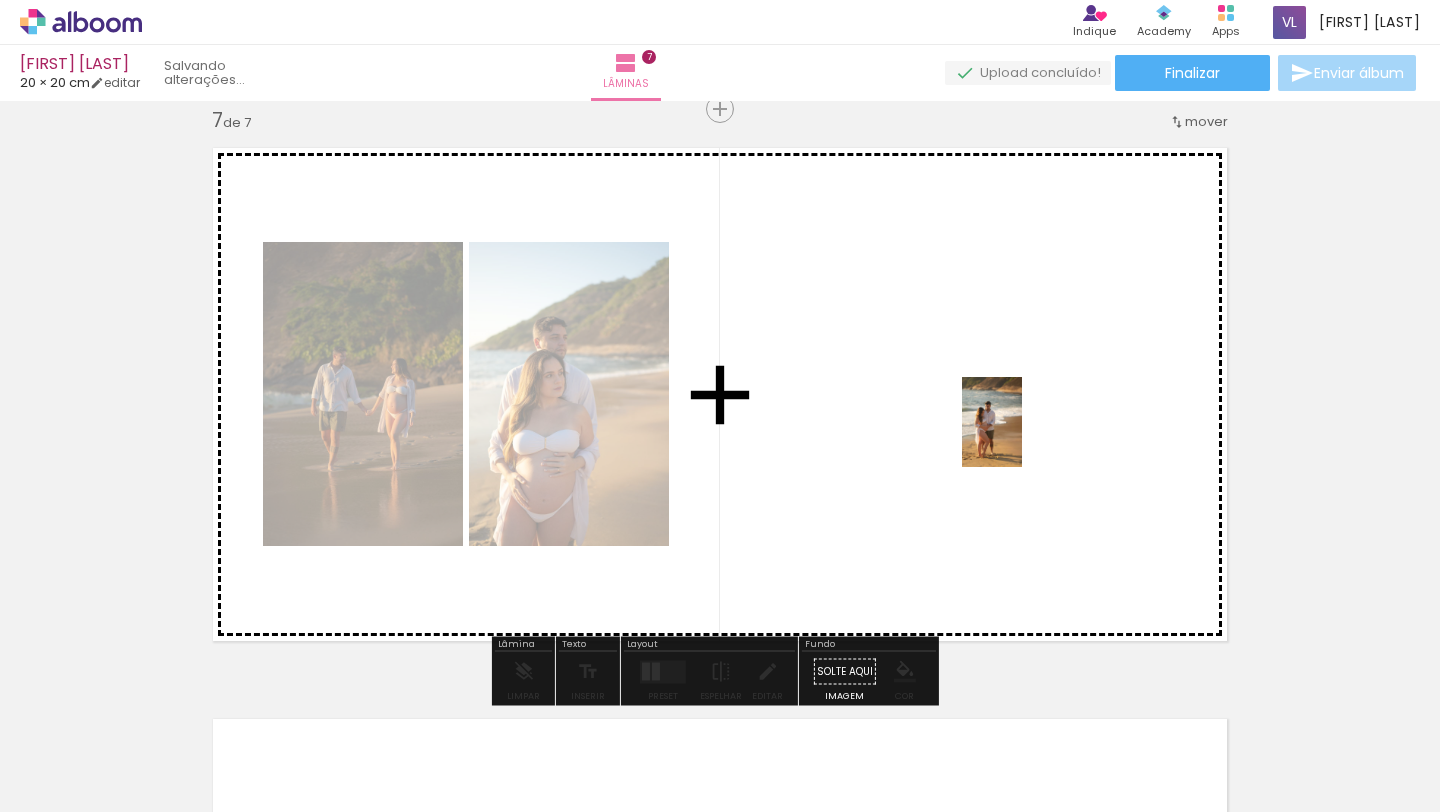 drag, startPoint x: 1124, startPoint y: 760, endPoint x: 1018, endPoint y: 421, distance: 355.18585 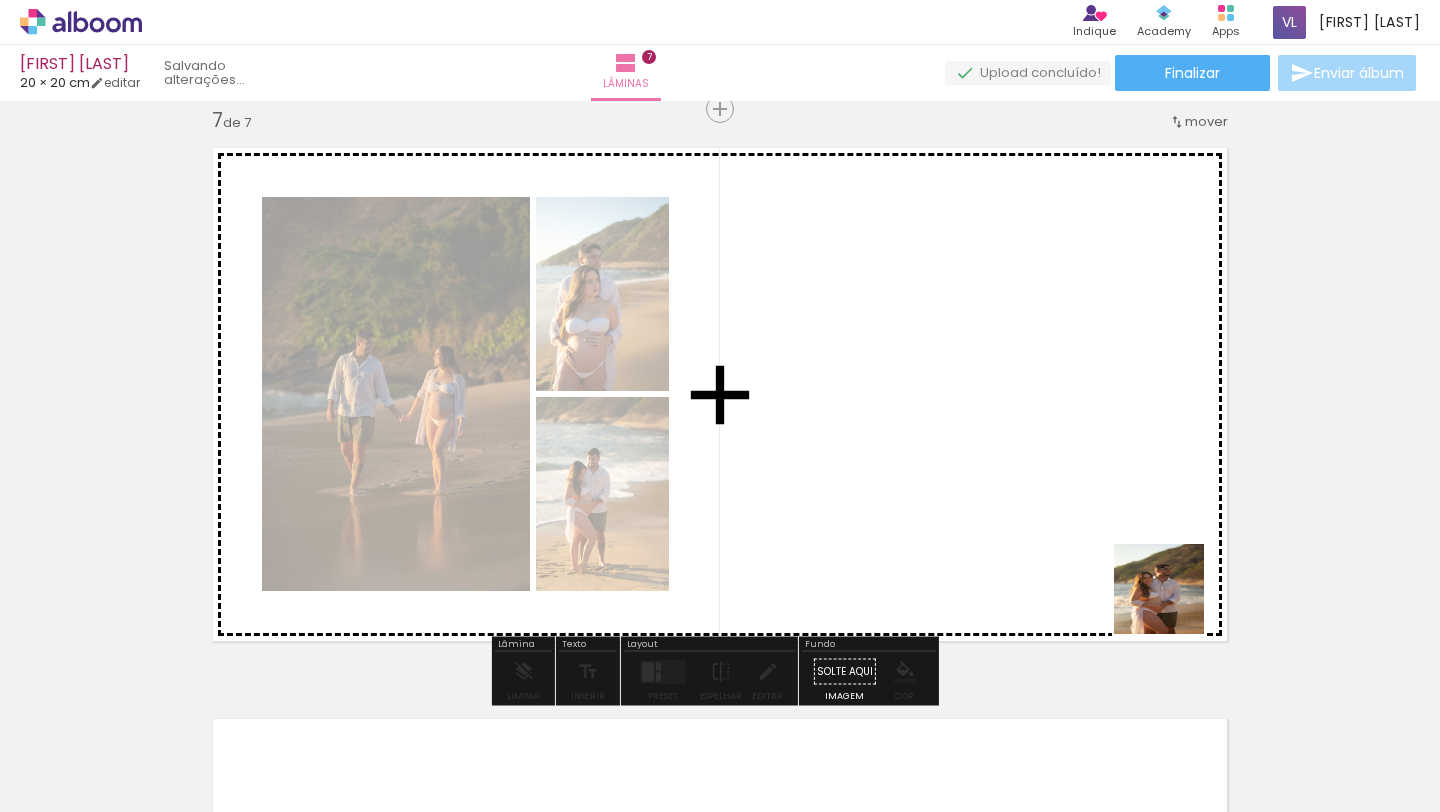 drag, startPoint x: 1228, startPoint y: 757, endPoint x: 1078, endPoint y: 401, distance: 386.31076 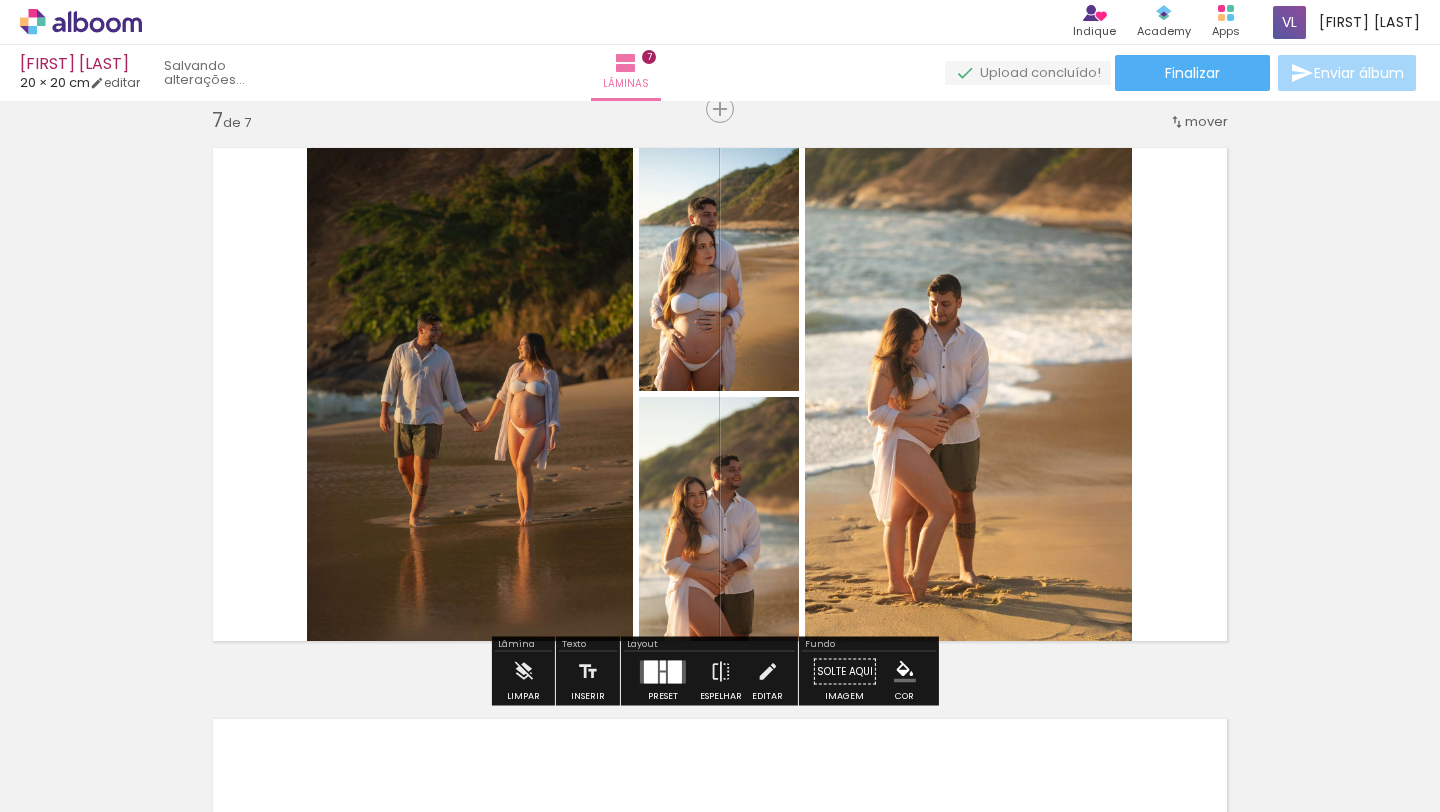scroll, scrollTop: 0, scrollLeft: 2994, axis: horizontal 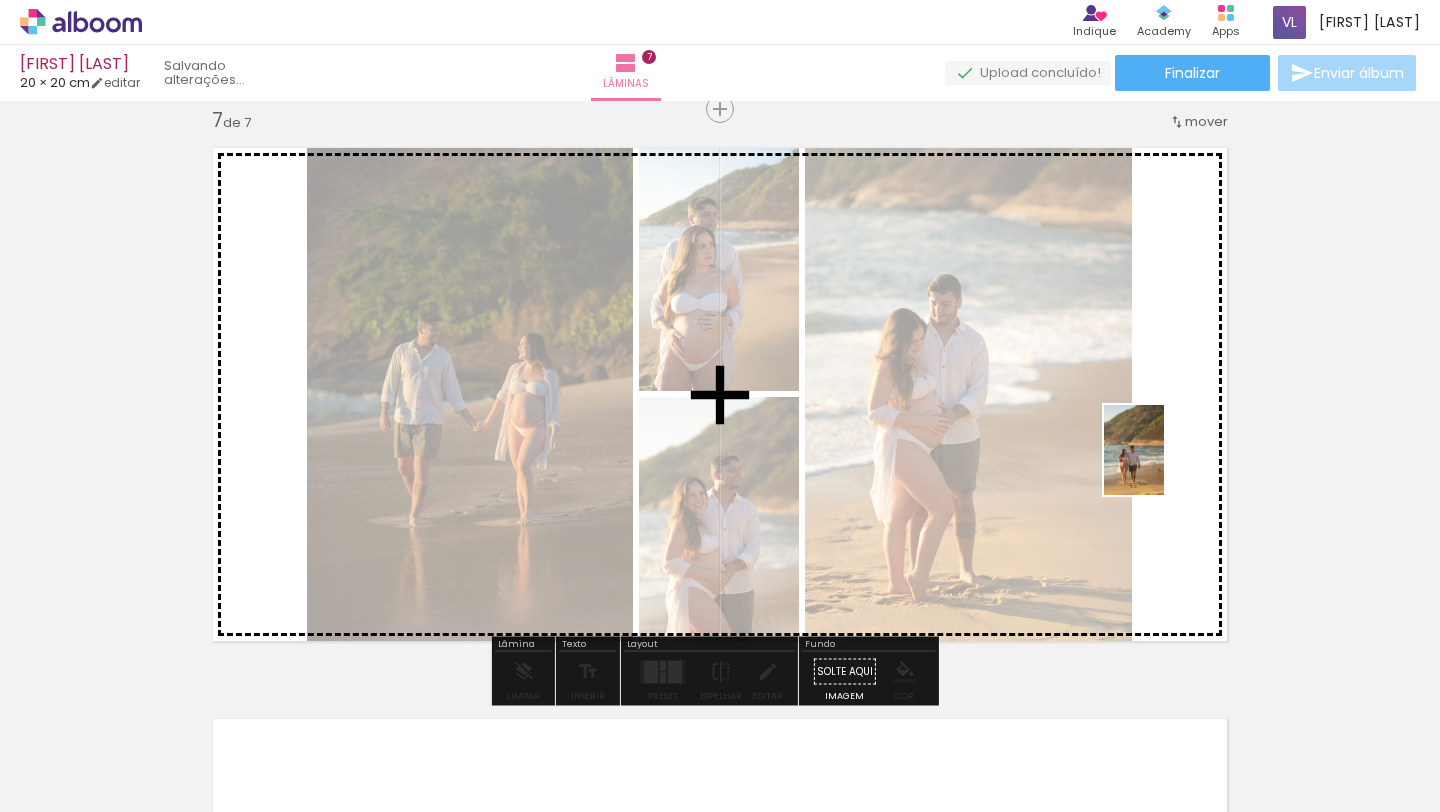 drag, startPoint x: 906, startPoint y: 752, endPoint x: 1177, endPoint y: 447, distance: 408.00244 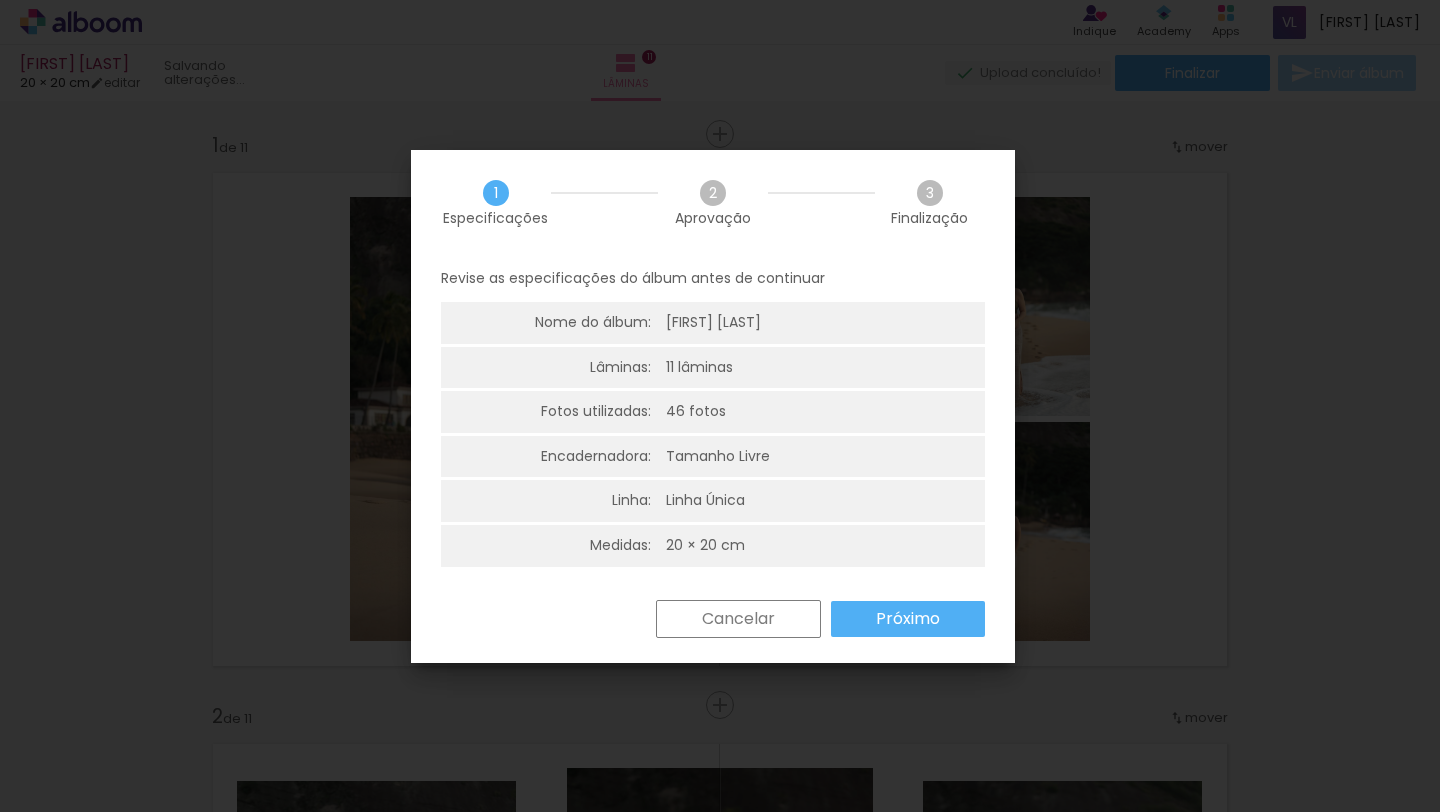 scroll, scrollTop: 0, scrollLeft: 0, axis: both 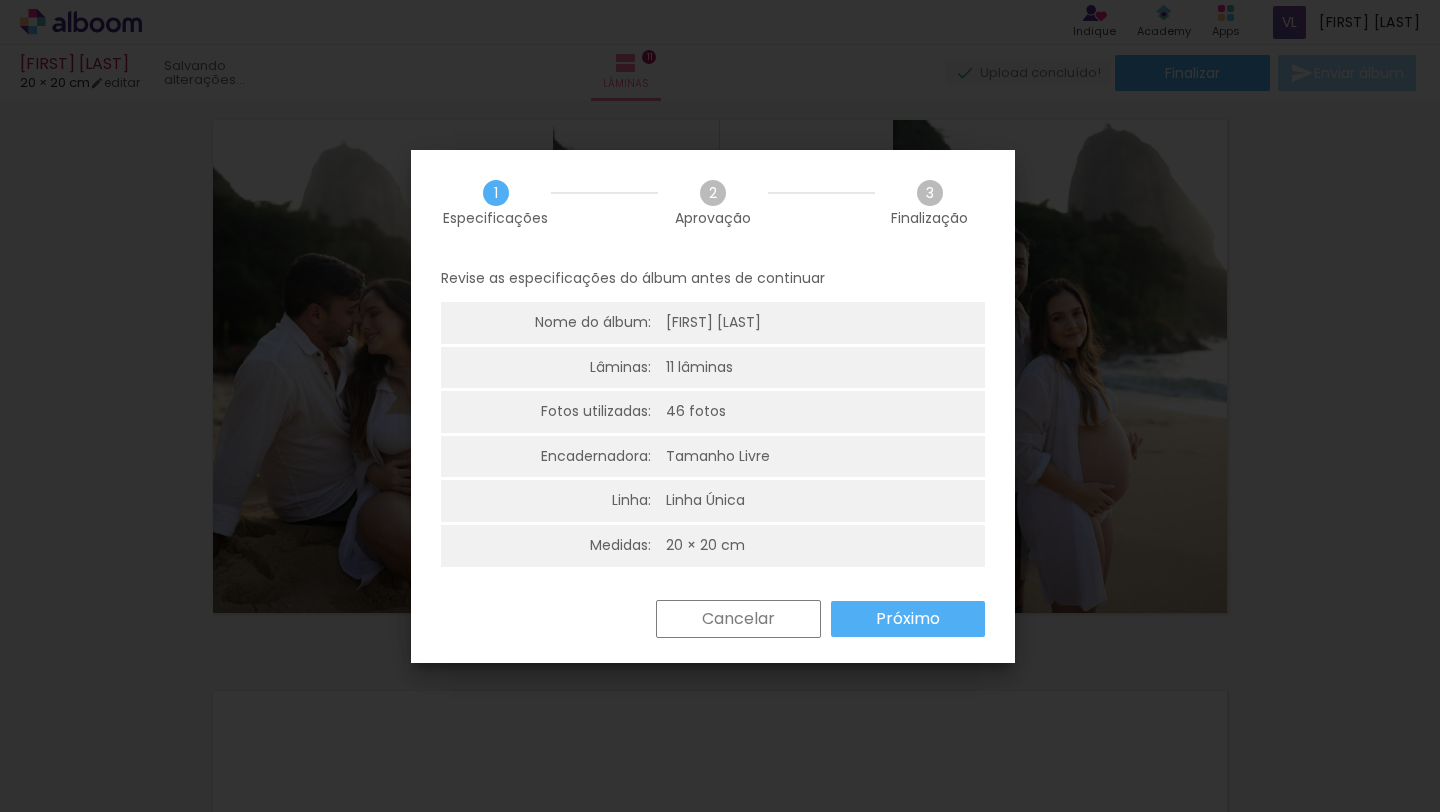 click on "Próximo" at bounding box center [0, 0] 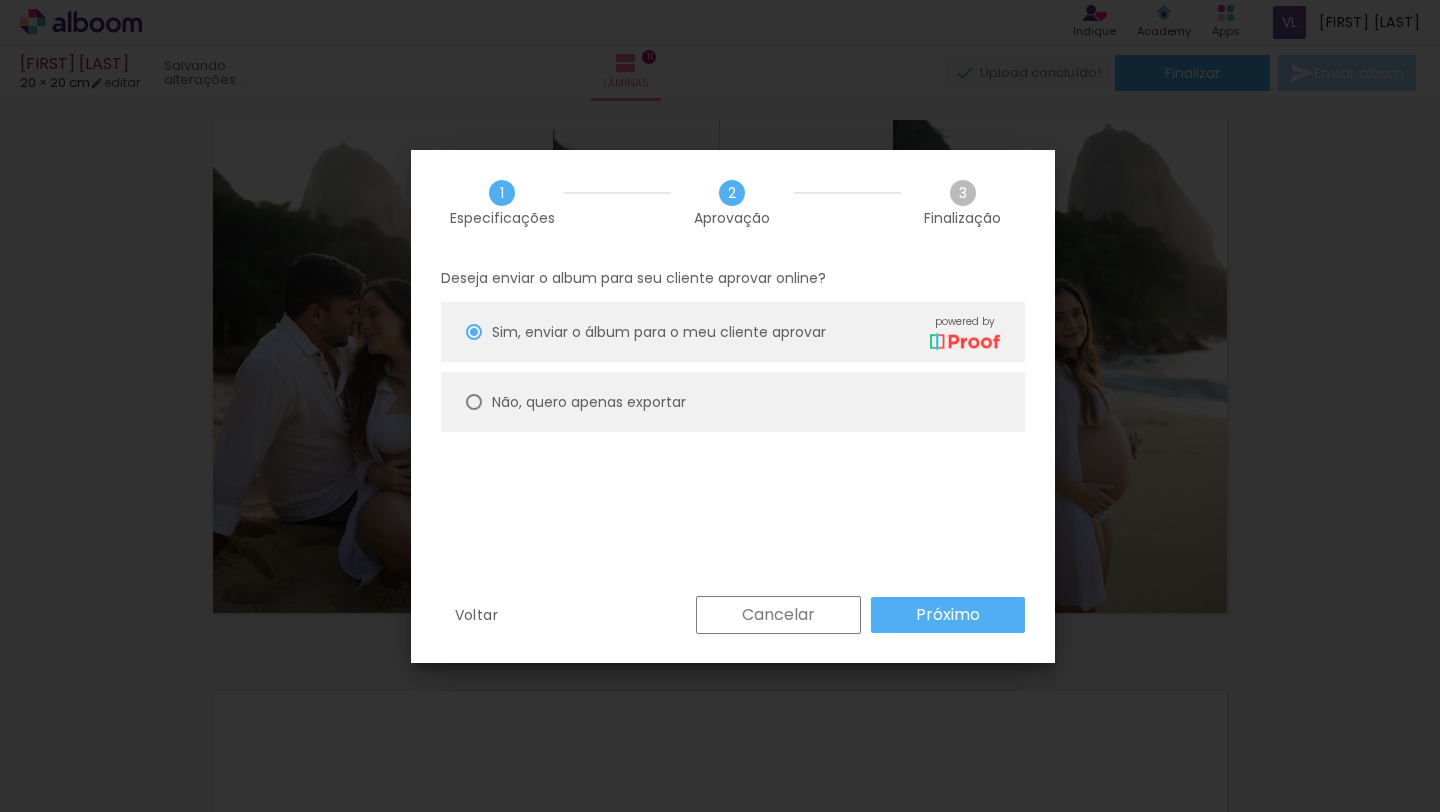 click on "Próximo" at bounding box center (0, 0) 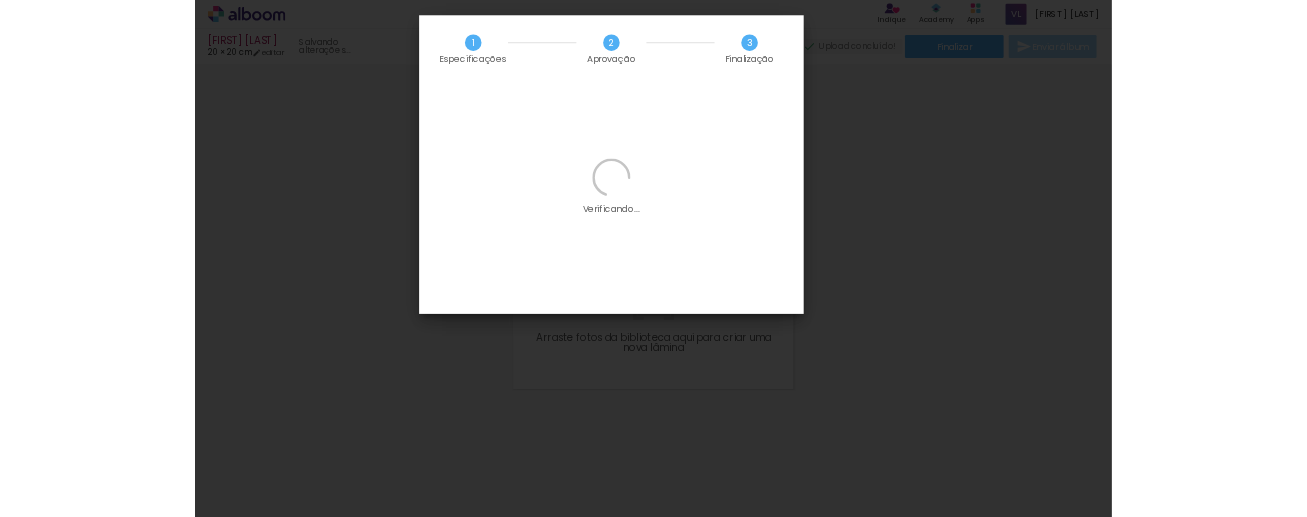 scroll, scrollTop: 3099, scrollLeft: 0, axis: vertical 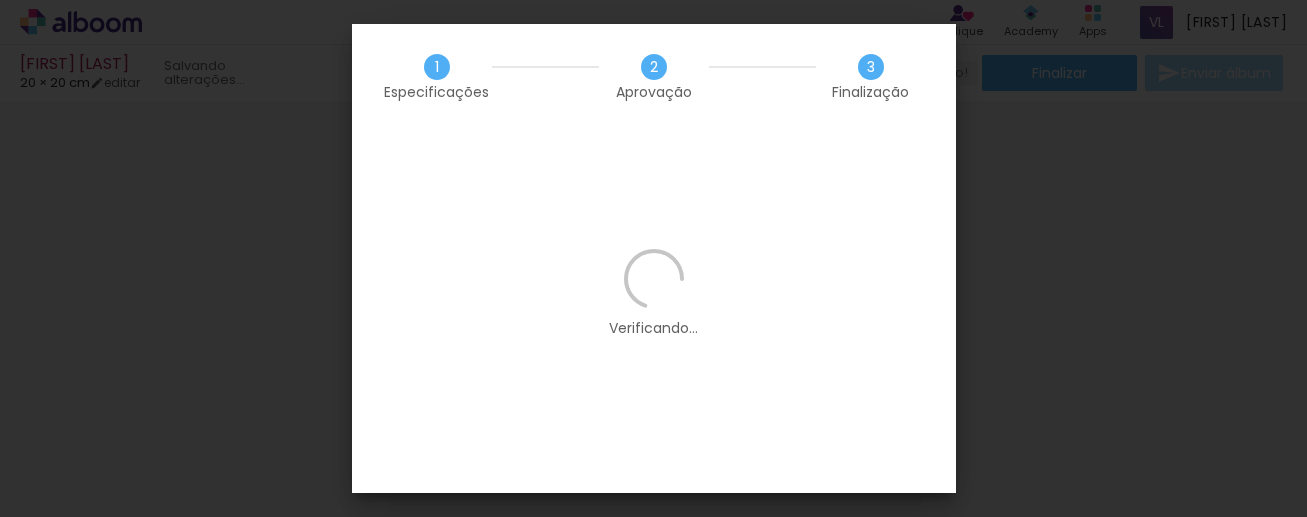 click 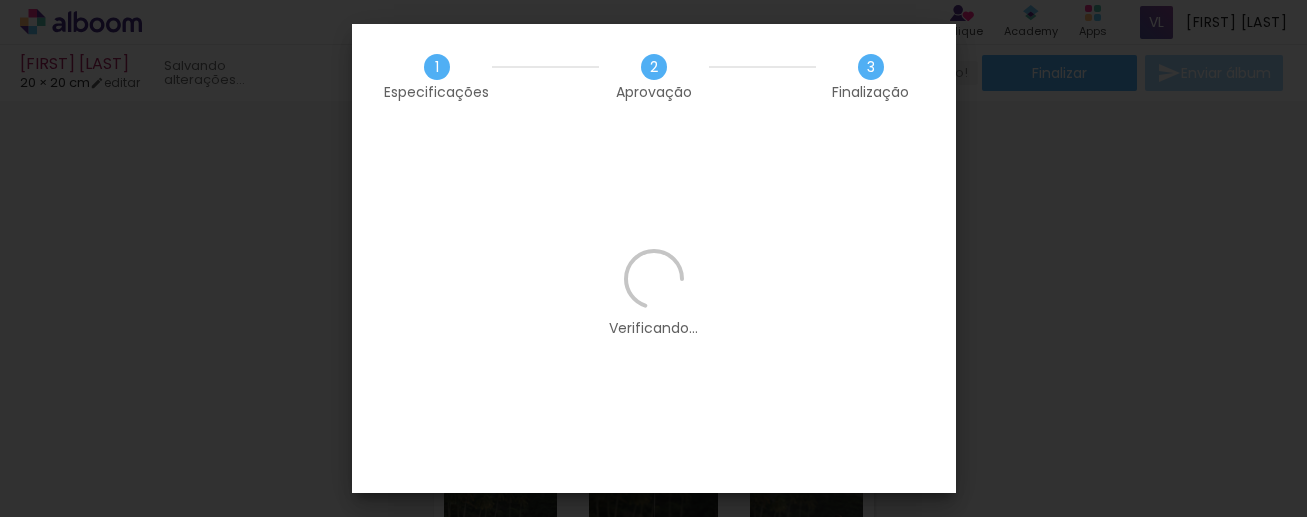 click 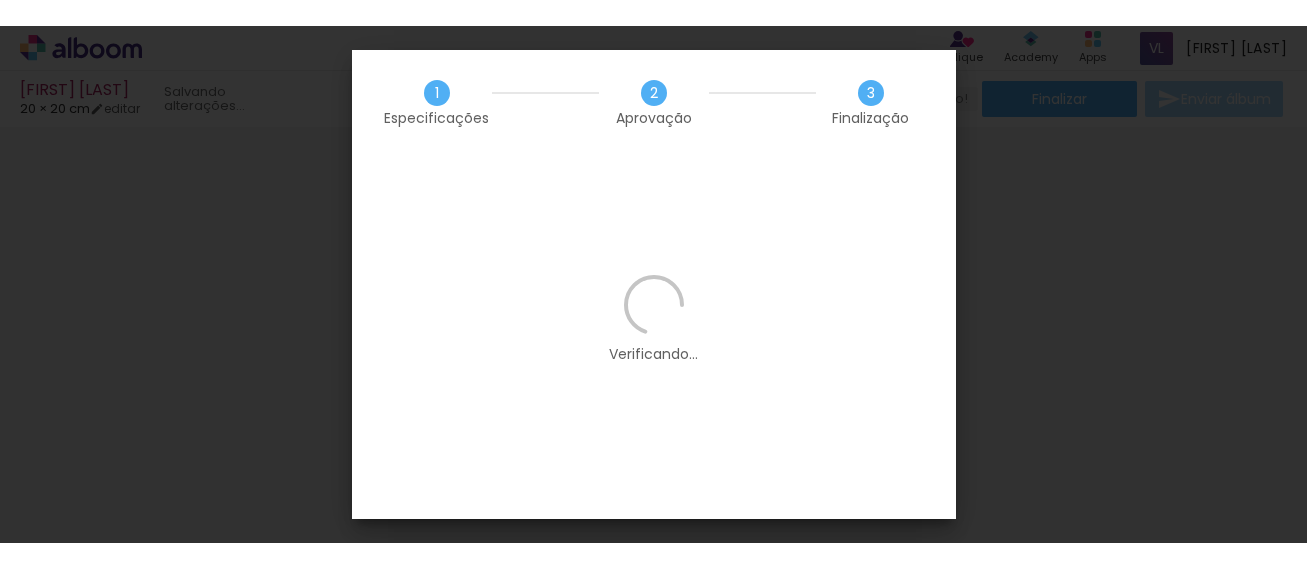 scroll, scrollTop: 0, scrollLeft: 0, axis: both 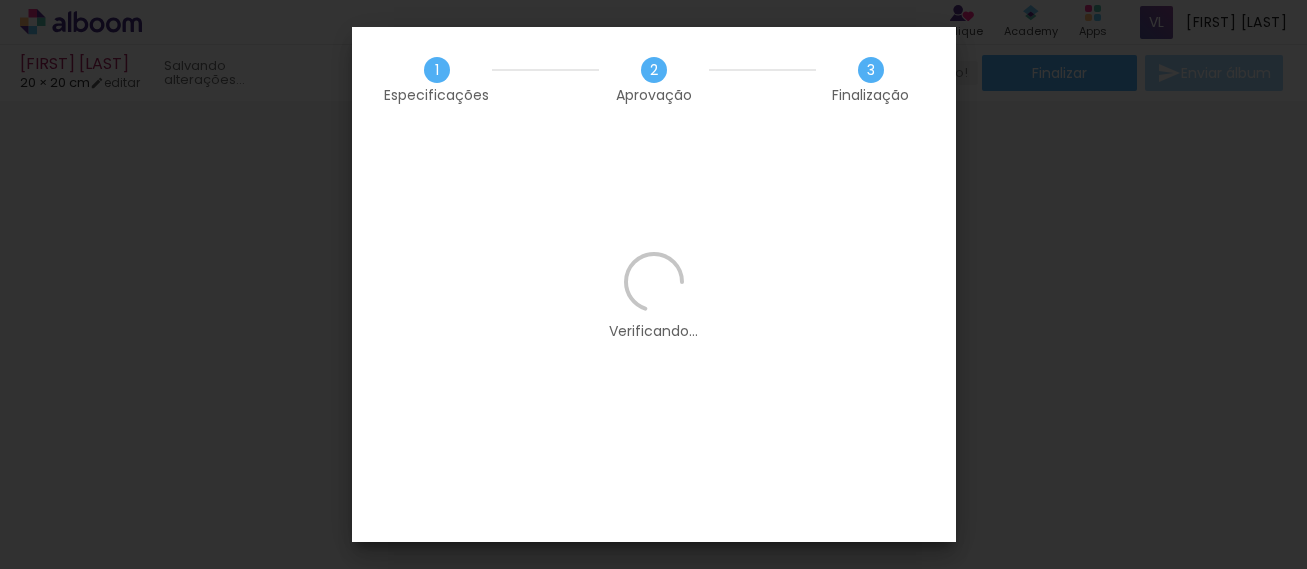 click 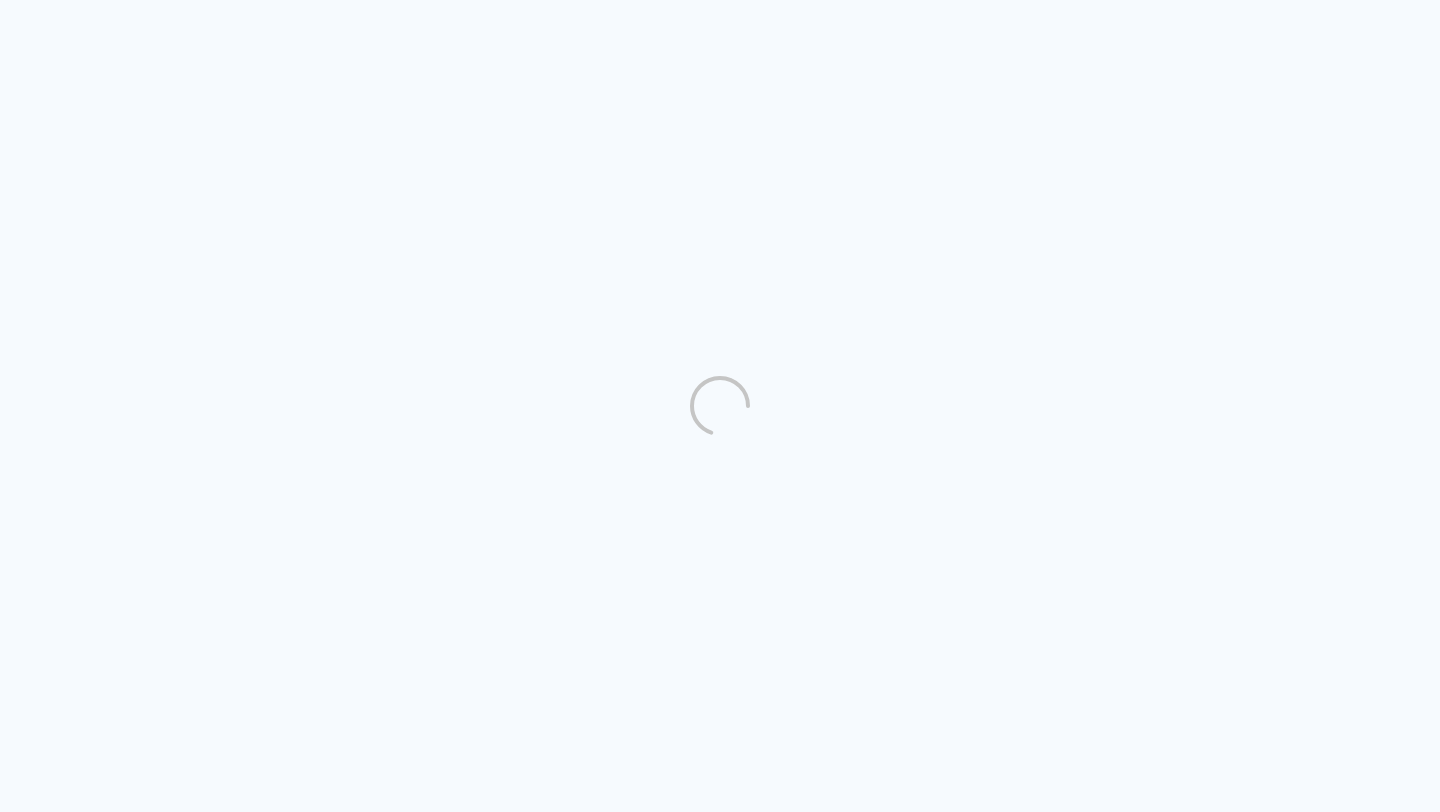 scroll, scrollTop: 0, scrollLeft: 0, axis: both 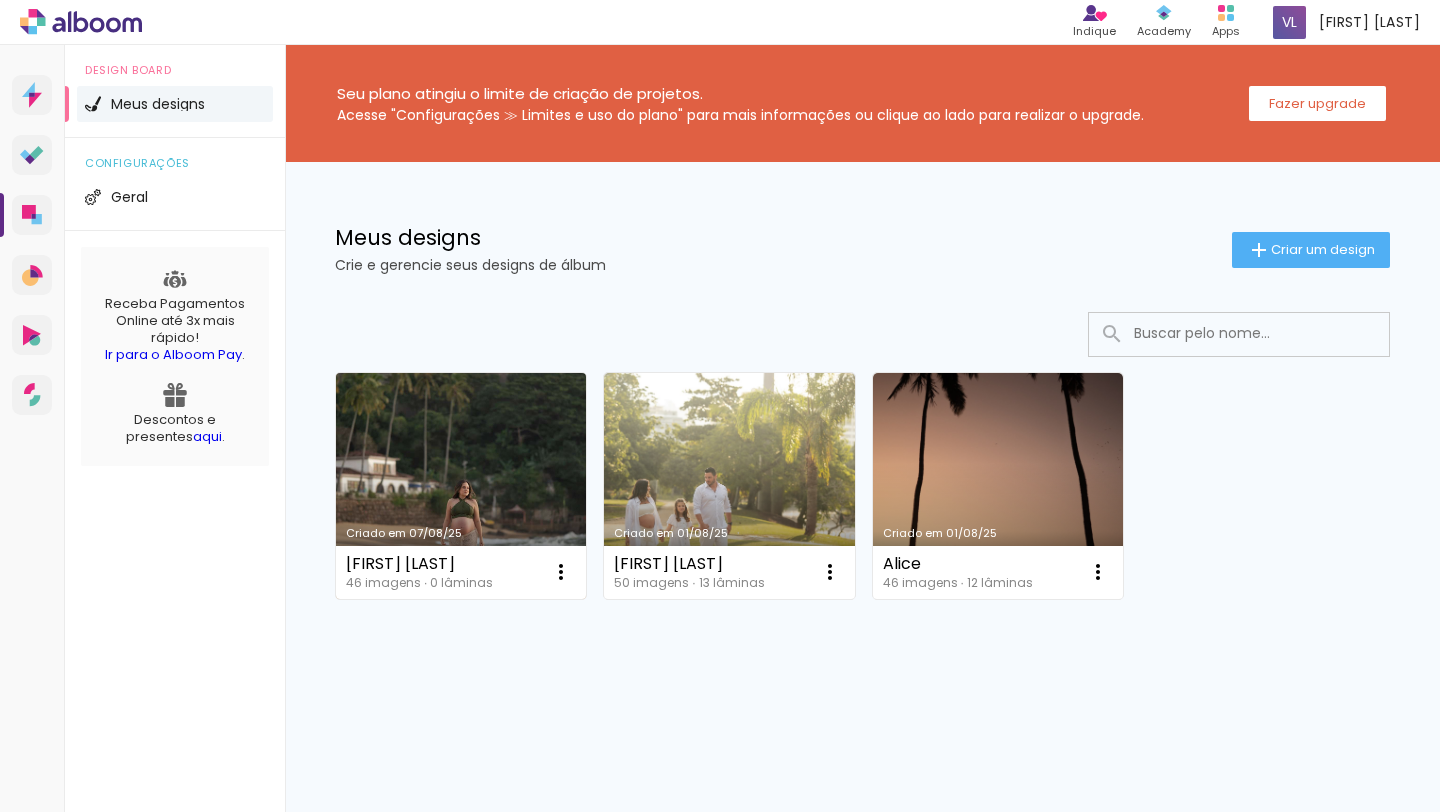 click on "Criado em 07/08/25" at bounding box center [461, 486] 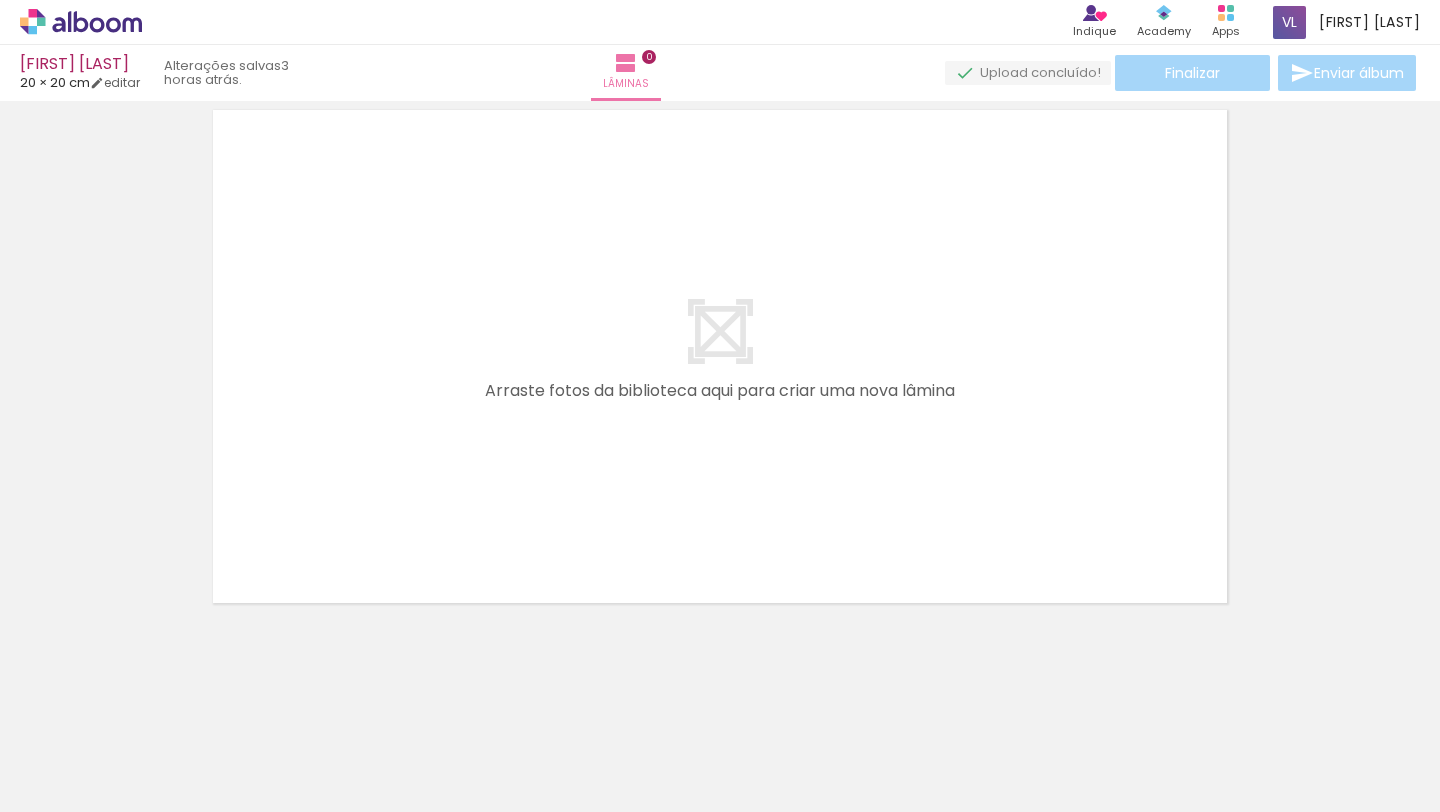 scroll, scrollTop: 0, scrollLeft: 0, axis: both 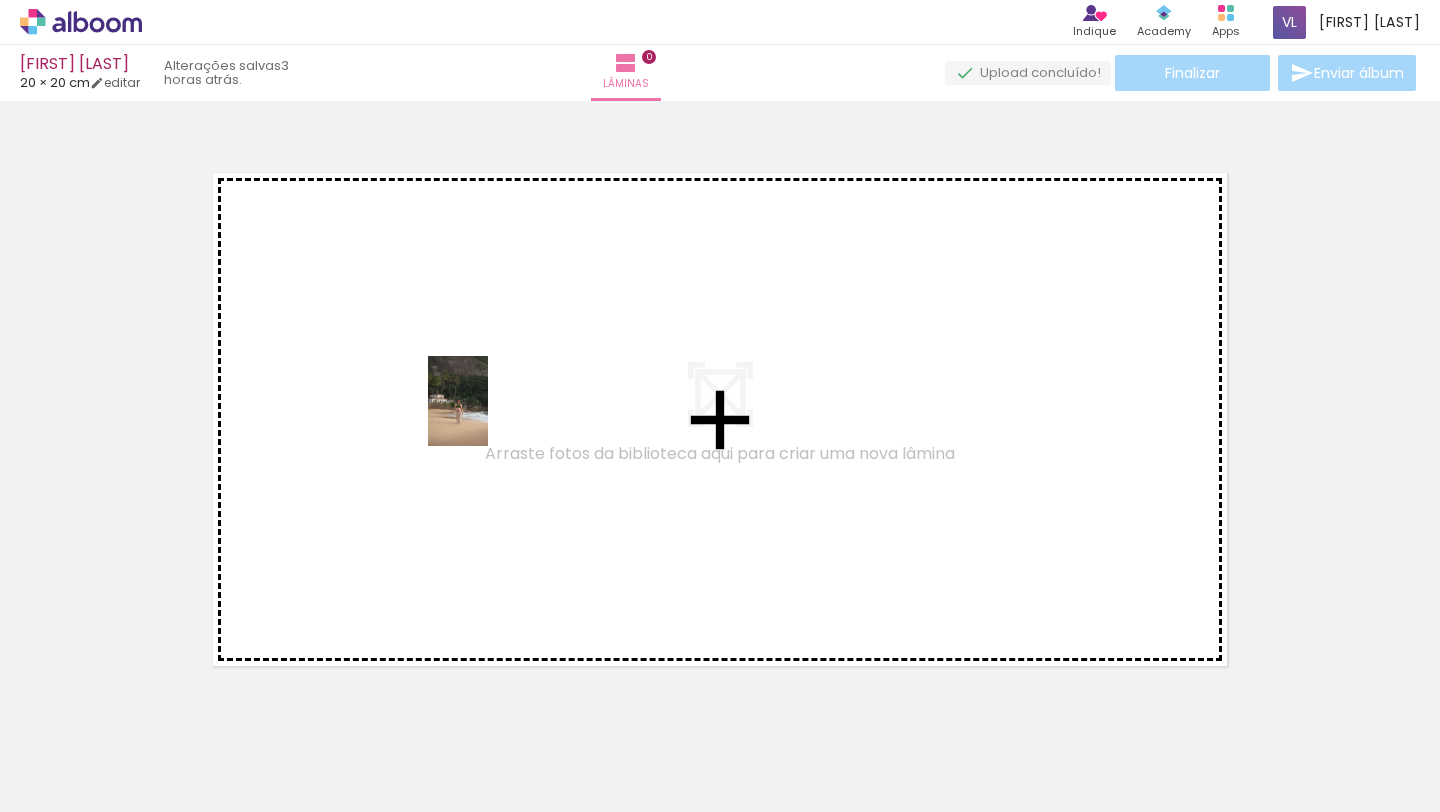 drag, startPoint x: 213, startPoint y: 756, endPoint x: 489, endPoint y: 440, distance: 419.56168 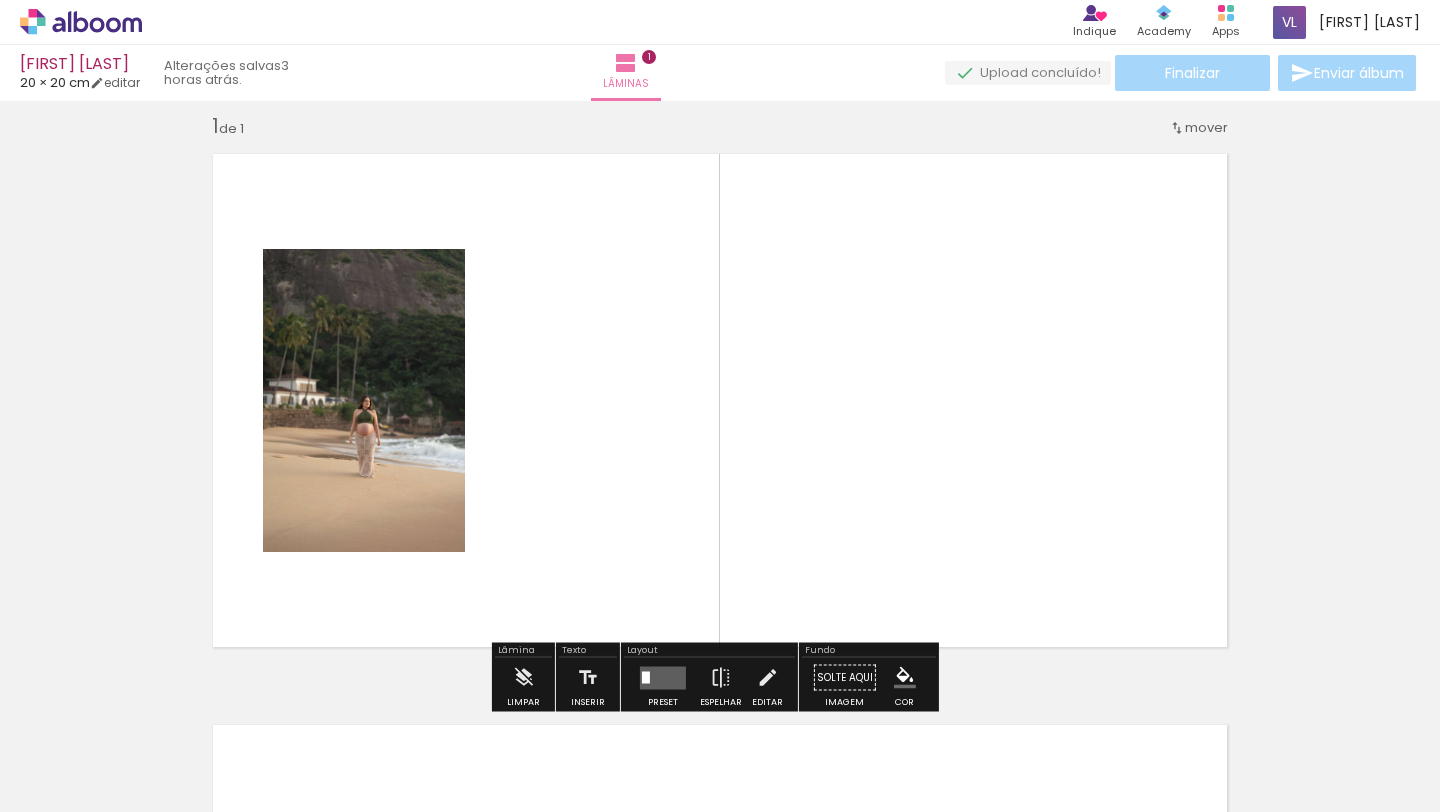 scroll, scrollTop: 25, scrollLeft: 0, axis: vertical 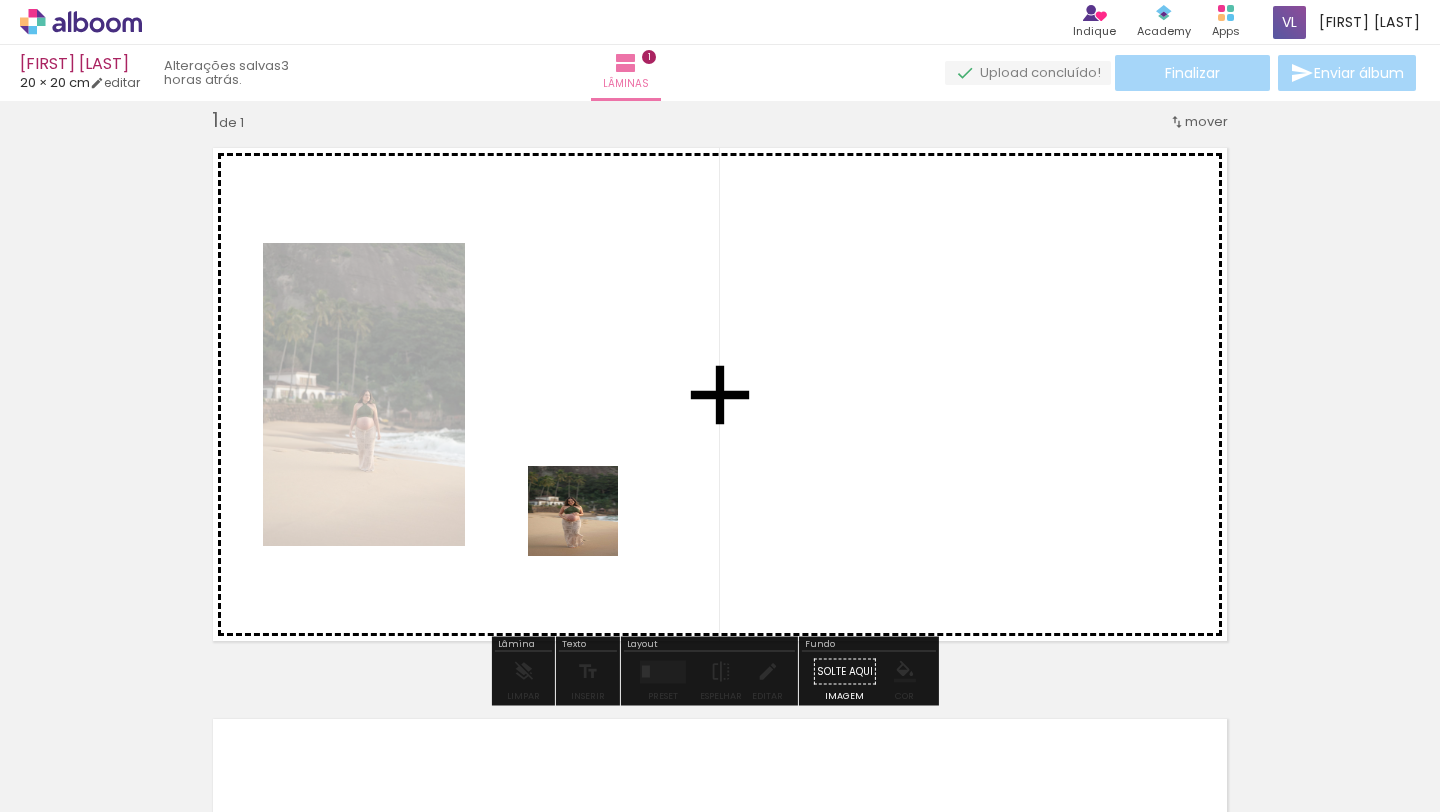 drag, startPoint x: 332, startPoint y: 742, endPoint x: 660, endPoint y: 458, distance: 433.86633 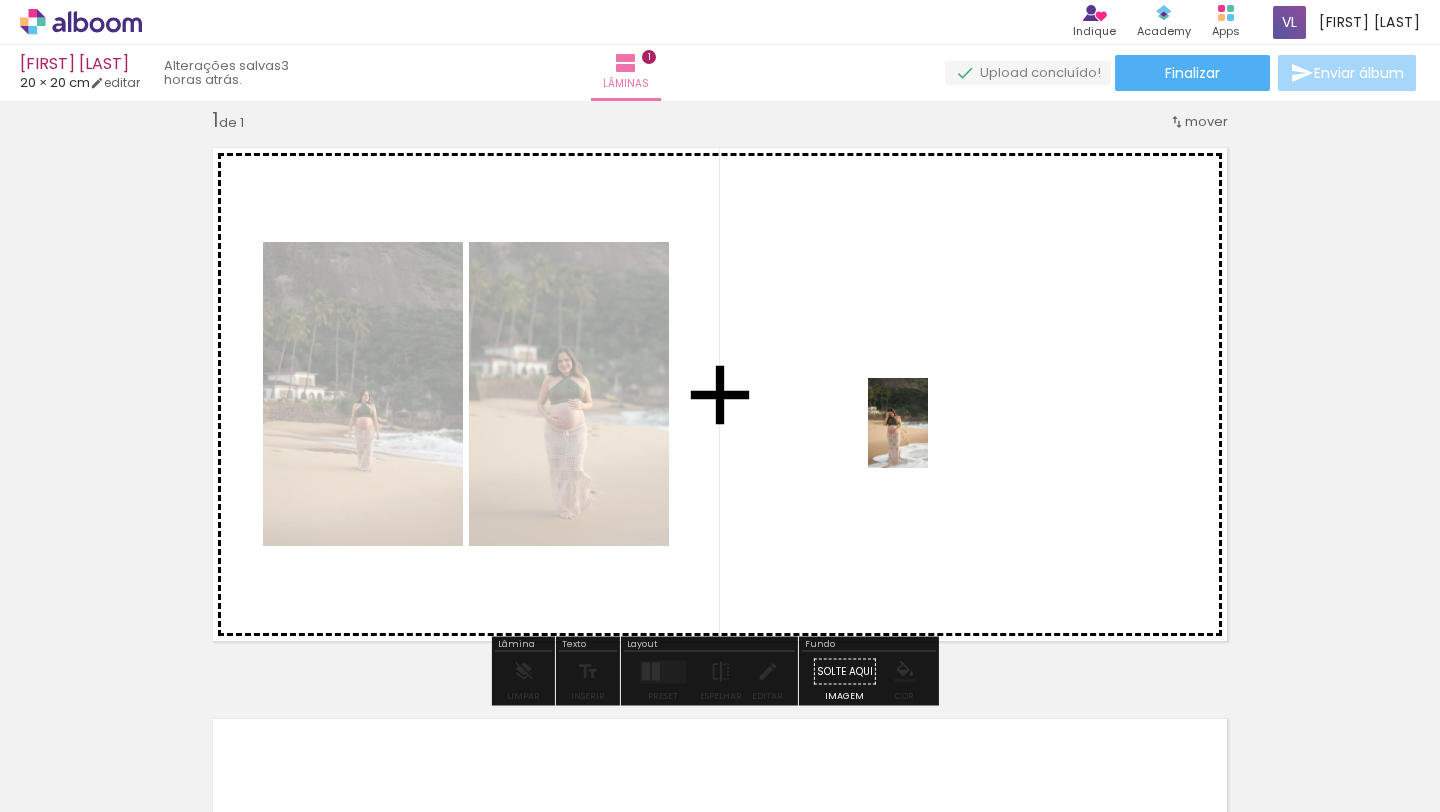 drag, startPoint x: 439, startPoint y: 758, endPoint x: 870, endPoint y: 524, distance: 490.42532 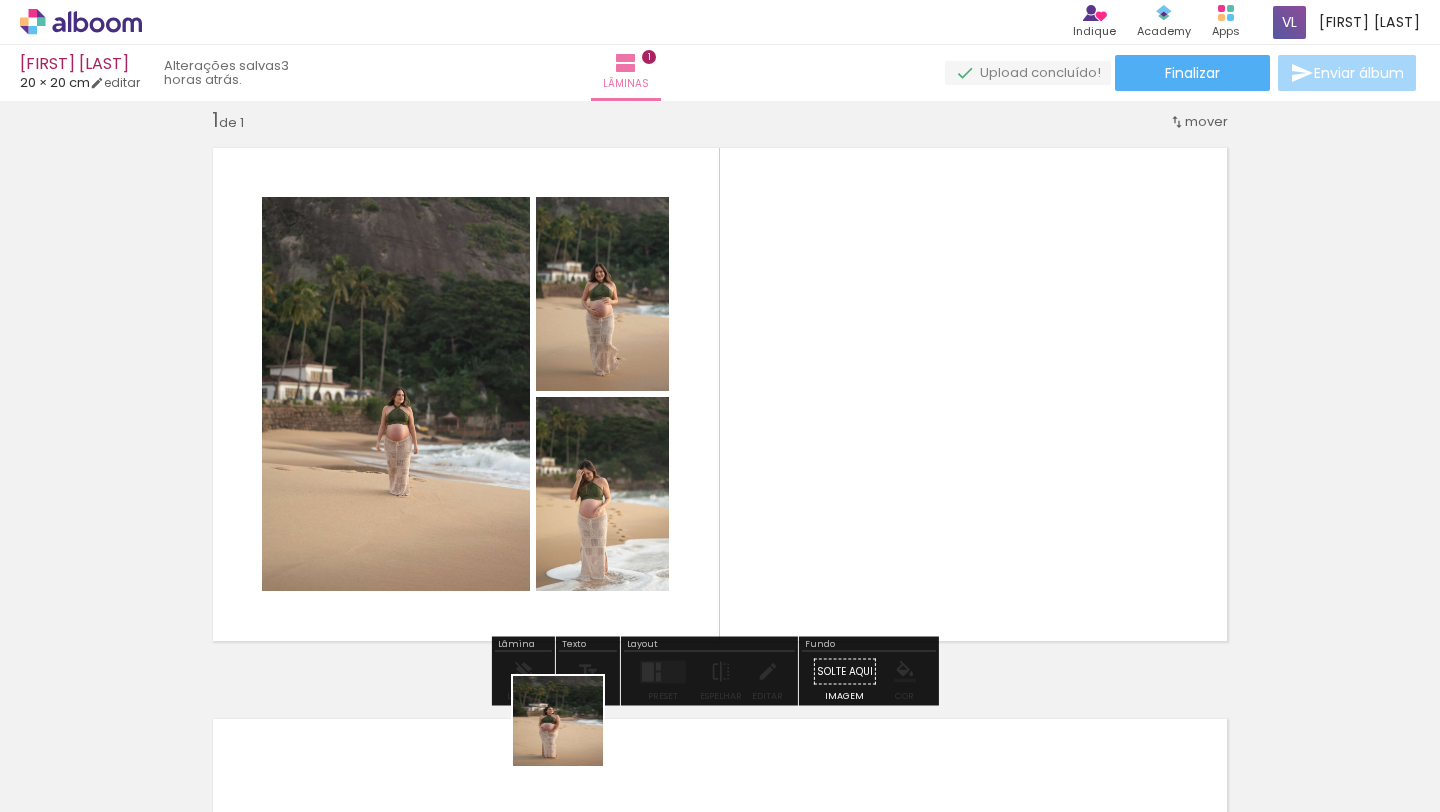 drag, startPoint x: 545, startPoint y: 761, endPoint x: 997, endPoint y: 429, distance: 560.82794 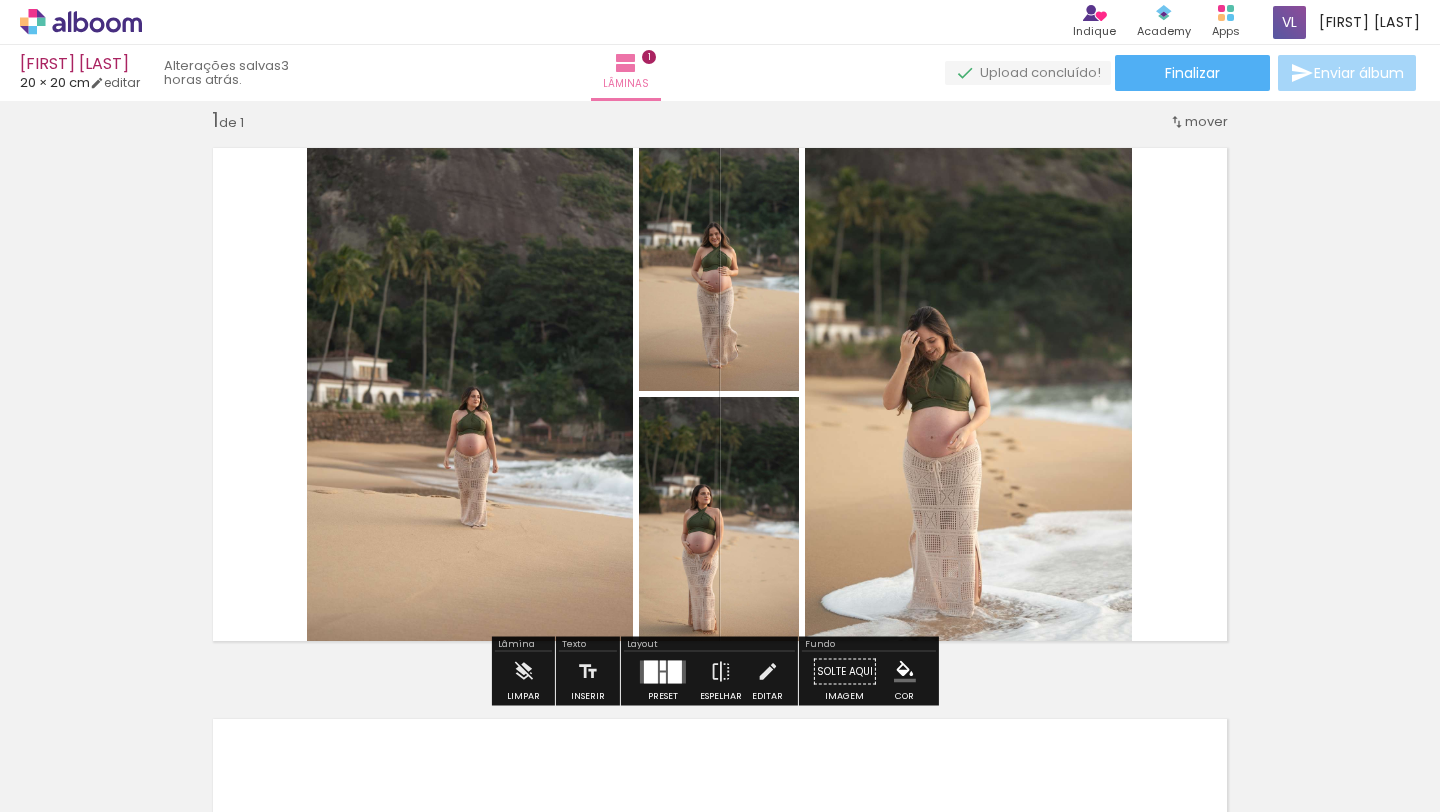 click at bounding box center [663, 671] 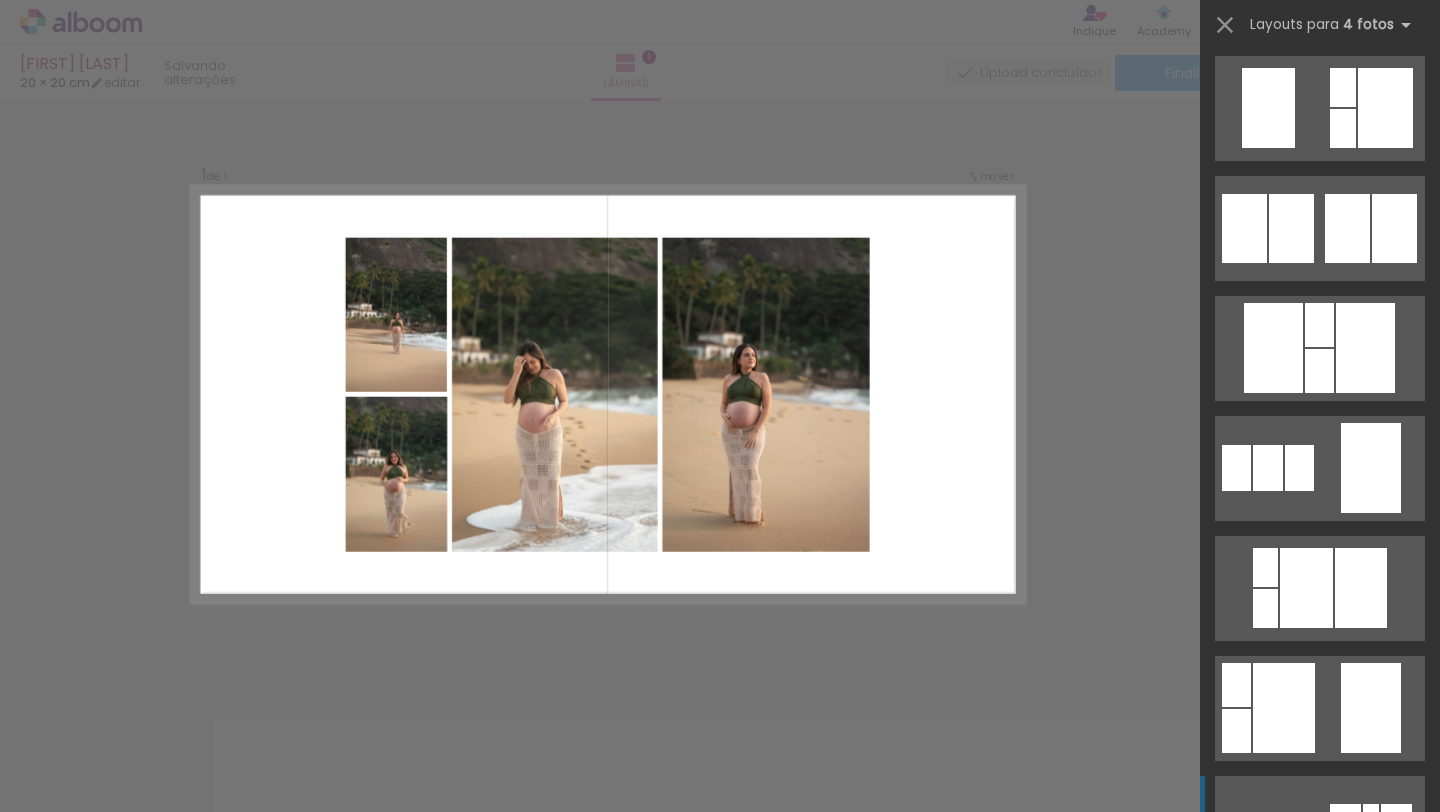 scroll, scrollTop: 1064, scrollLeft: 0, axis: vertical 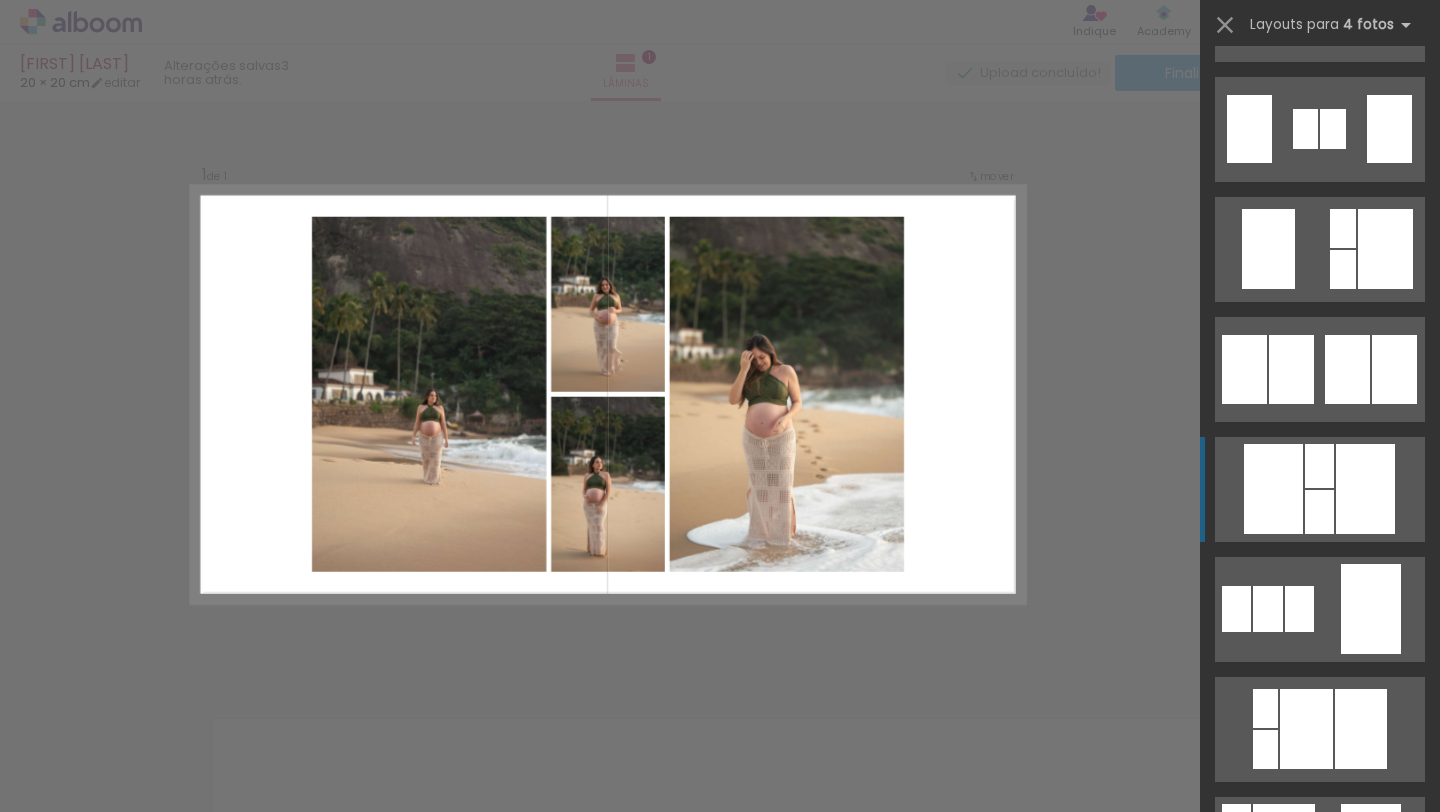 click at bounding box center (1320, -10924) 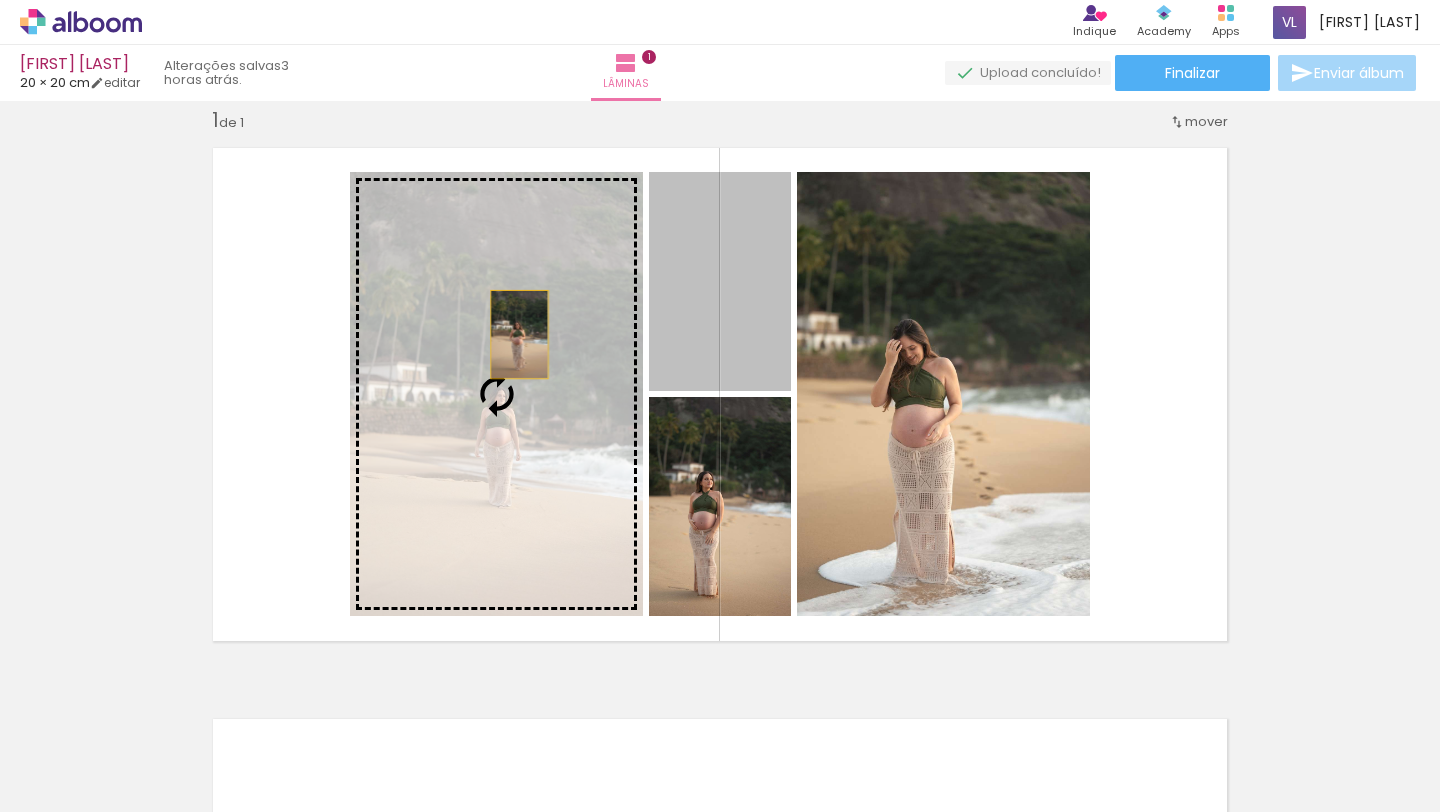 drag, startPoint x: 714, startPoint y: 299, endPoint x: 511, endPoint y: 334, distance: 205.99515 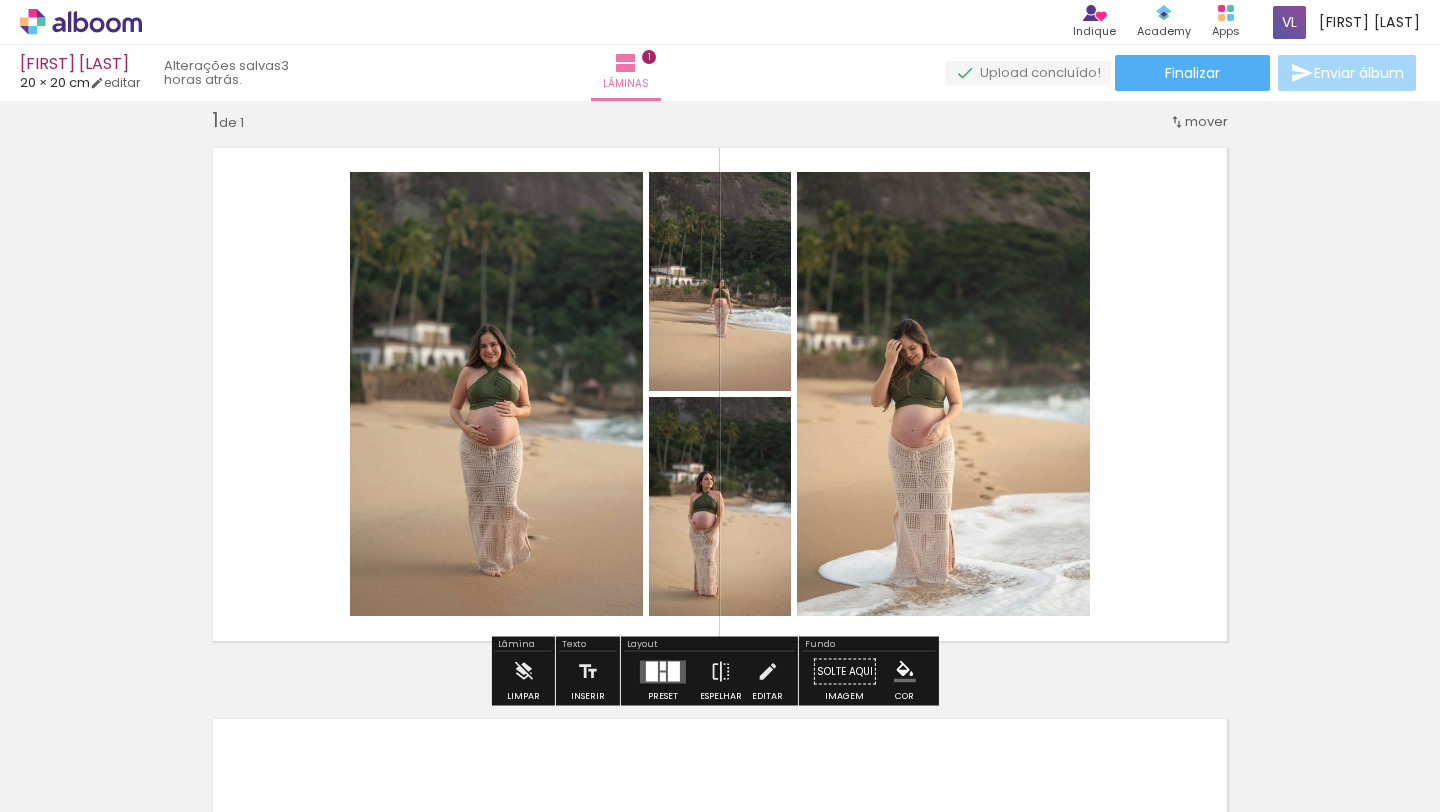 click on "Inserir lâmina 1  de 1" at bounding box center (720, 654) 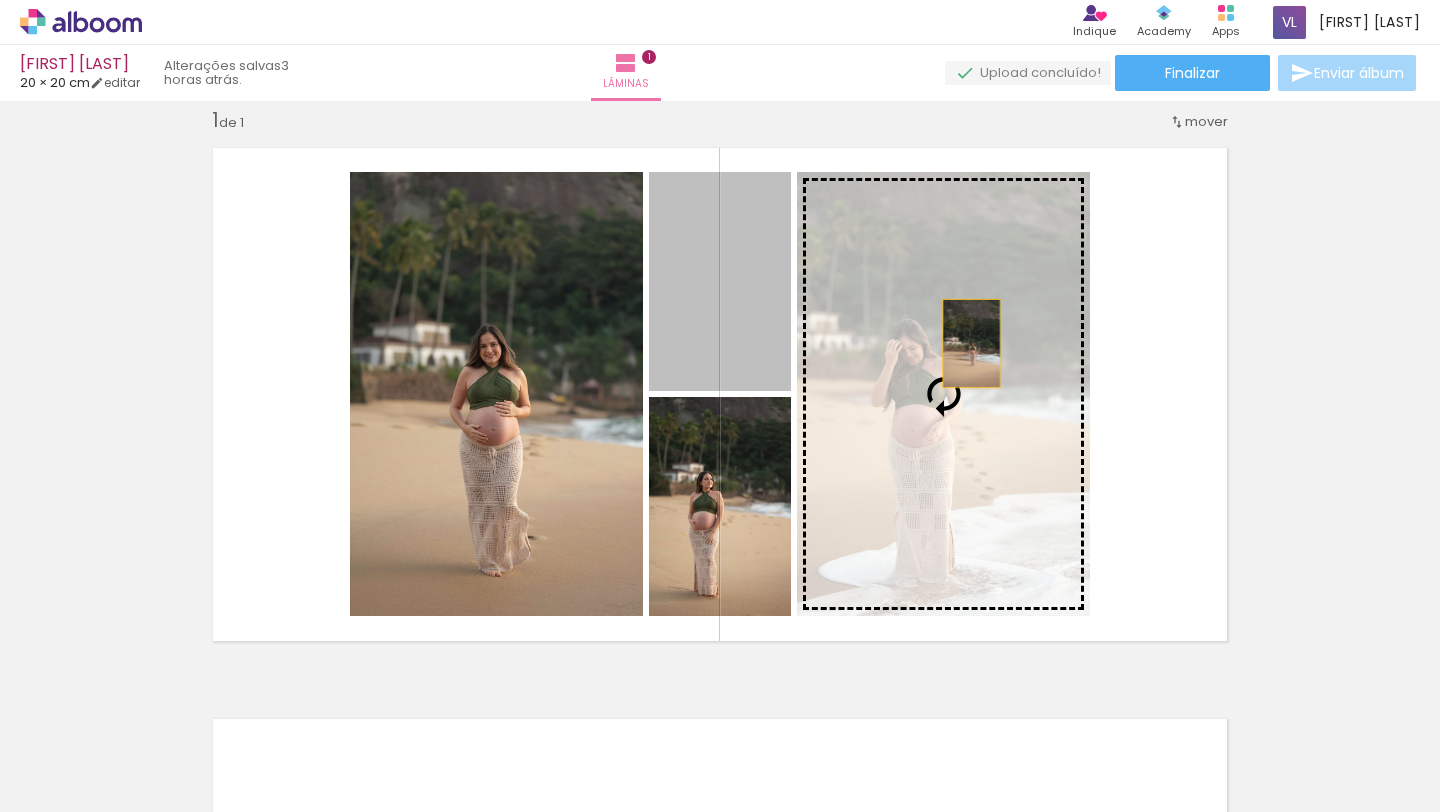 drag, startPoint x: 715, startPoint y: 296, endPoint x: 964, endPoint y: 343, distance: 253.39693 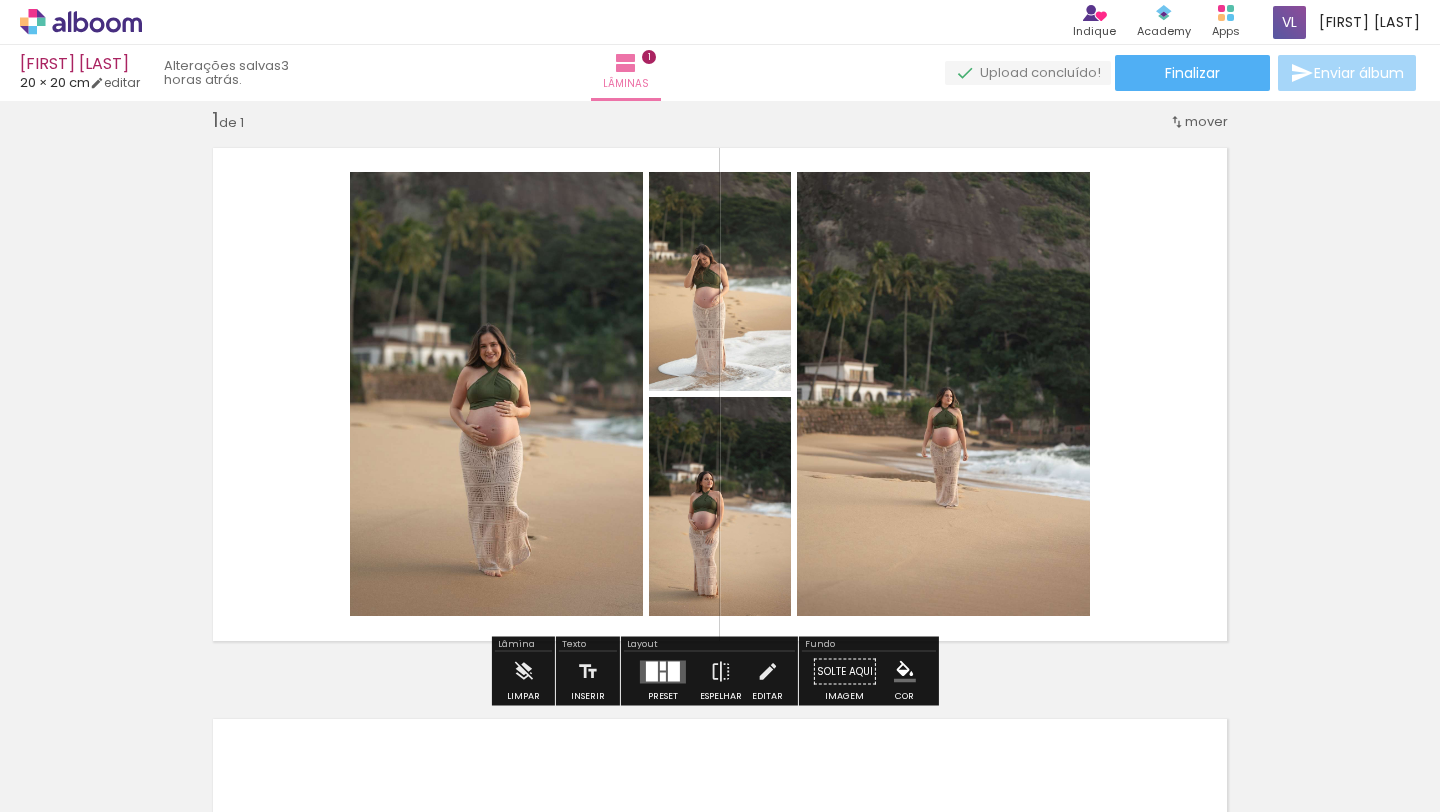 click on "Inserir lâmina 1  de 1" at bounding box center [720, 654] 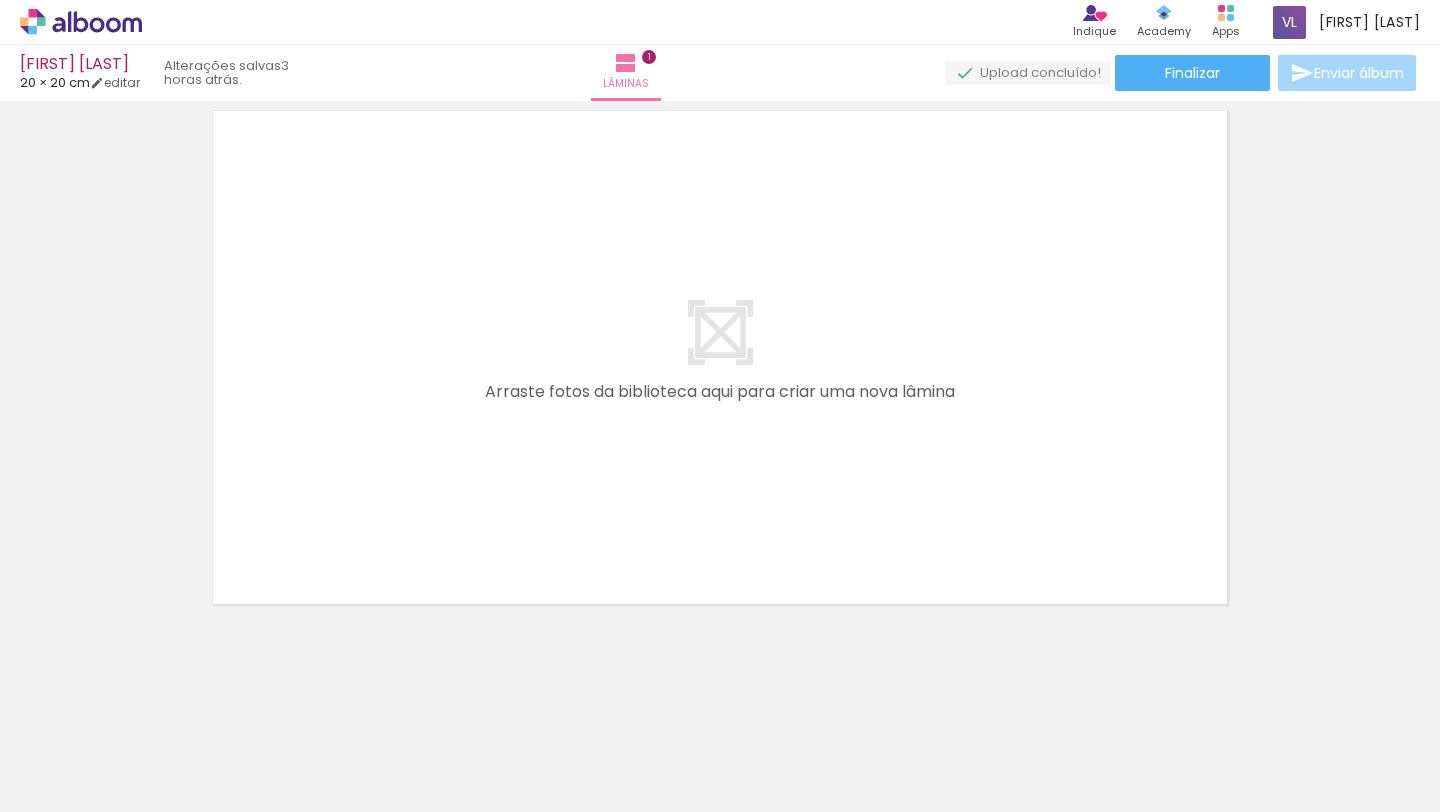 scroll, scrollTop: 634, scrollLeft: 0, axis: vertical 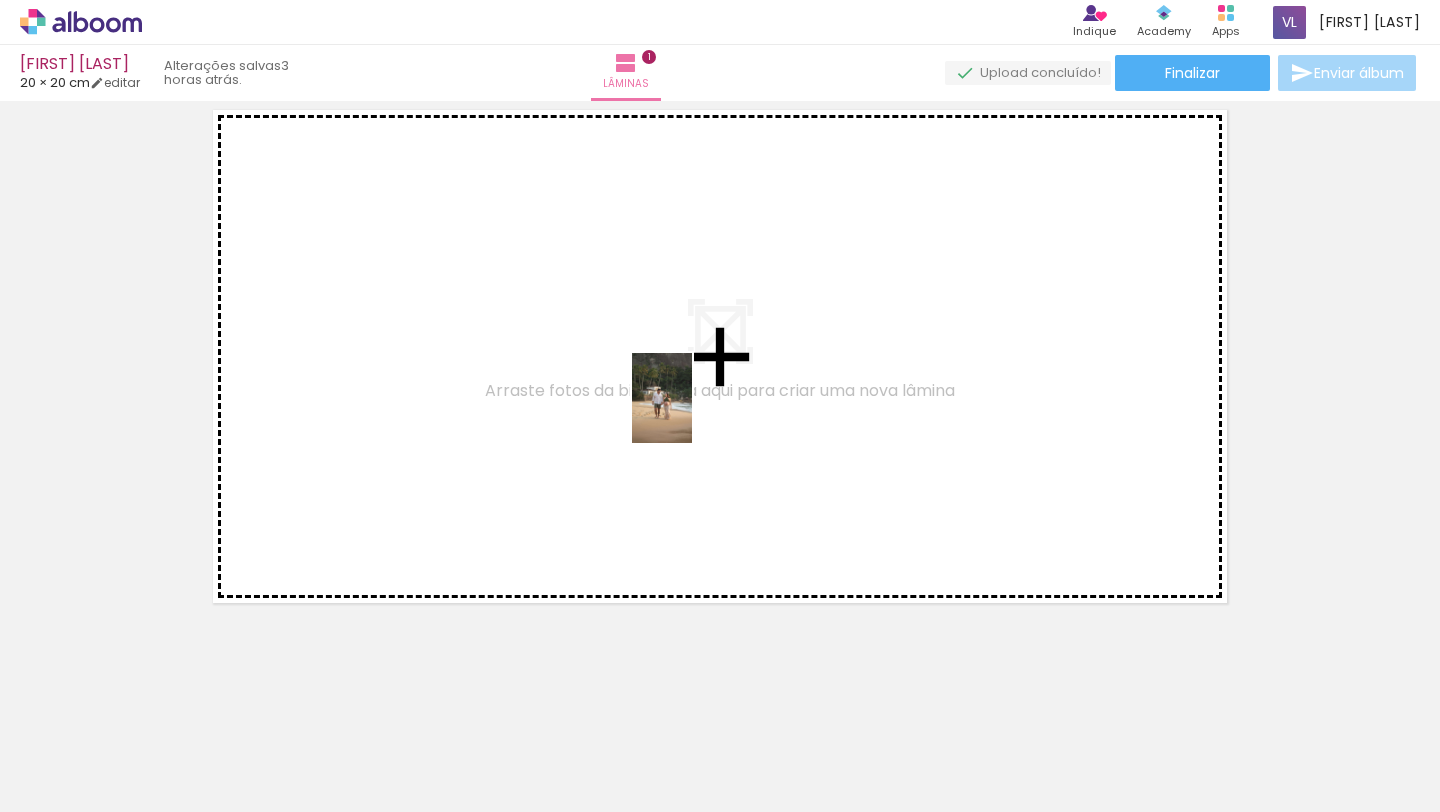 drag, startPoint x: 665, startPoint y: 765, endPoint x: 715, endPoint y: 526, distance: 244.17412 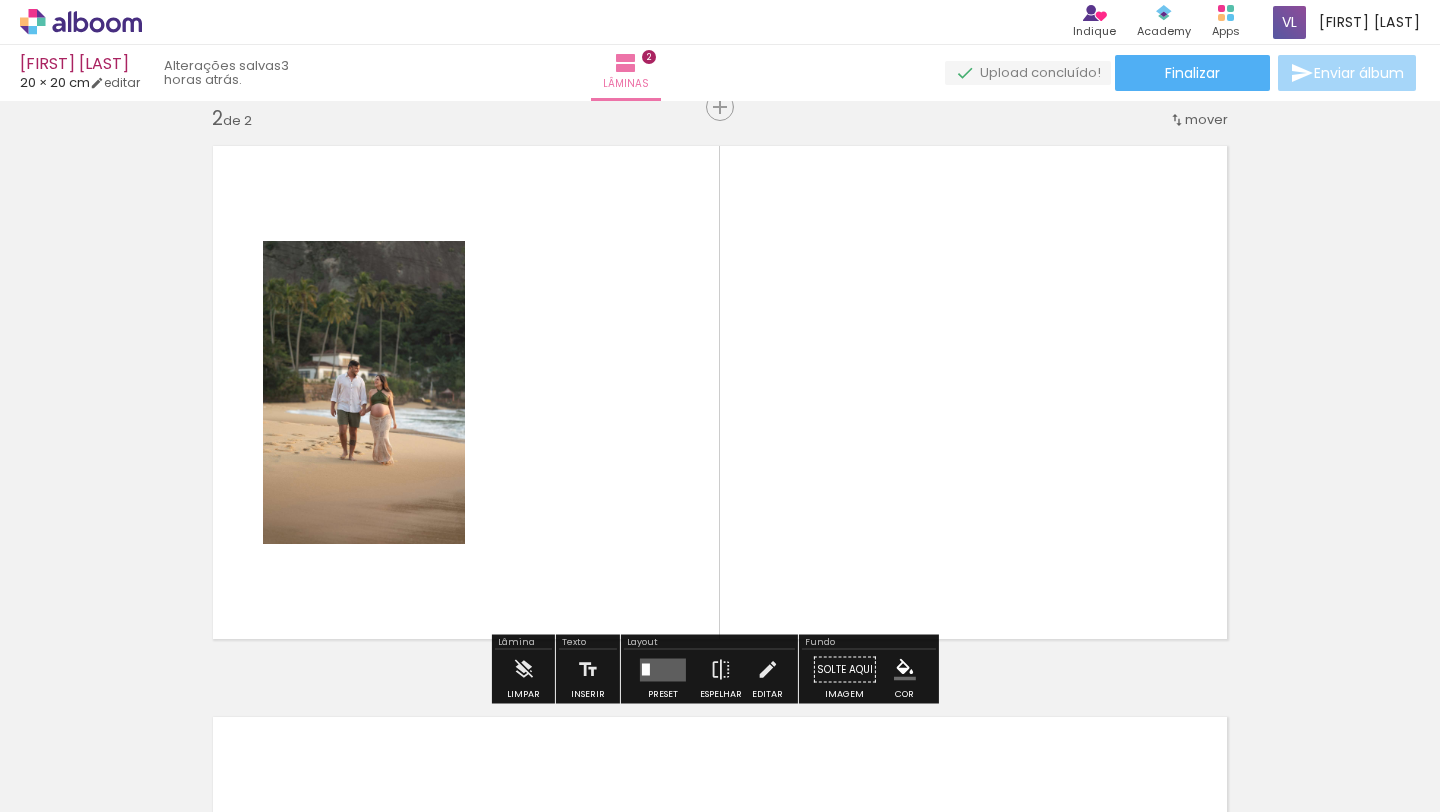 scroll, scrollTop: 596, scrollLeft: 0, axis: vertical 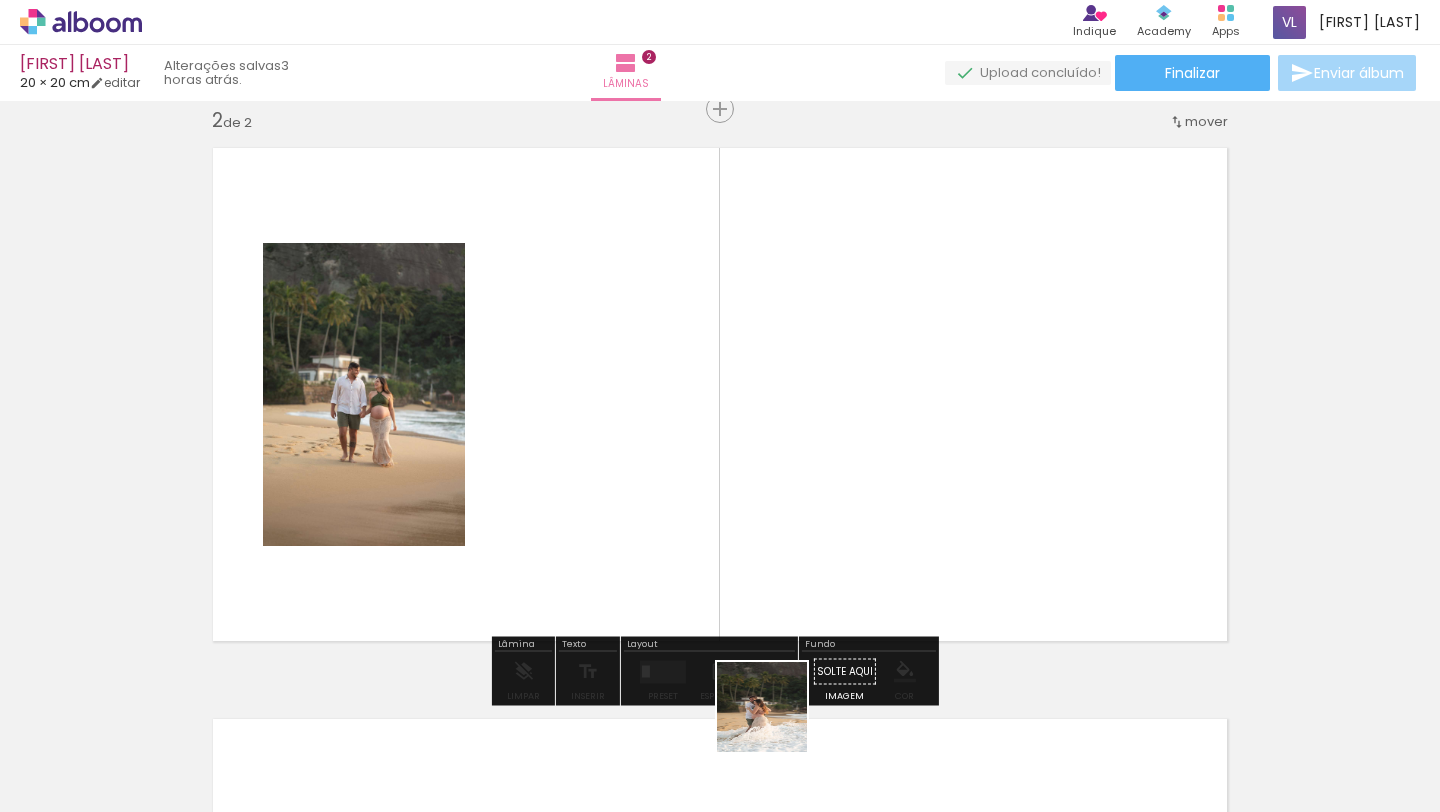 drag, startPoint x: 777, startPoint y: 722, endPoint x: 829, endPoint y: 523, distance: 205.6818 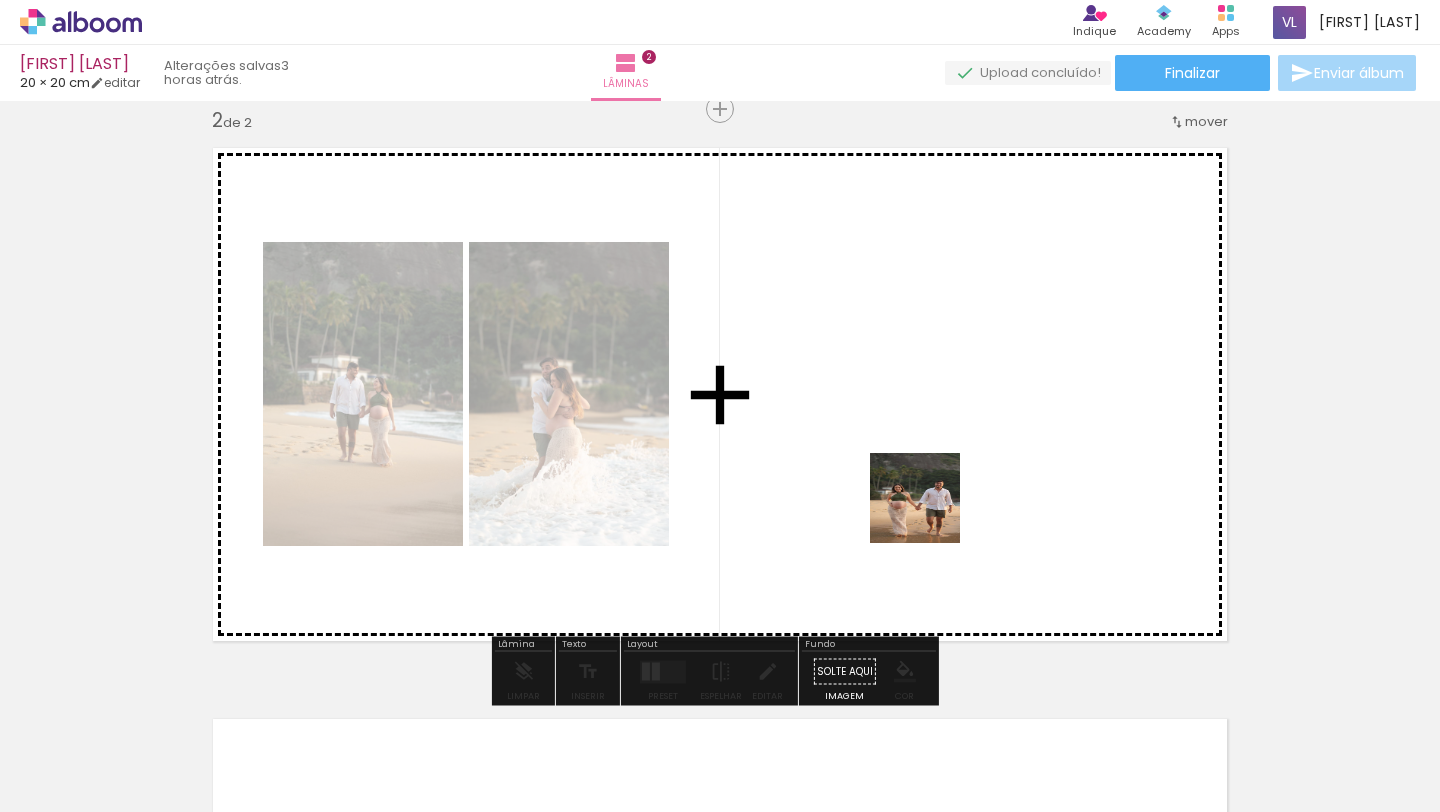 drag, startPoint x: 900, startPoint y: 666, endPoint x: 945, endPoint y: 442, distance: 228.47539 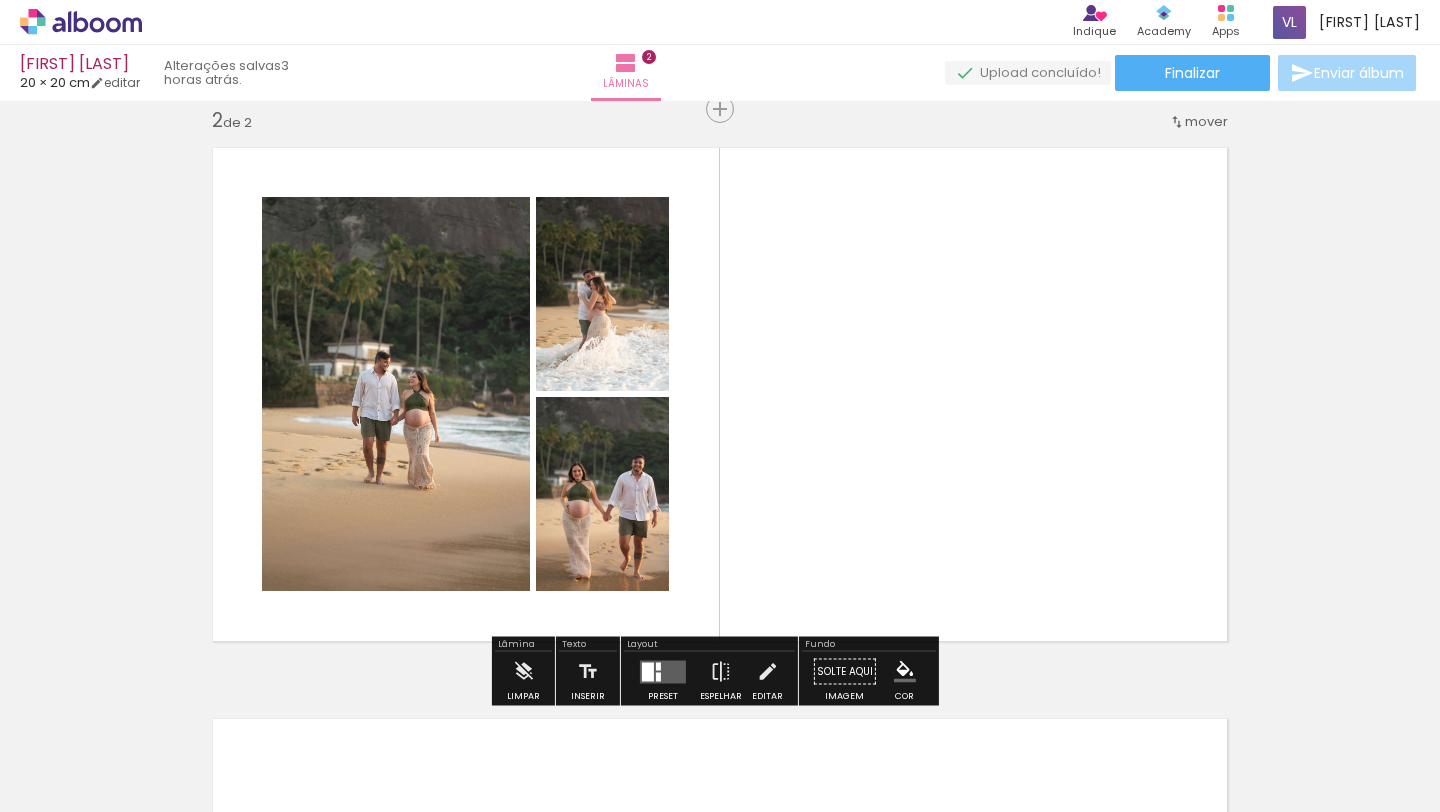 click at bounding box center (663, 671) 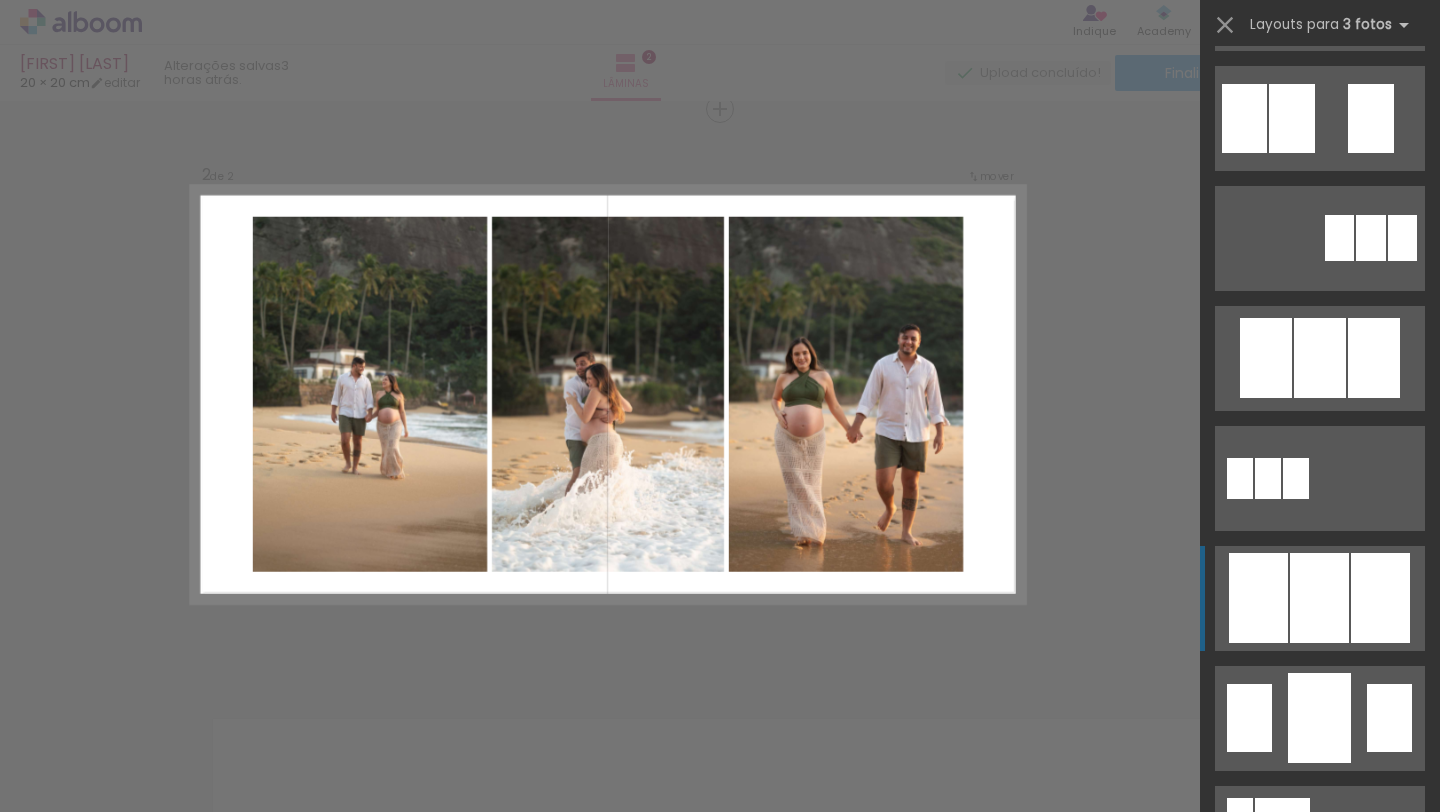 scroll, scrollTop: 875, scrollLeft: 0, axis: vertical 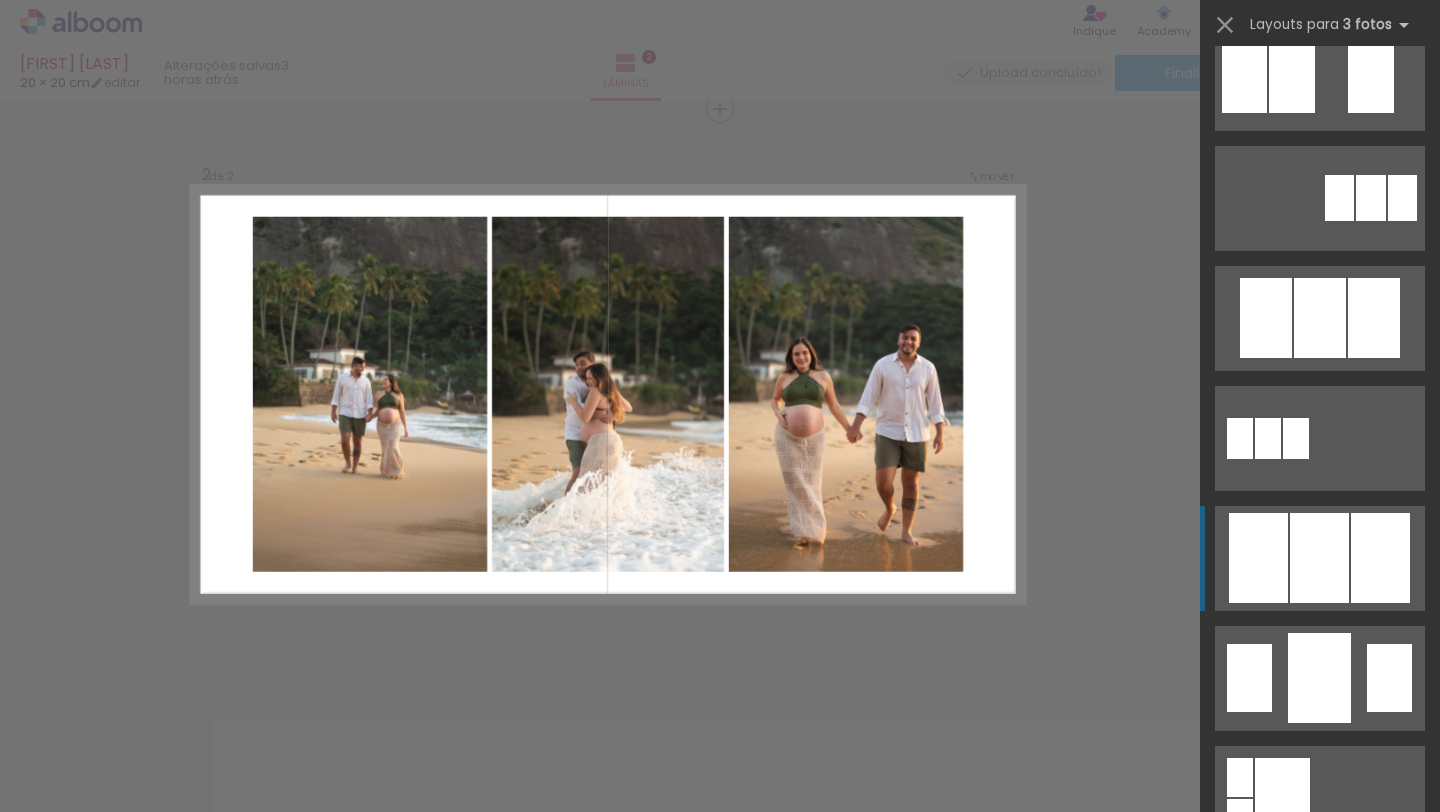 click at bounding box center [1320, 318] 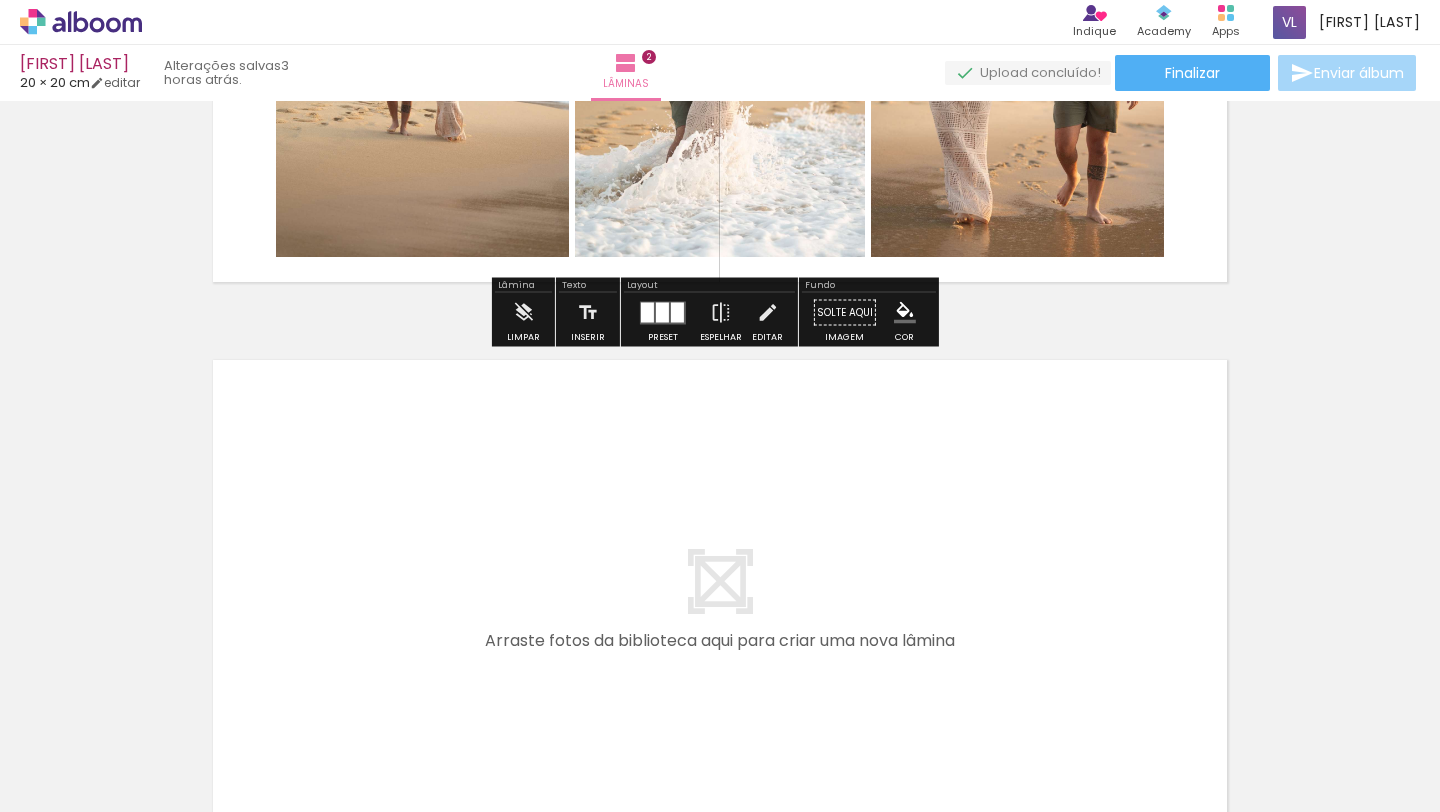 scroll, scrollTop: 1205, scrollLeft: 0, axis: vertical 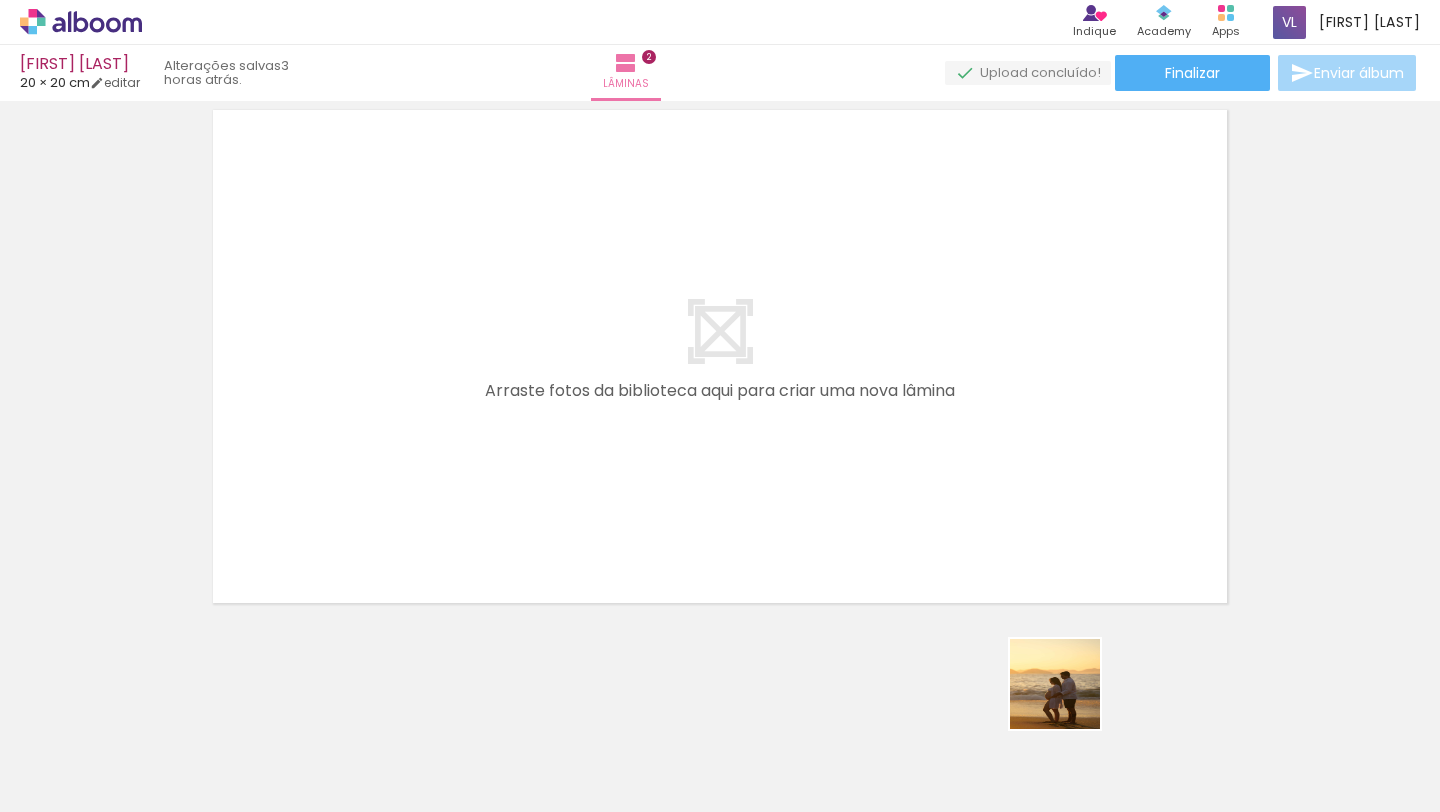 drag, startPoint x: 1070, startPoint y: 699, endPoint x: 1007, endPoint y: 643, distance: 84.29116 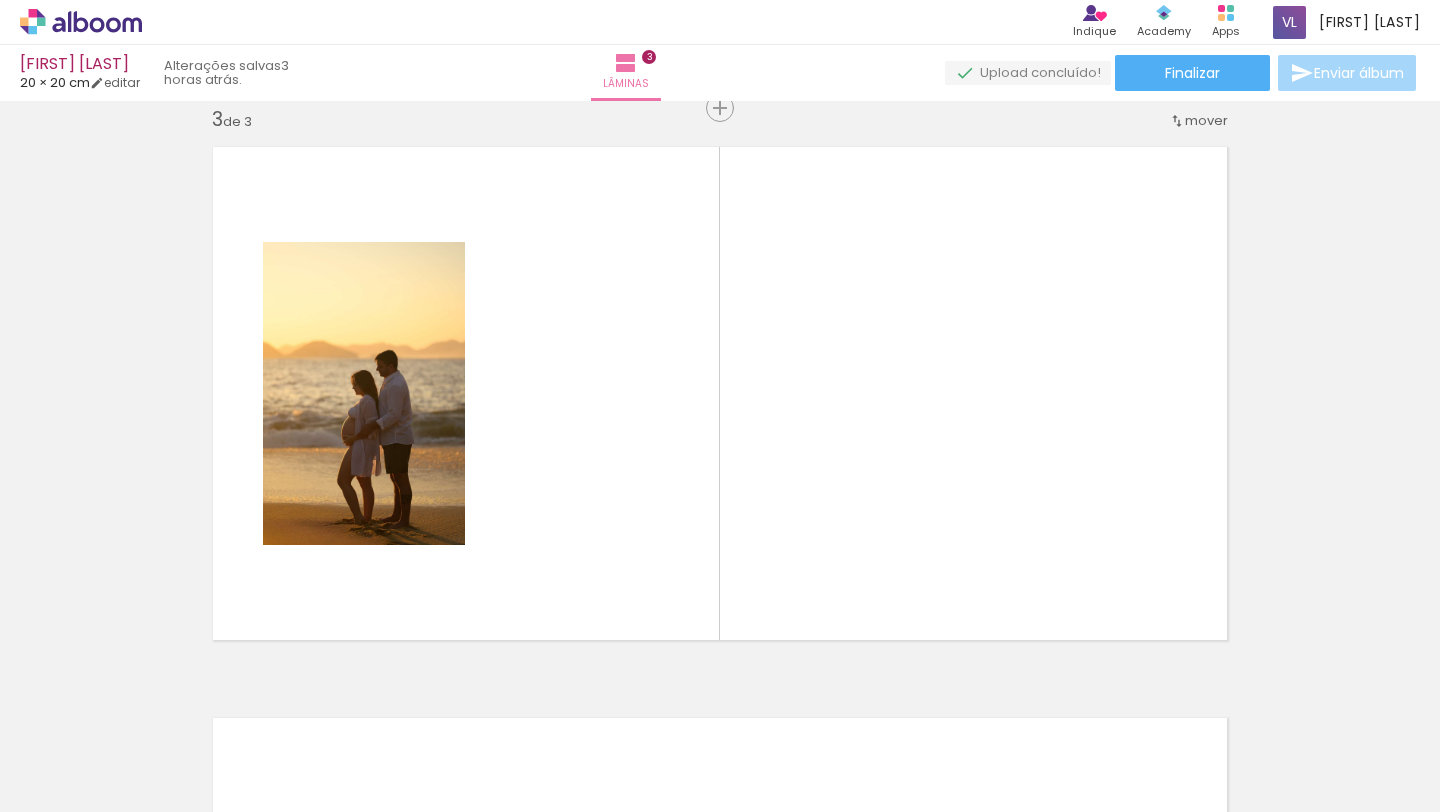 scroll, scrollTop: 1167, scrollLeft: 0, axis: vertical 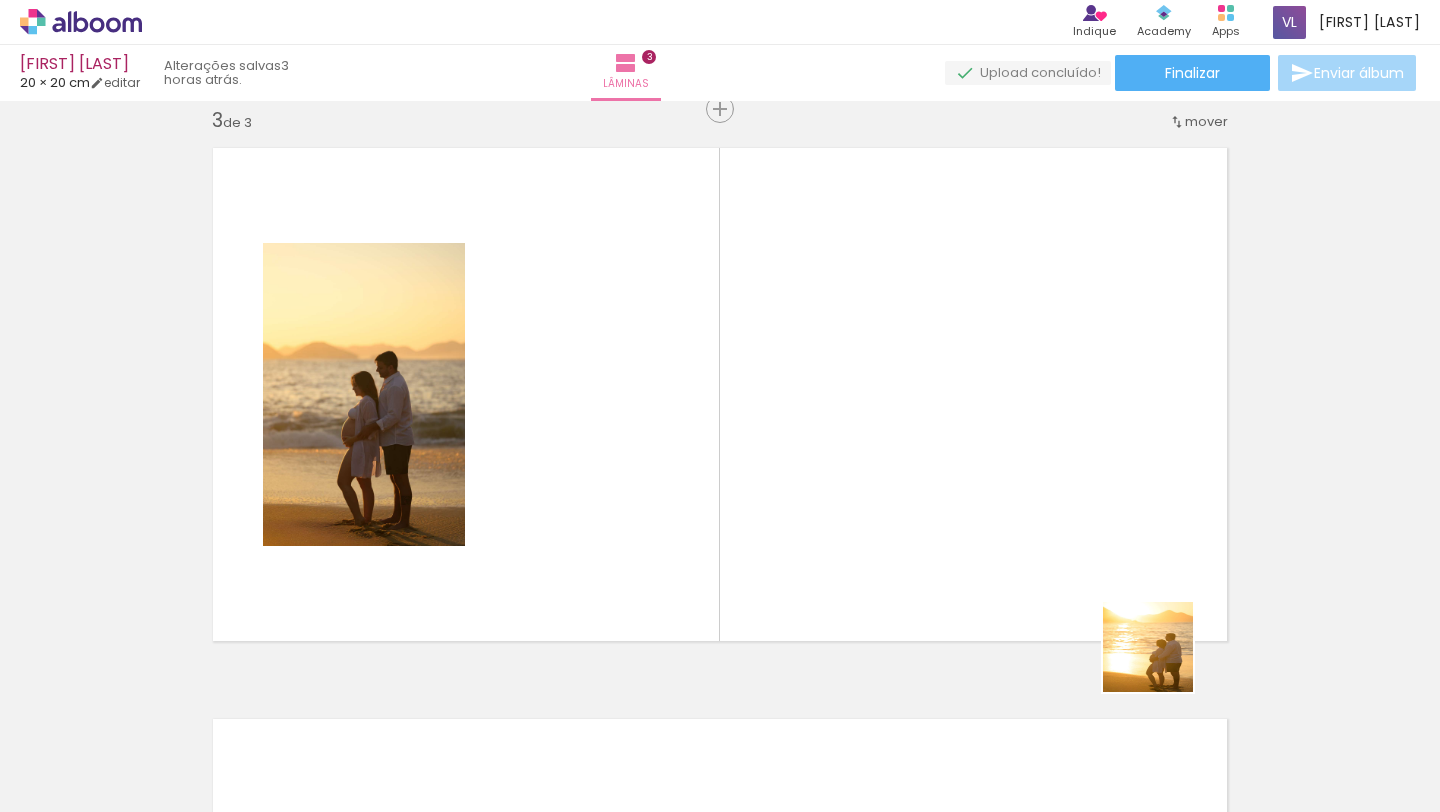drag, startPoint x: 1197, startPoint y: 713, endPoint x: 1010, endPoint y: 527, distance: 263.75177 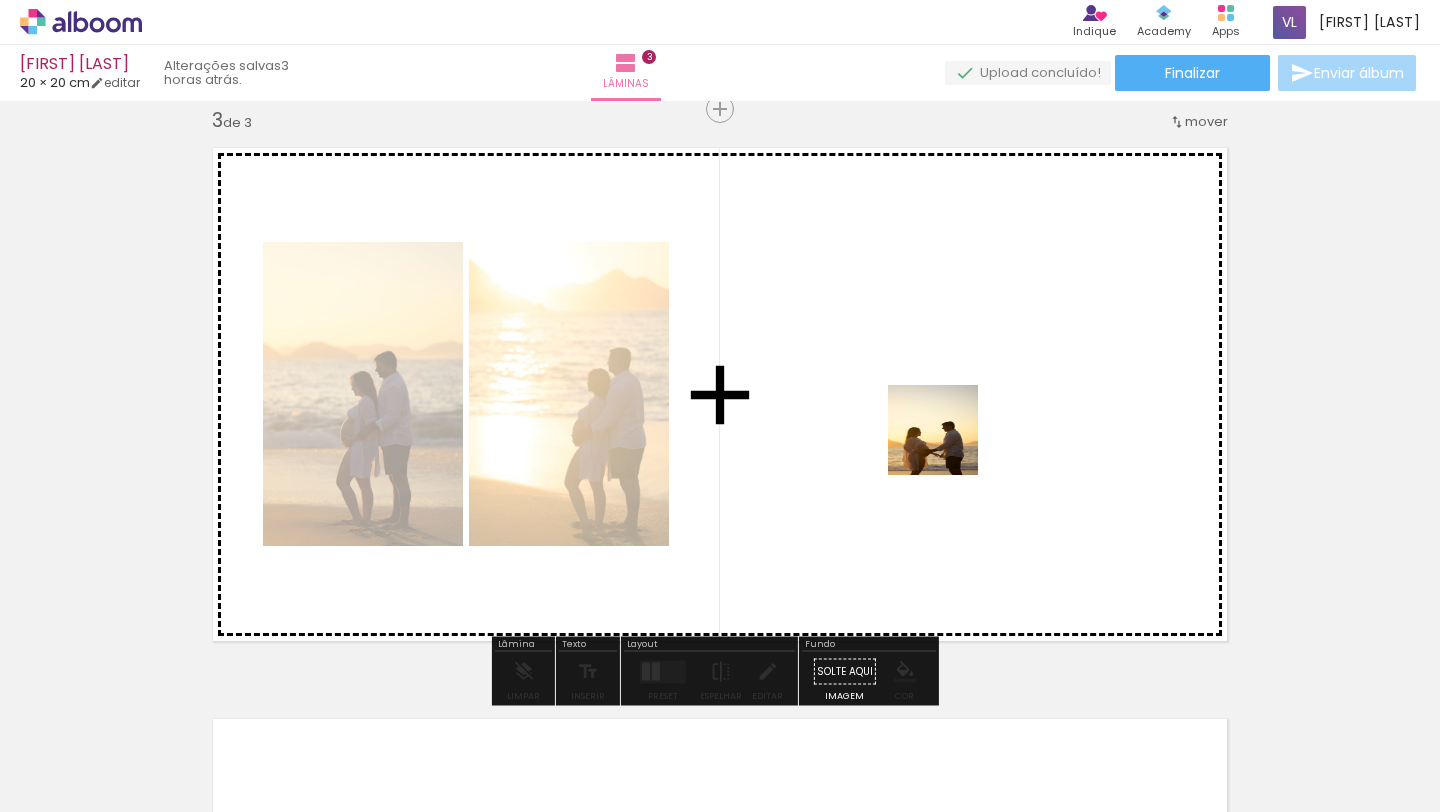 drag, startPoint x: 996, startPoint y: 697, endPoint x: 947, endPoint y: 433, distance: 268.50885 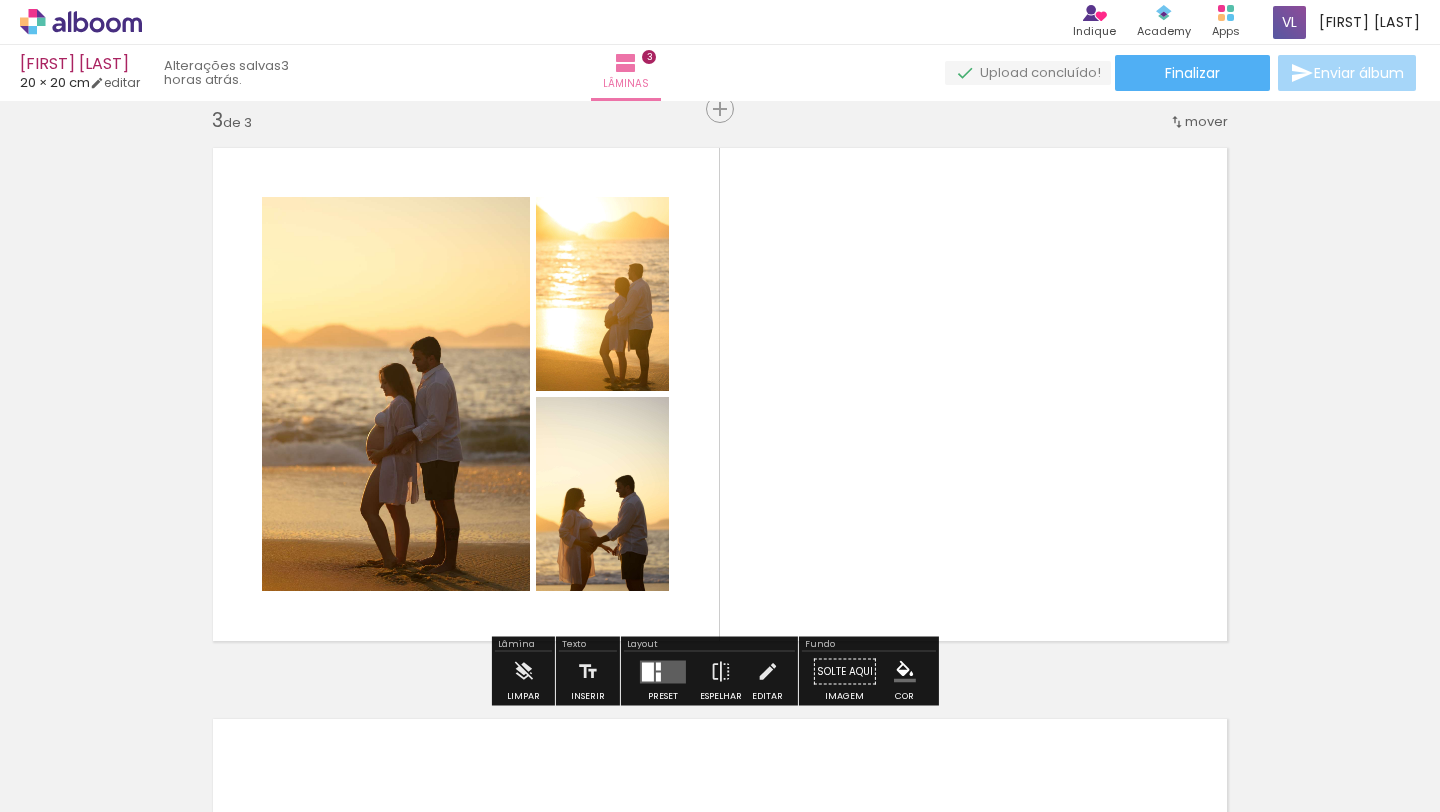 click at bounding box center (663, 671) 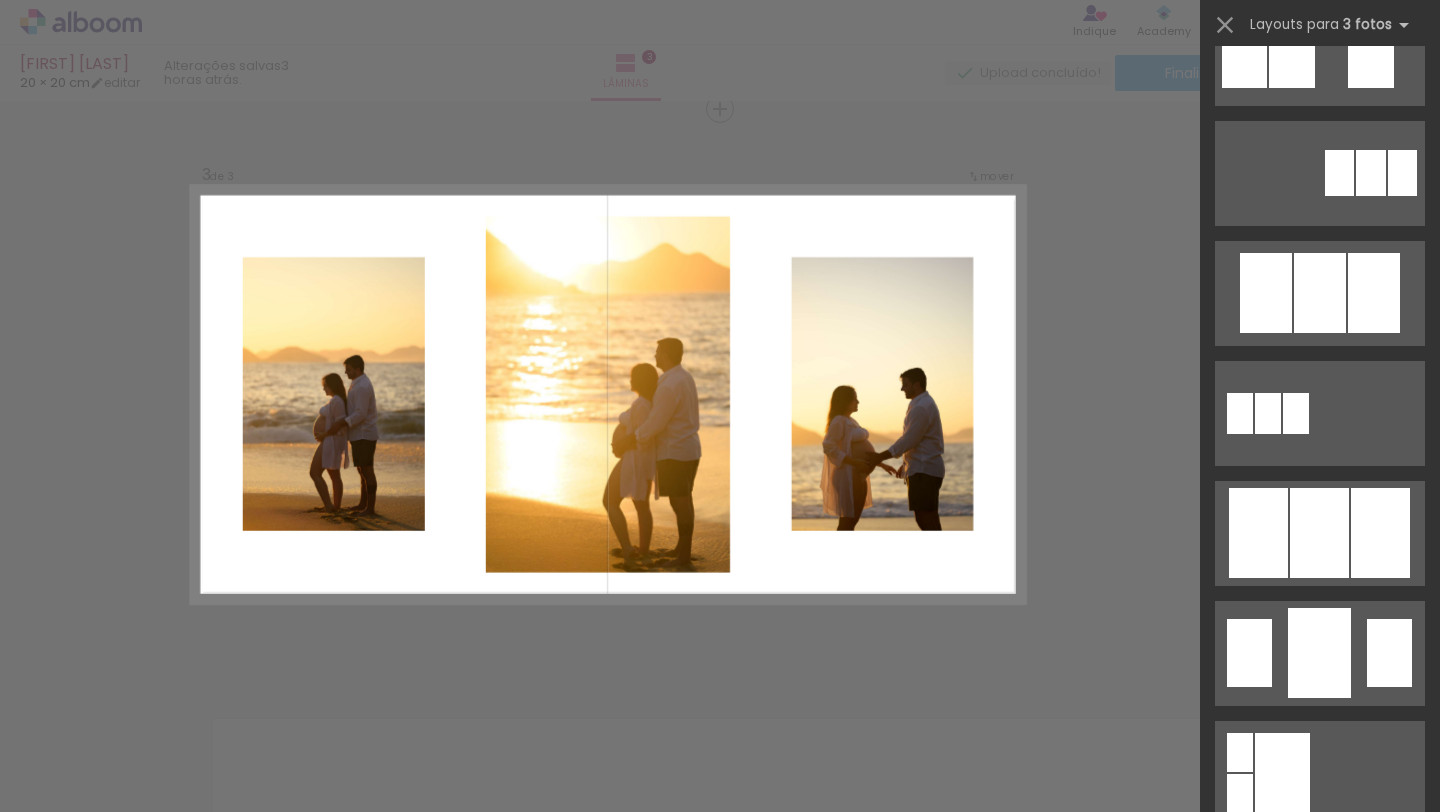 scroll, scrollTop: 1178, scrollLeft: 0, axis: vertical 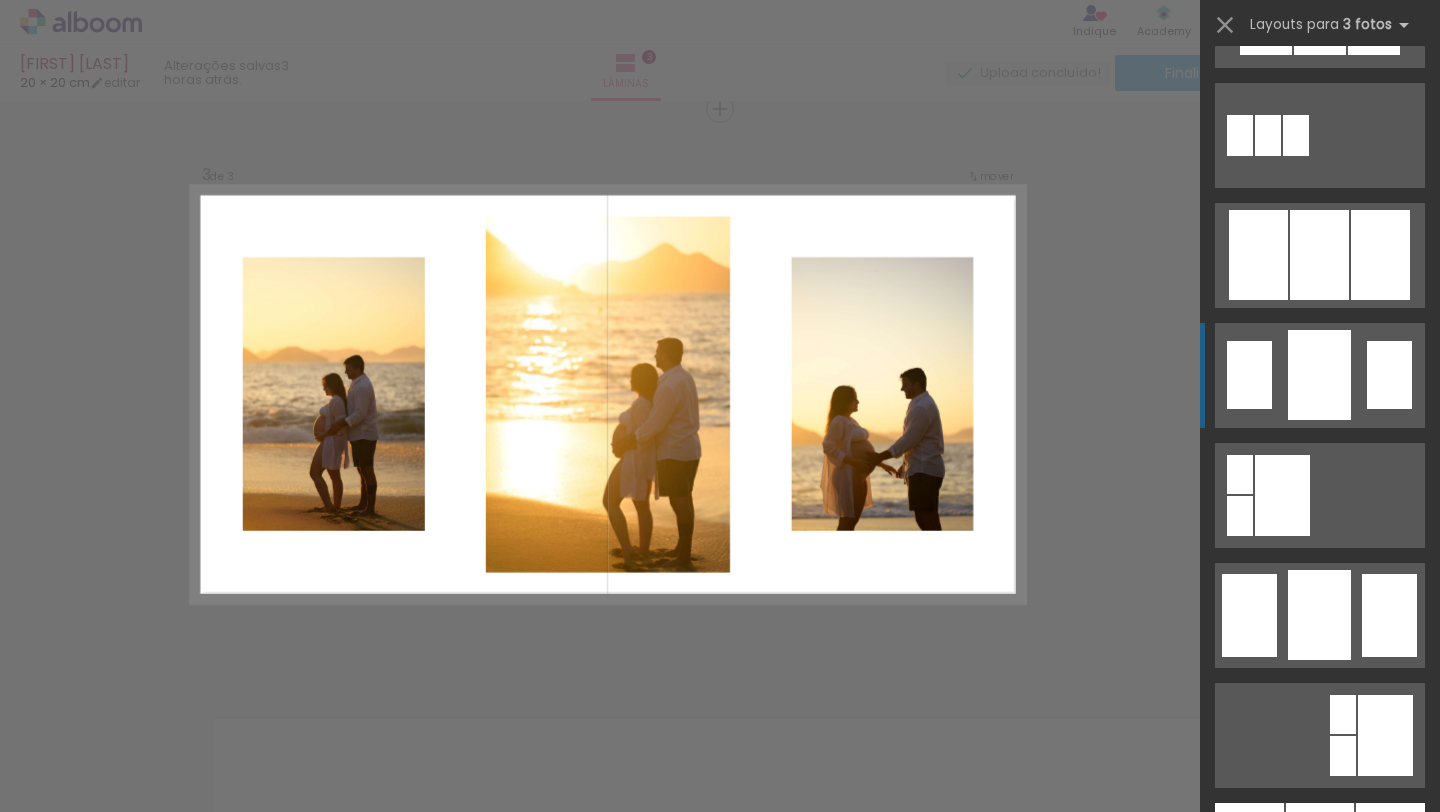 click at bounding box center (1320, 15) 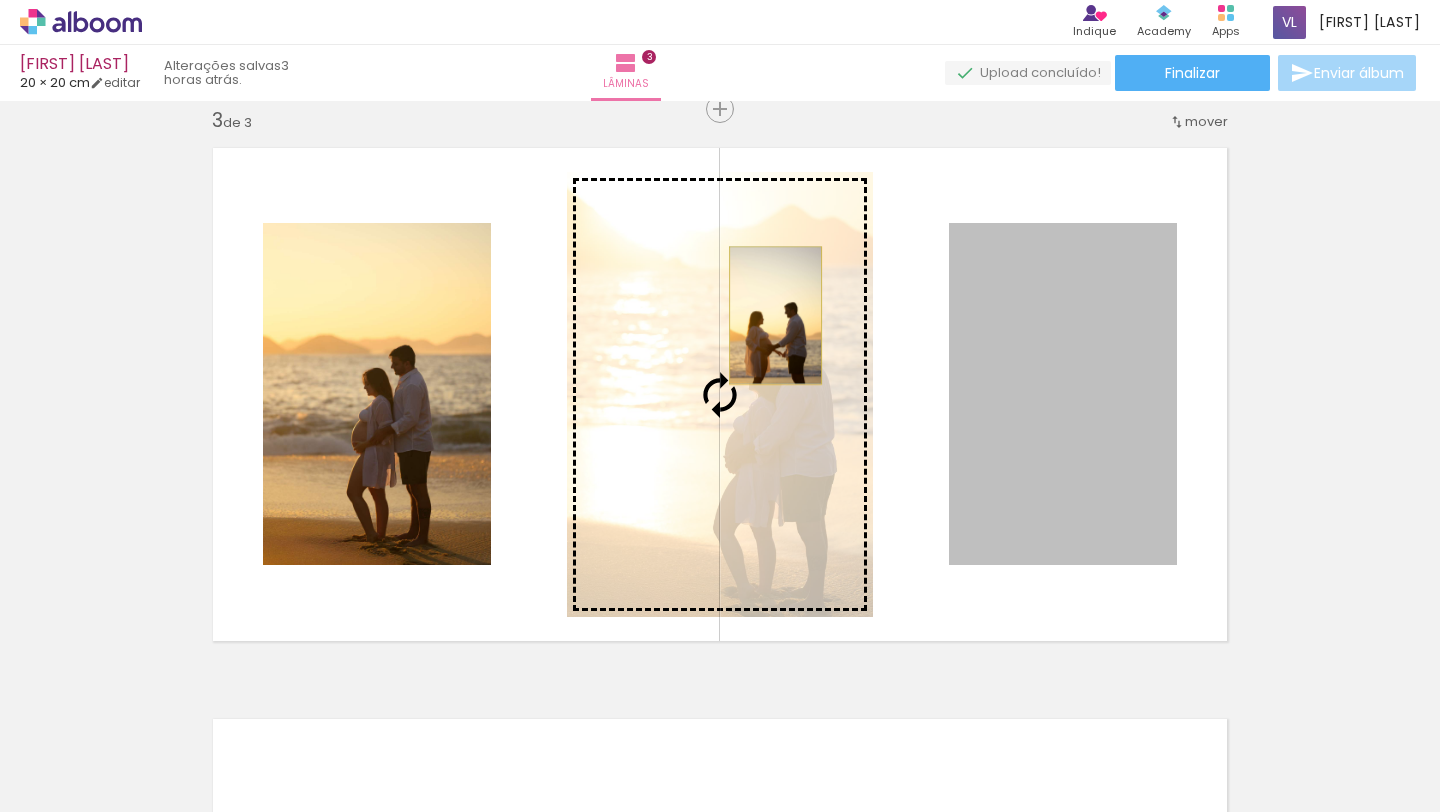 drag, startPoint x: 1100, startPoint y: 339, endPoint x: 768, endPoint y: 315, distance: 332.86633 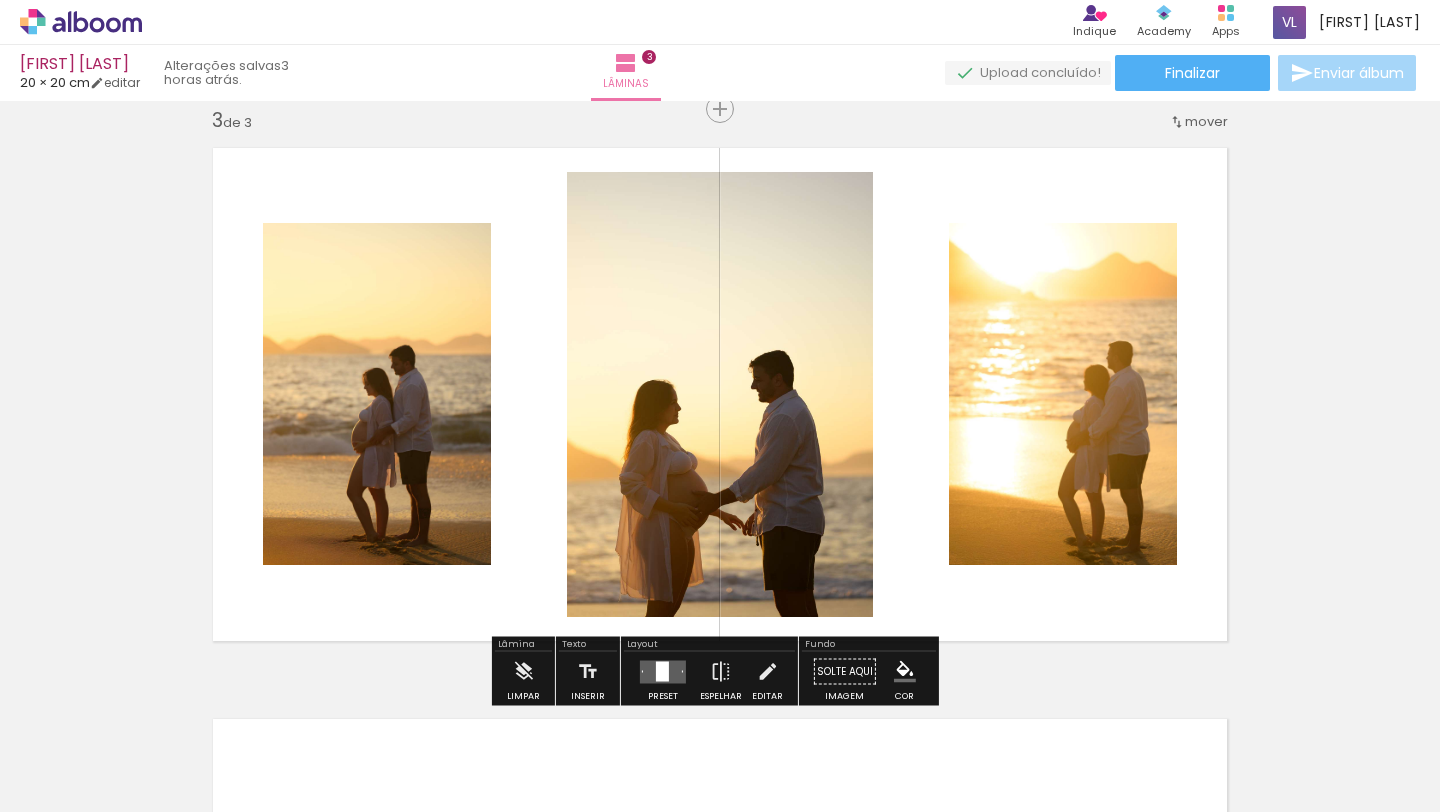 click on "Inserir lâmina 1  de 3  Inserir lâmina 2  de 3  Inserir lâmina 3  de 3" at bounding box center (720, 83) 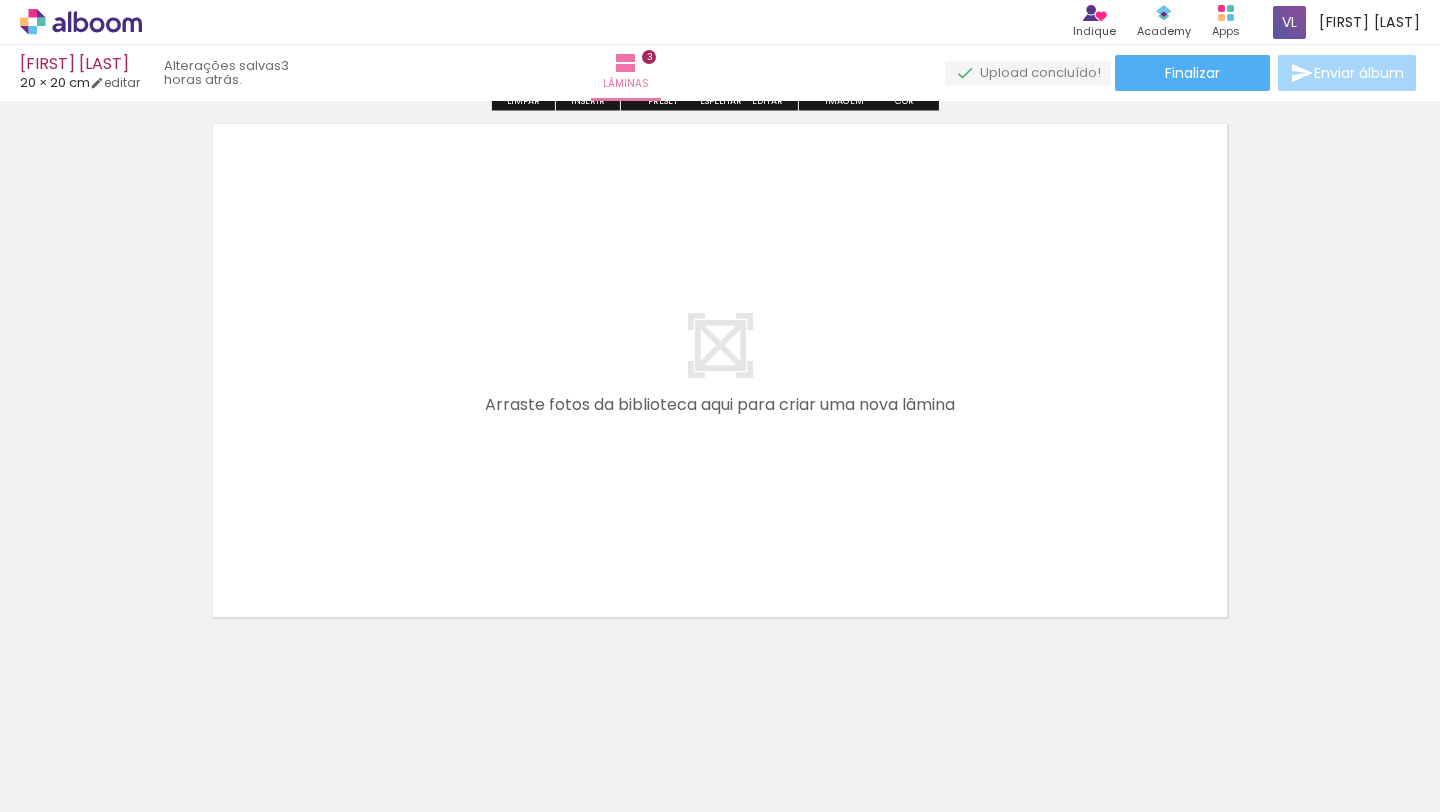 scroll, scrollTop: 1776, scrollLeft: 0, axis: vertical 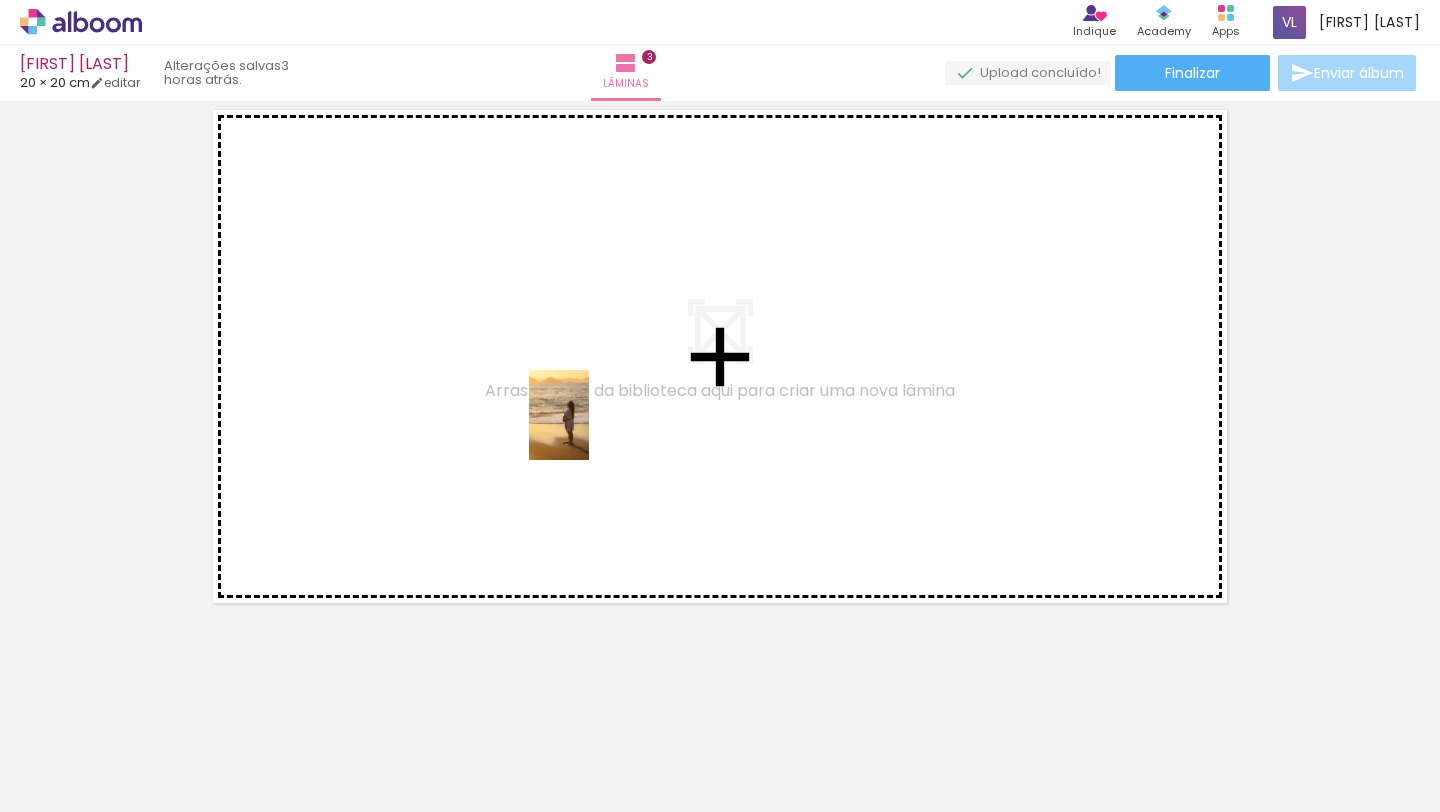 drag, startPoint x: 368, startPoint y: 751, endPoint x: 547, endPoint y: 514, distance: 297.00168 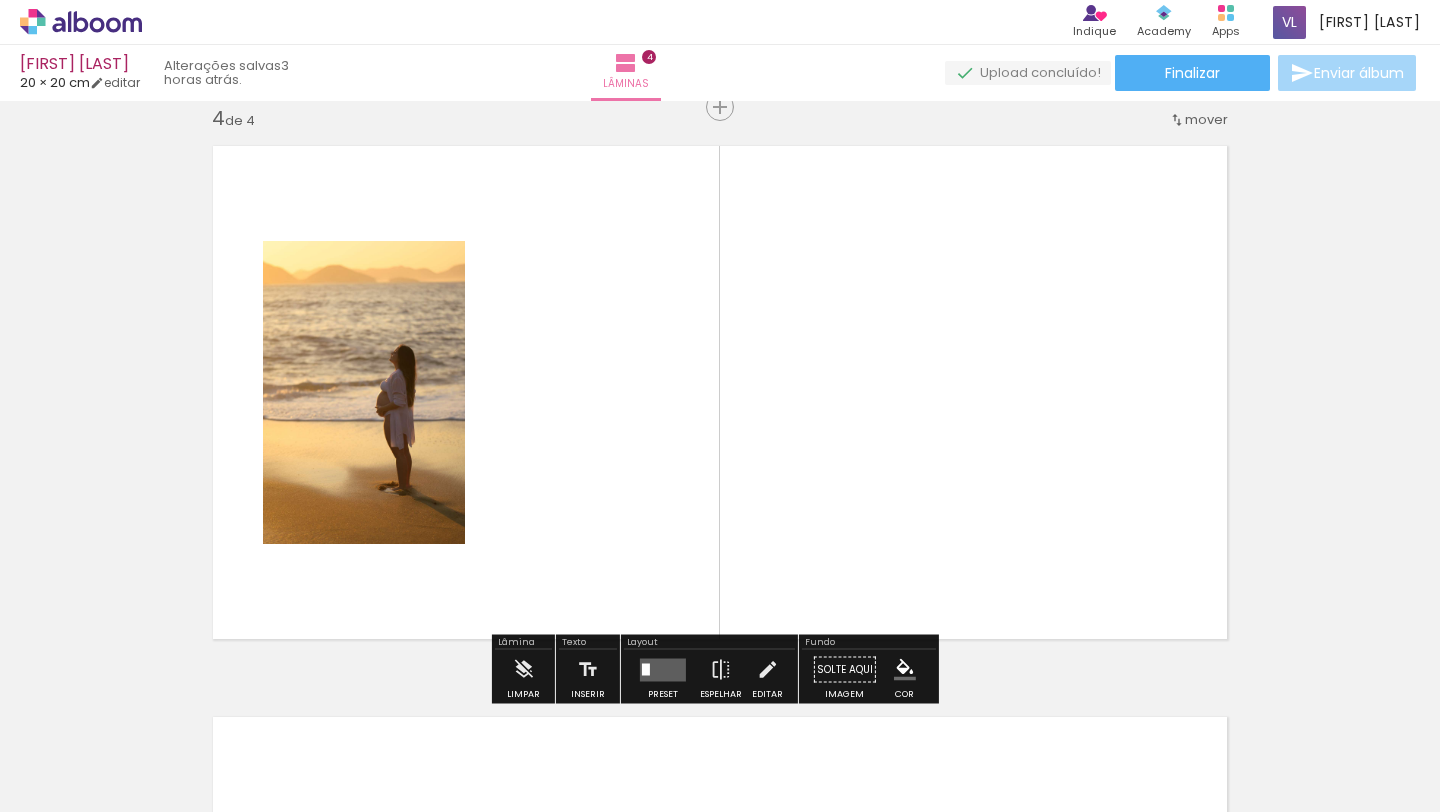scroll, scrollTop: 1738, scrollLeft: 0, axis: vertical 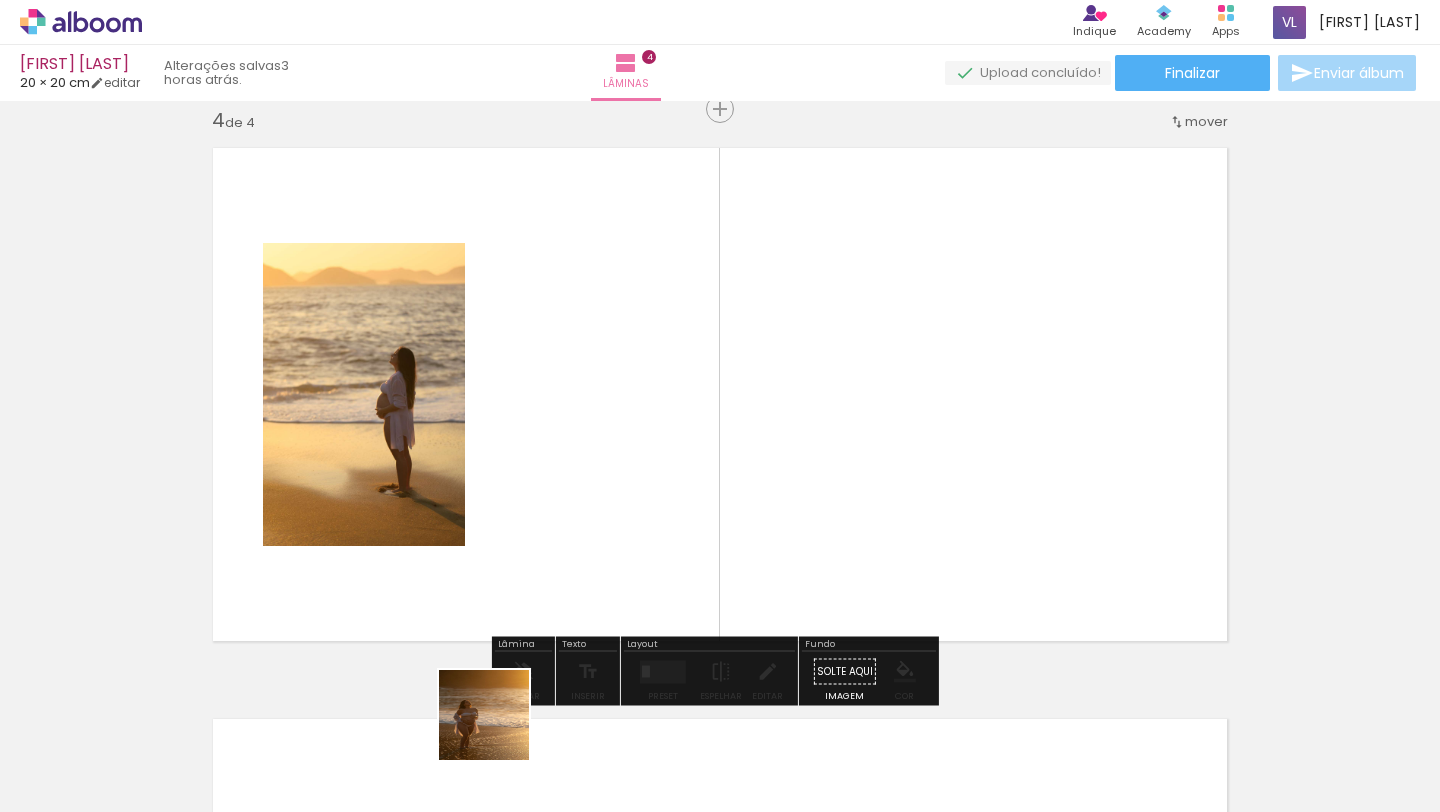 drag, startPoint x: 499, startPoint y: 730, endPoint x: 655, endPoint y: 448, distance: 322.27316 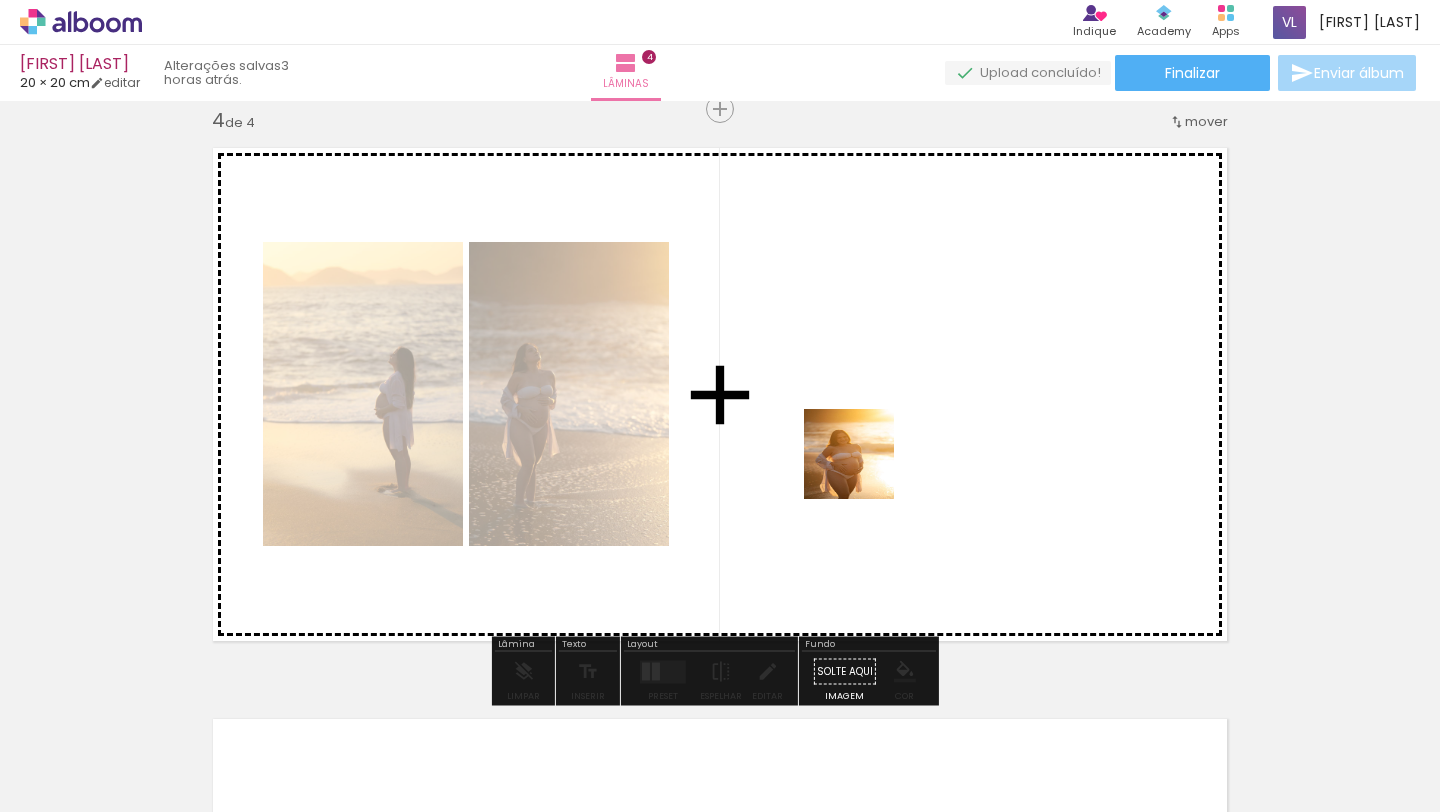 drag, startPoint x: 602, startPoint y: 755, endPoint x: 817, endPoint y: 588, distance: 272.23886 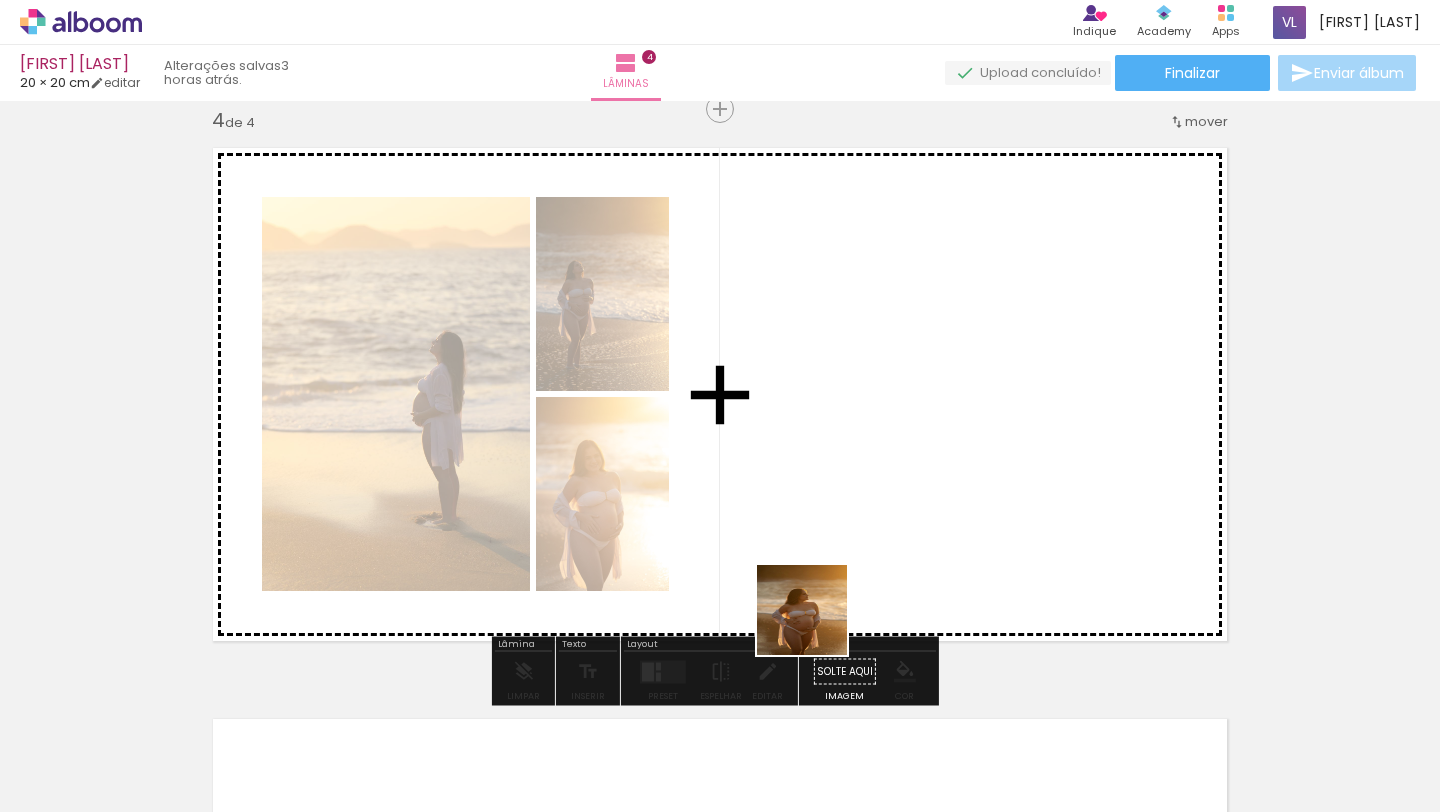 drag, startPoint x: 712, startPoint y: 751, endPoint x: 941, endPoint y: 505, distance: 336.09076 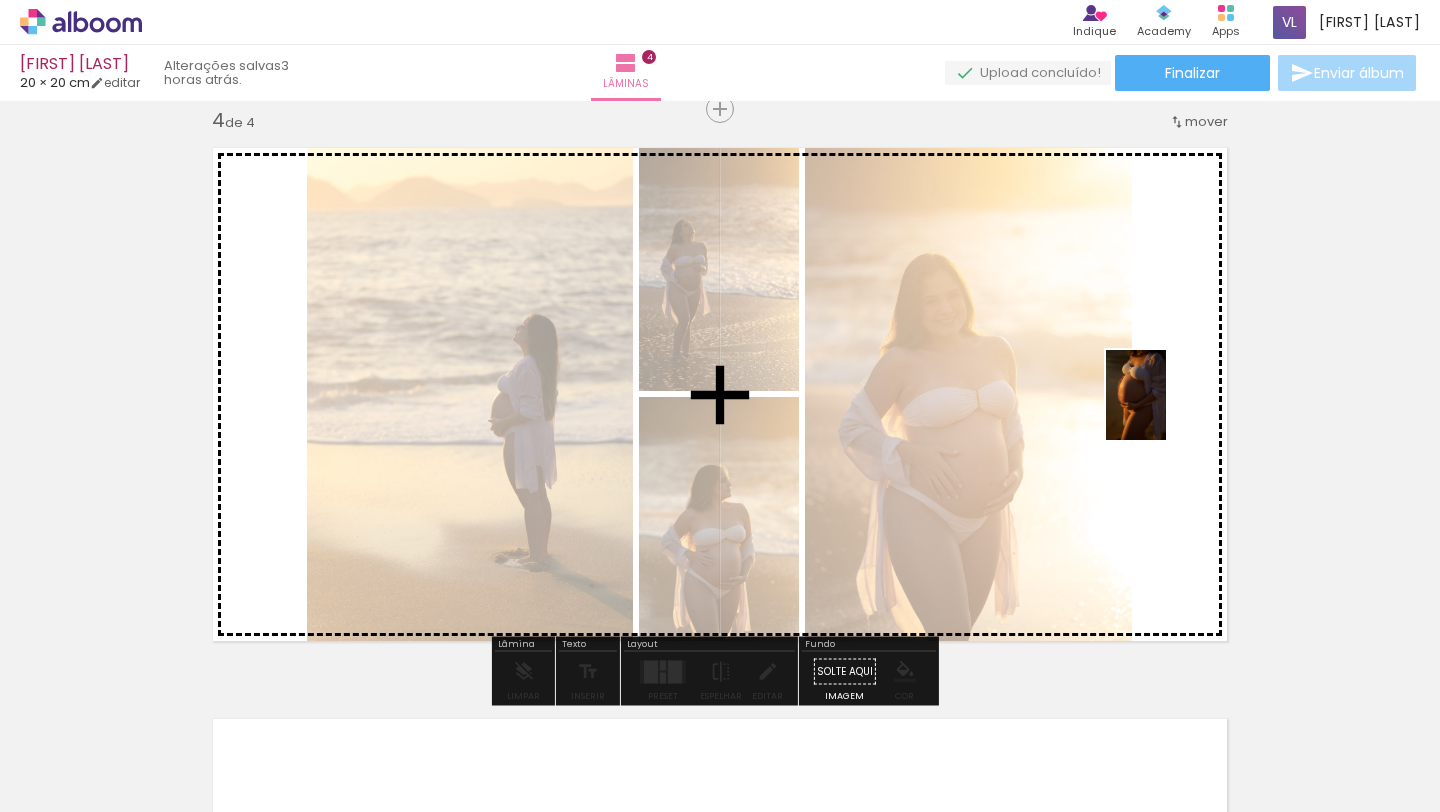 drag, startPoint x: 815, startPoint y: 747, endPoint x: 1167, endPoint y: 408, distance: 488.69724 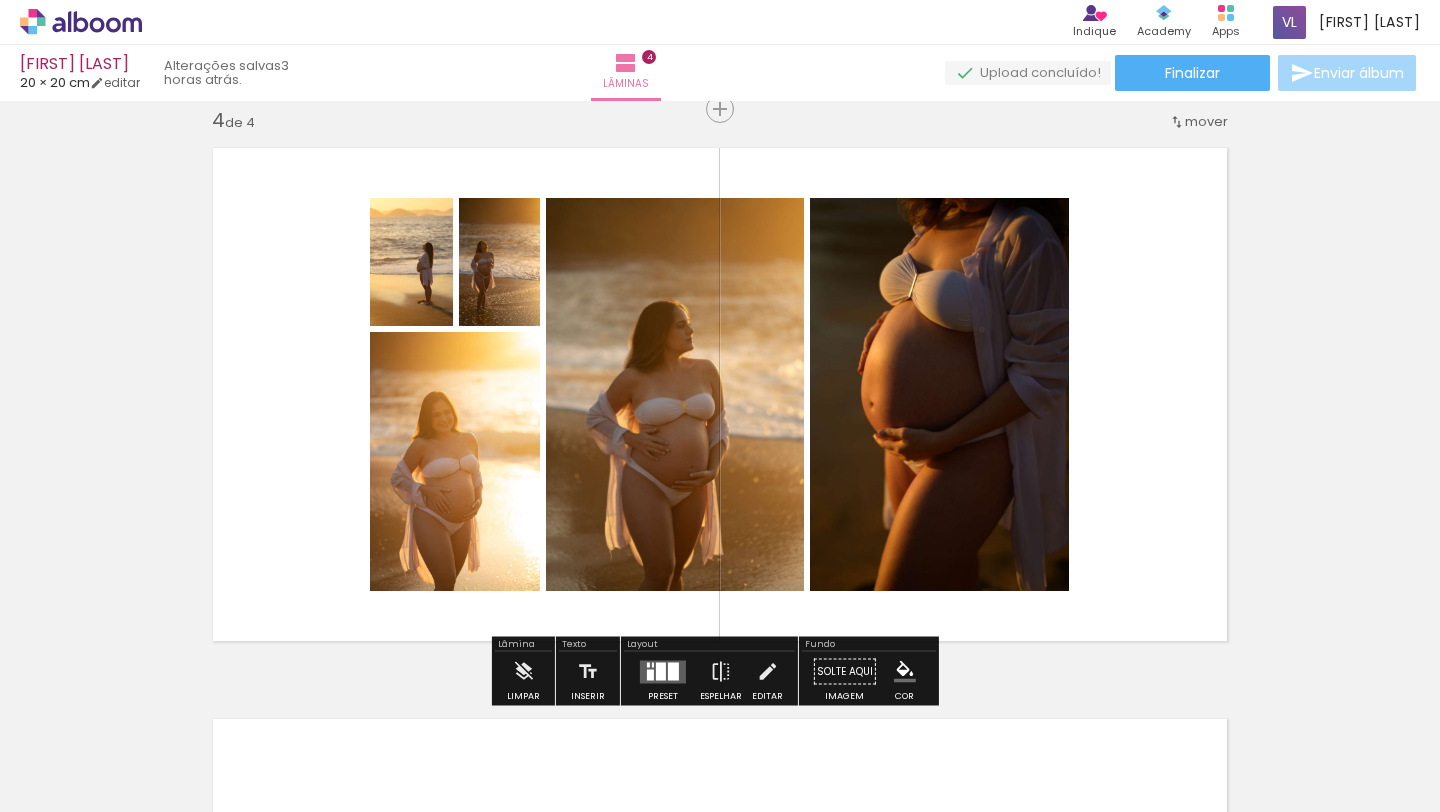 click at bounding box center (673, 671) 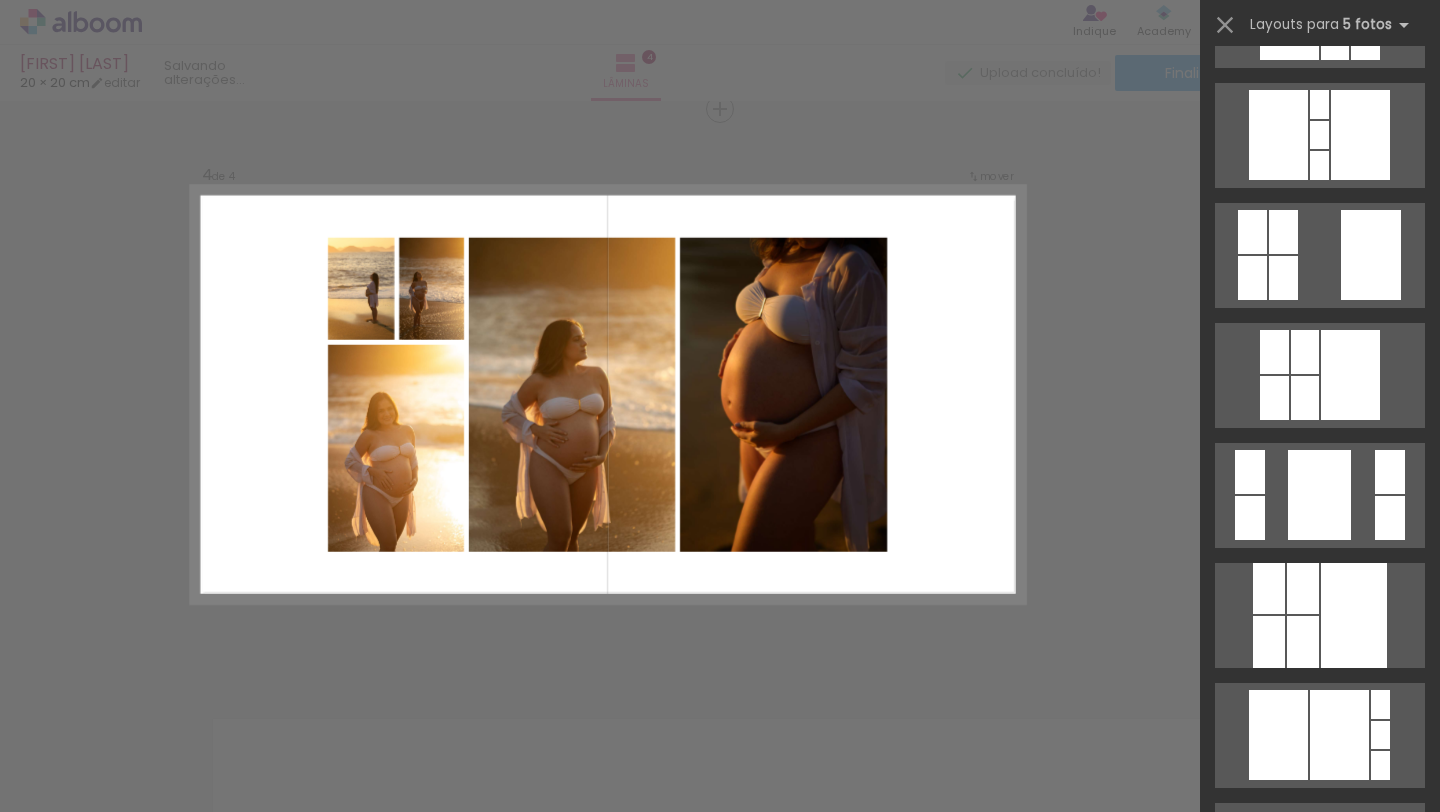 scroll, scrollTop: 0, scrollLeft: 0, axis: both 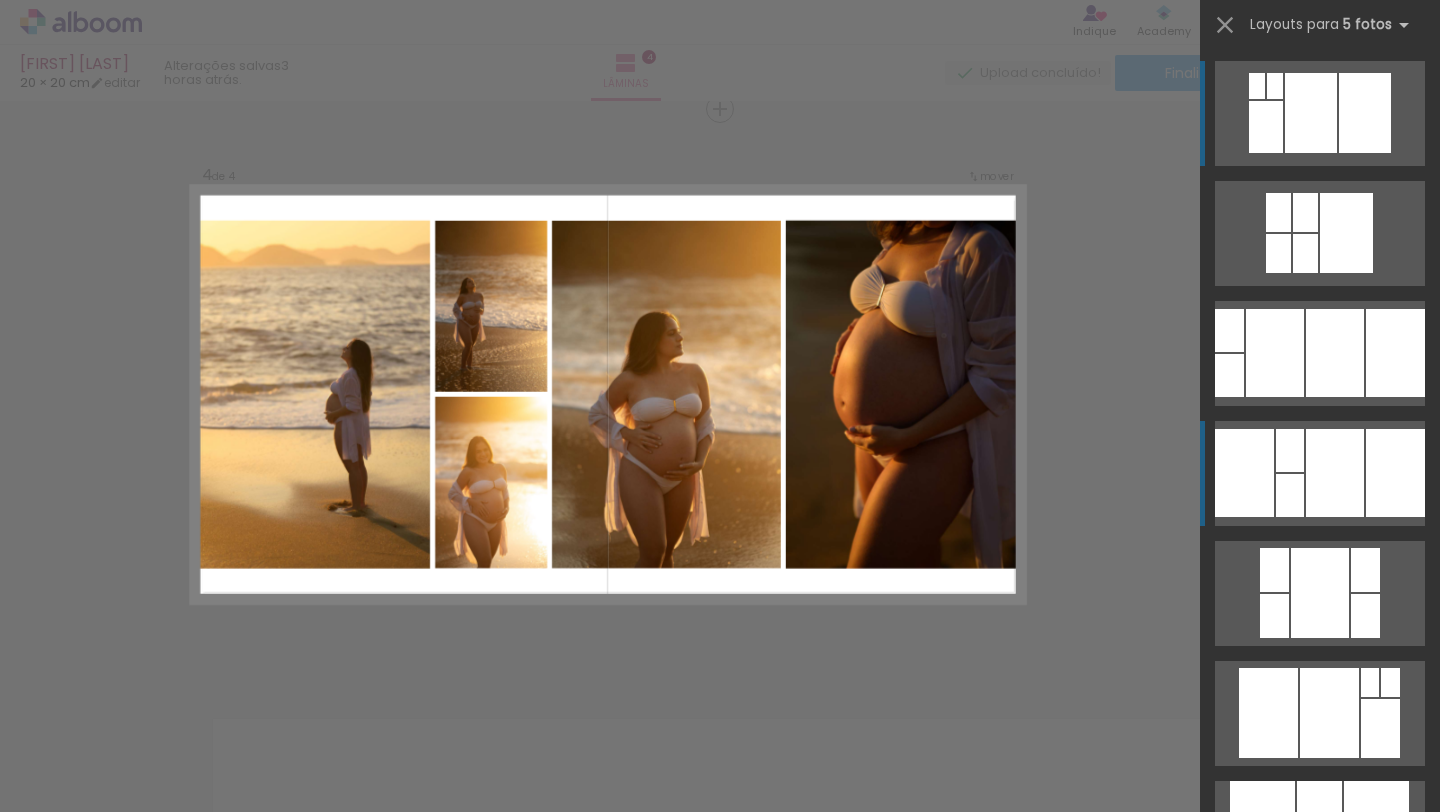 click at bounding box center (1335, 473) 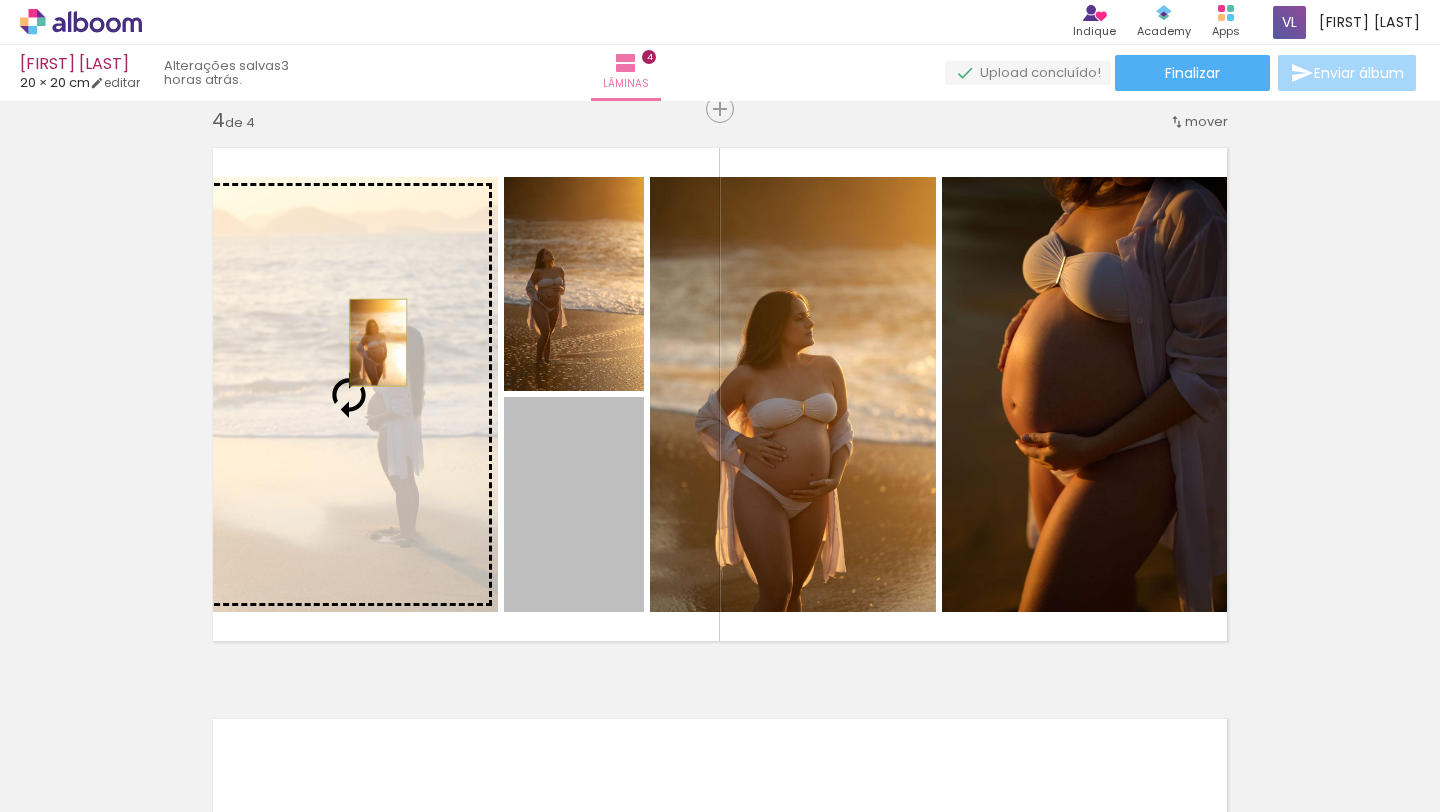 drag, startPoint x: 587, startPoint y: 498, endPoint x: 371, endPoint y: 342, distance: 266.44324 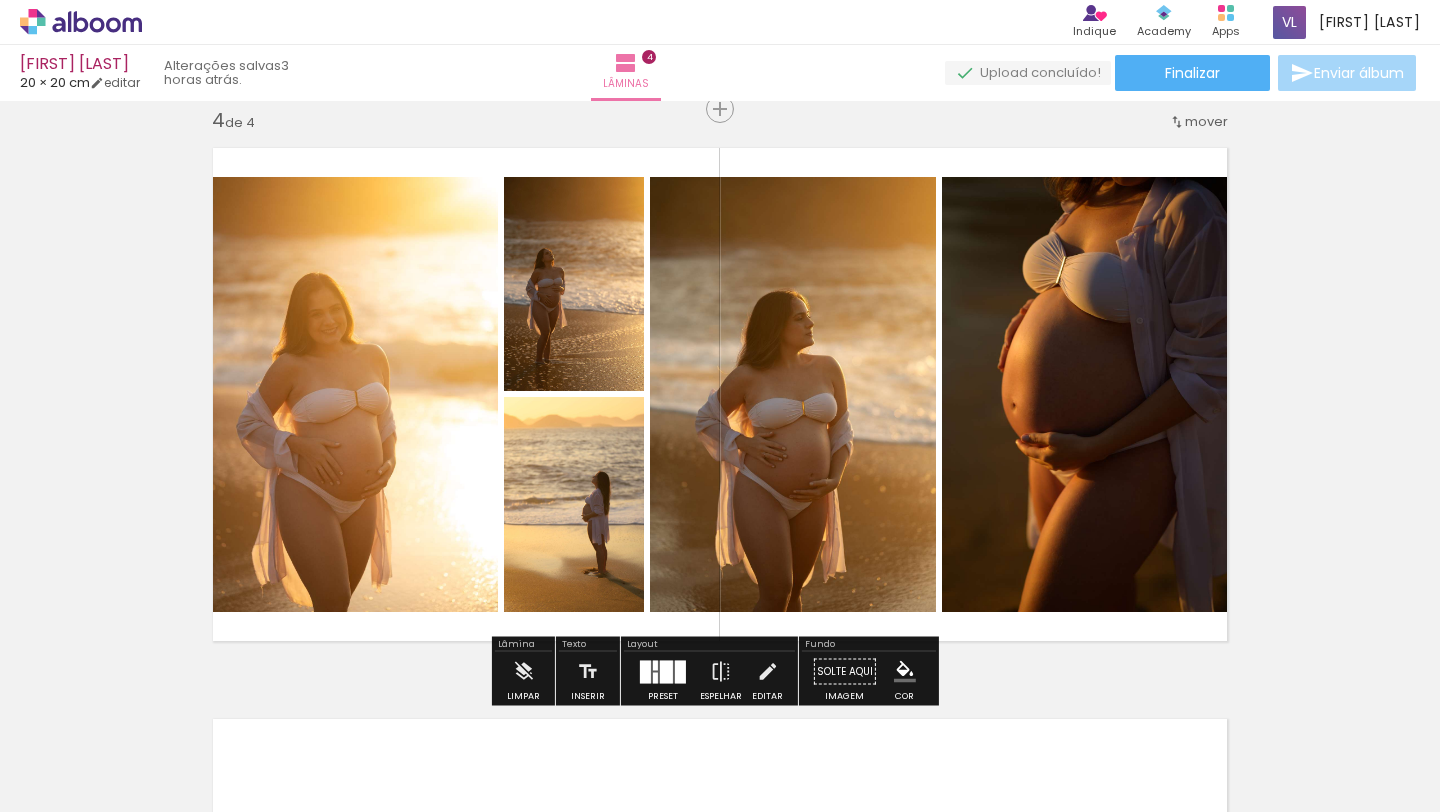 click on "Inserir lâmina 1  de 4  Inserir lâmina 2  de 4  Inserir lâmina 3  de 4  Inserir lâmina 4  de 4" at bounding box center [720, -202] 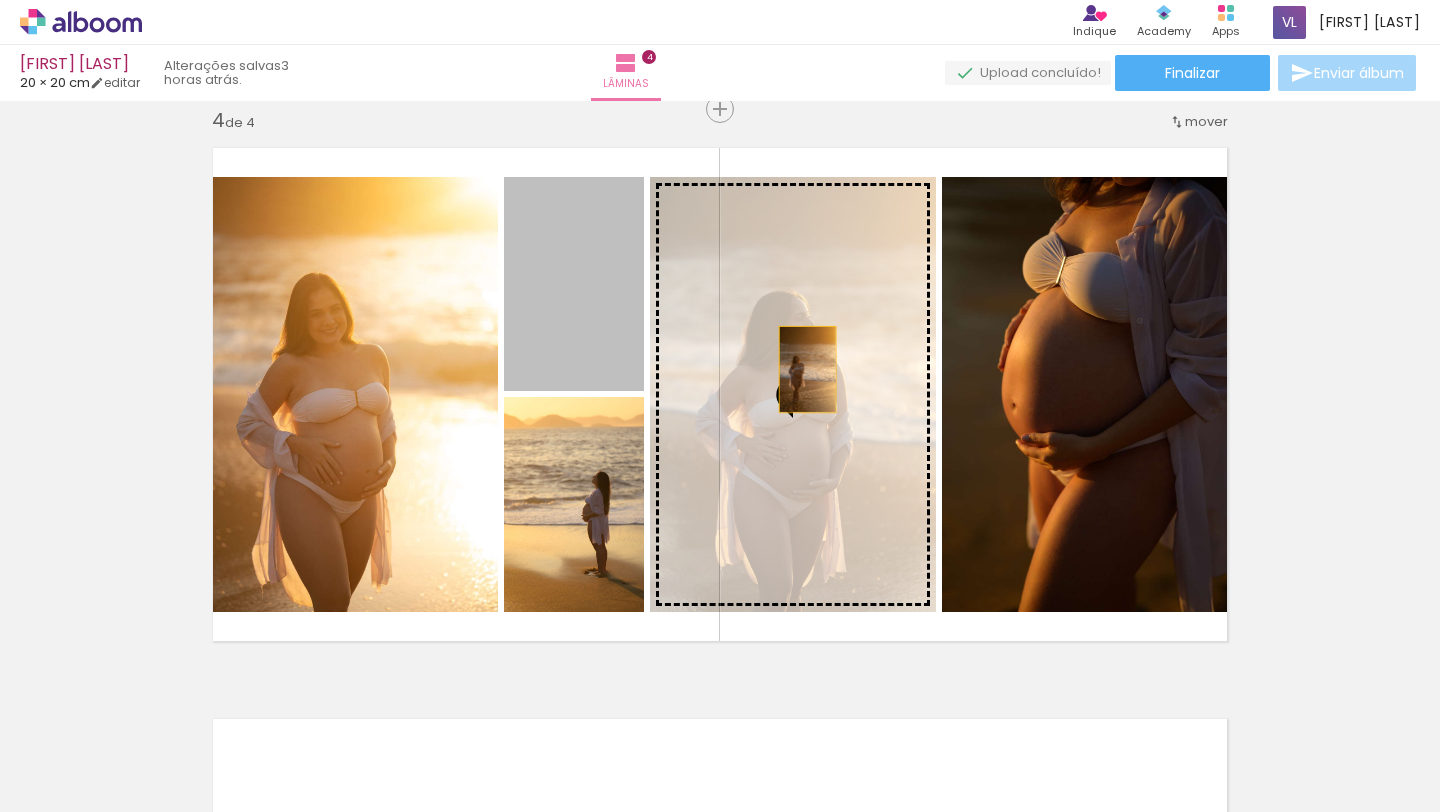 drag, startPoint x: 585, startPoint y: 323, endPoint x: 825, endPoint y: 371, distance: 244.75293 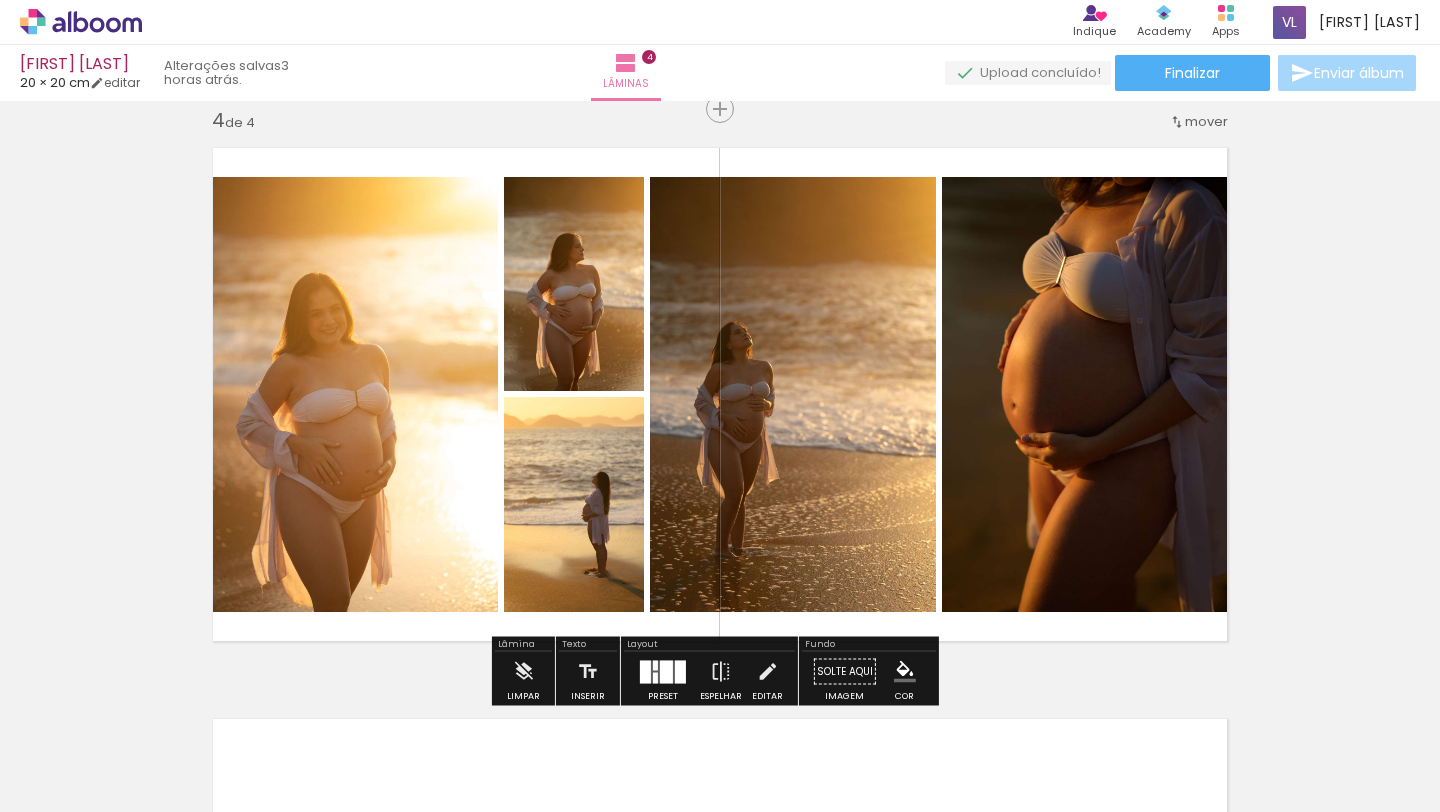 click on "Inserir lâmina 1  de 4  Inserir lâmina 2  de 4  Inserir lâmina 3  de 4  Inserir lâmina 4  de 4" at bounding box center [720, -202] 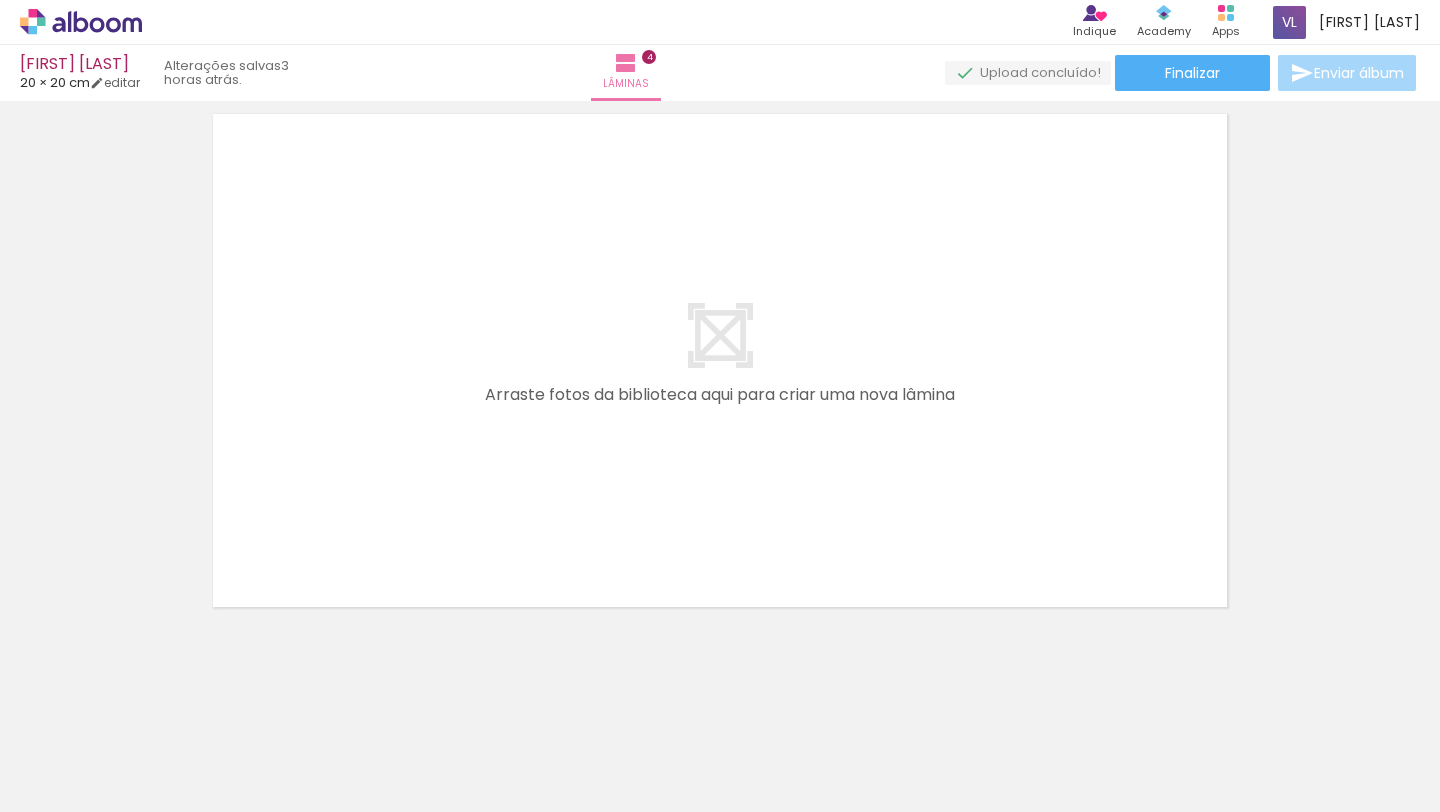 scroll, scrollTop: 2347, scrollLeft: 0, axis: vertical 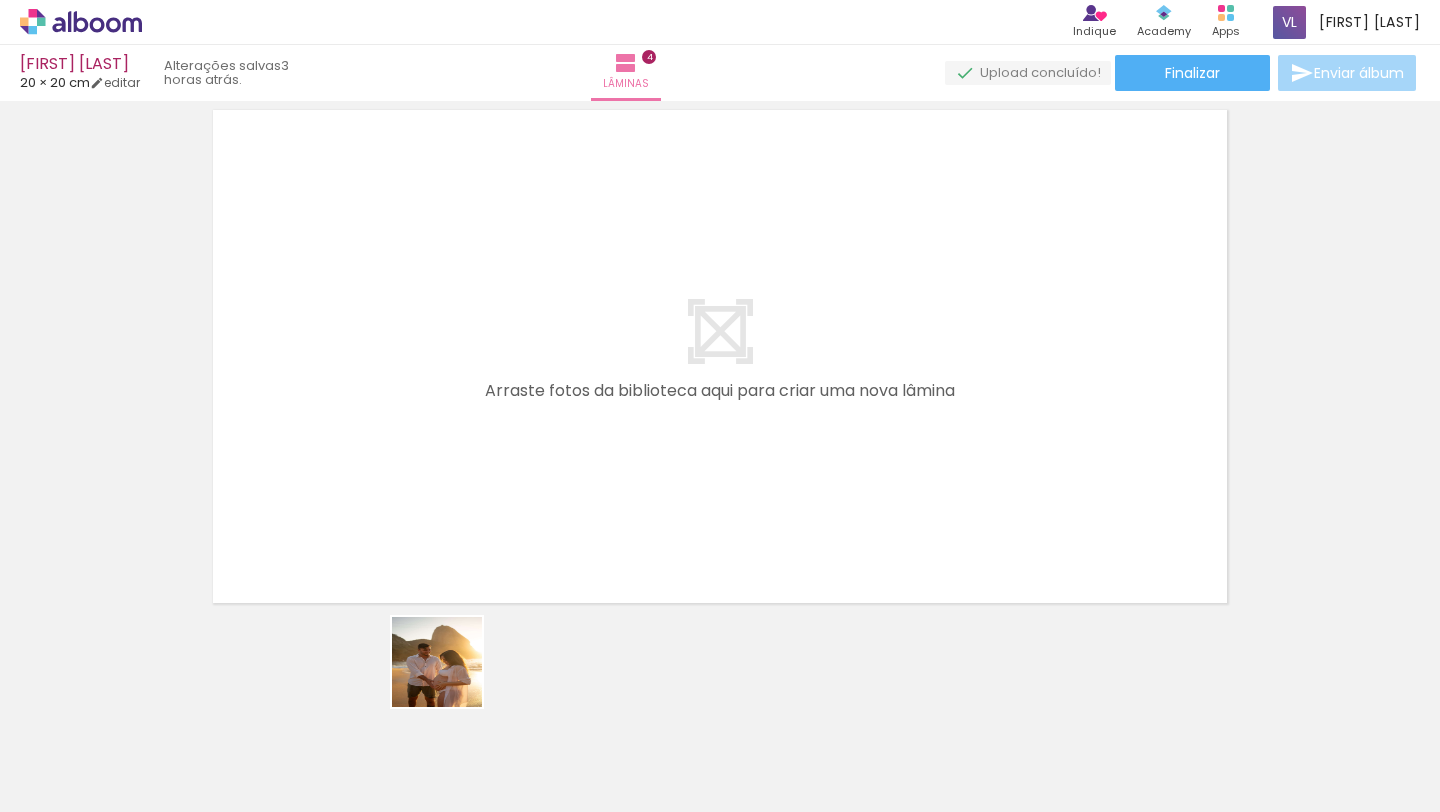 drag, startPoint x: 406, startPoint y: 751, endPoint x: 567, endPoint y: 531, distance: 272.61877 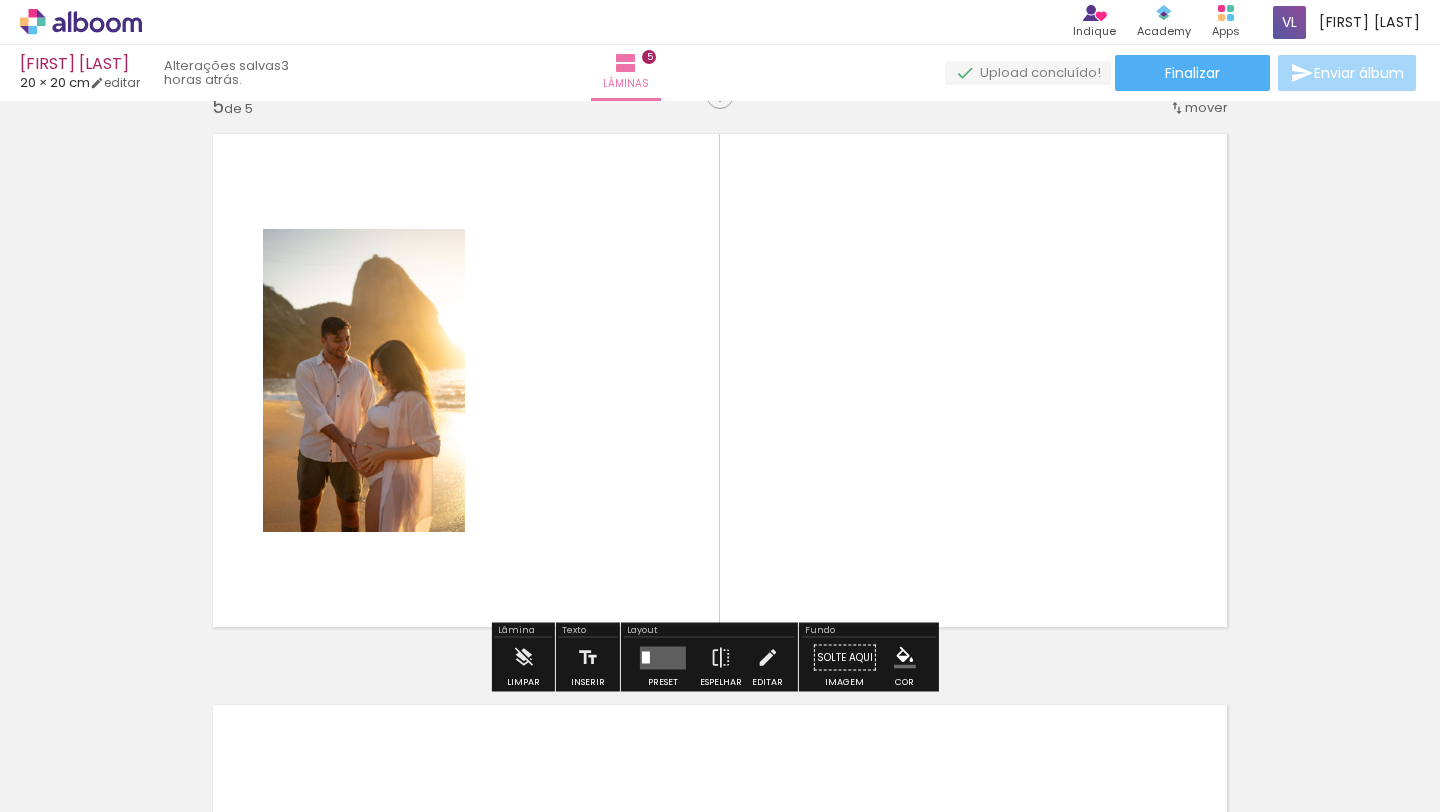 scroll, scrollTop: 2309, scrollLeft: 0, axis: vertical 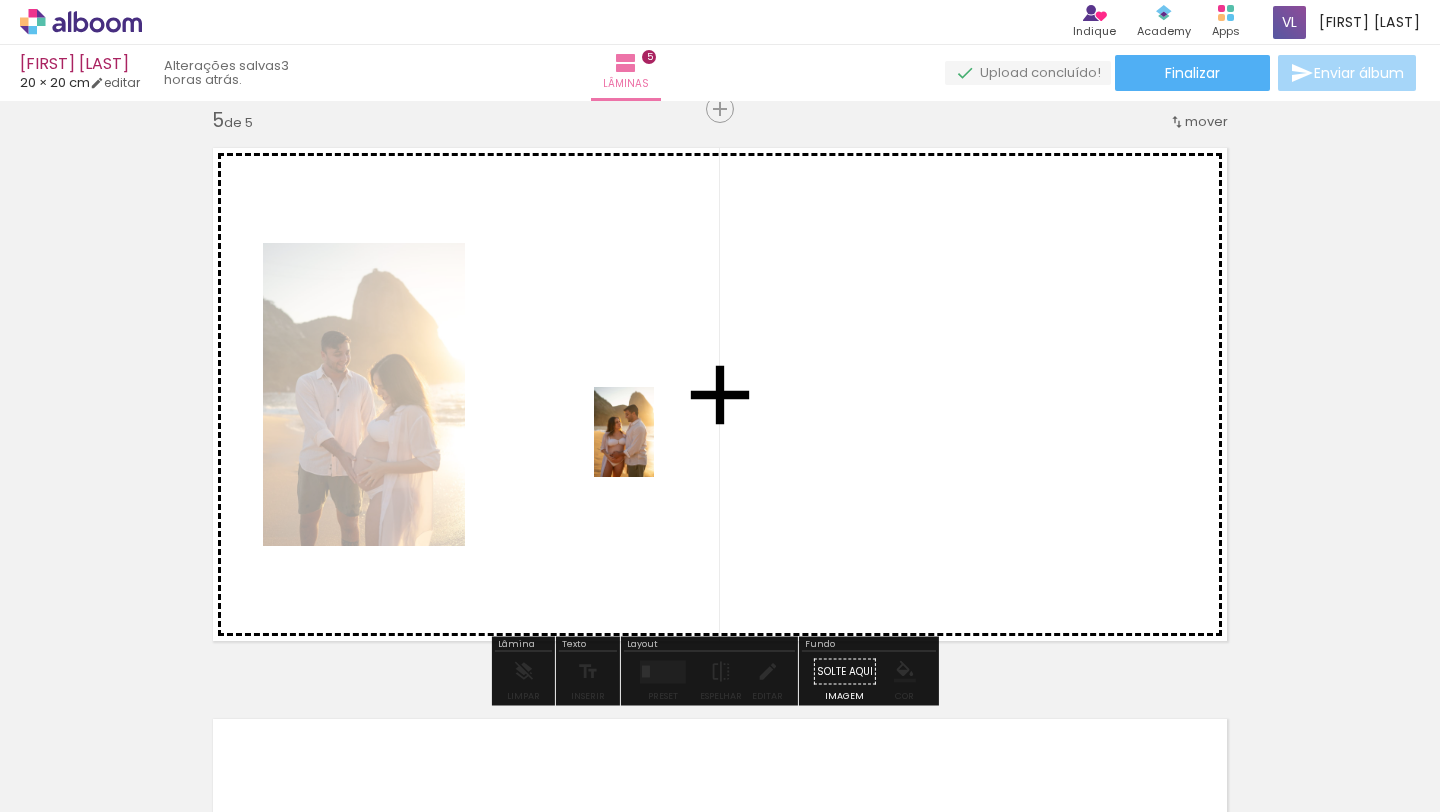 drag, startPoint x: 535, startPoint y: 754, endPoint x: 655, endPoint y: 446, distance: 330.55106 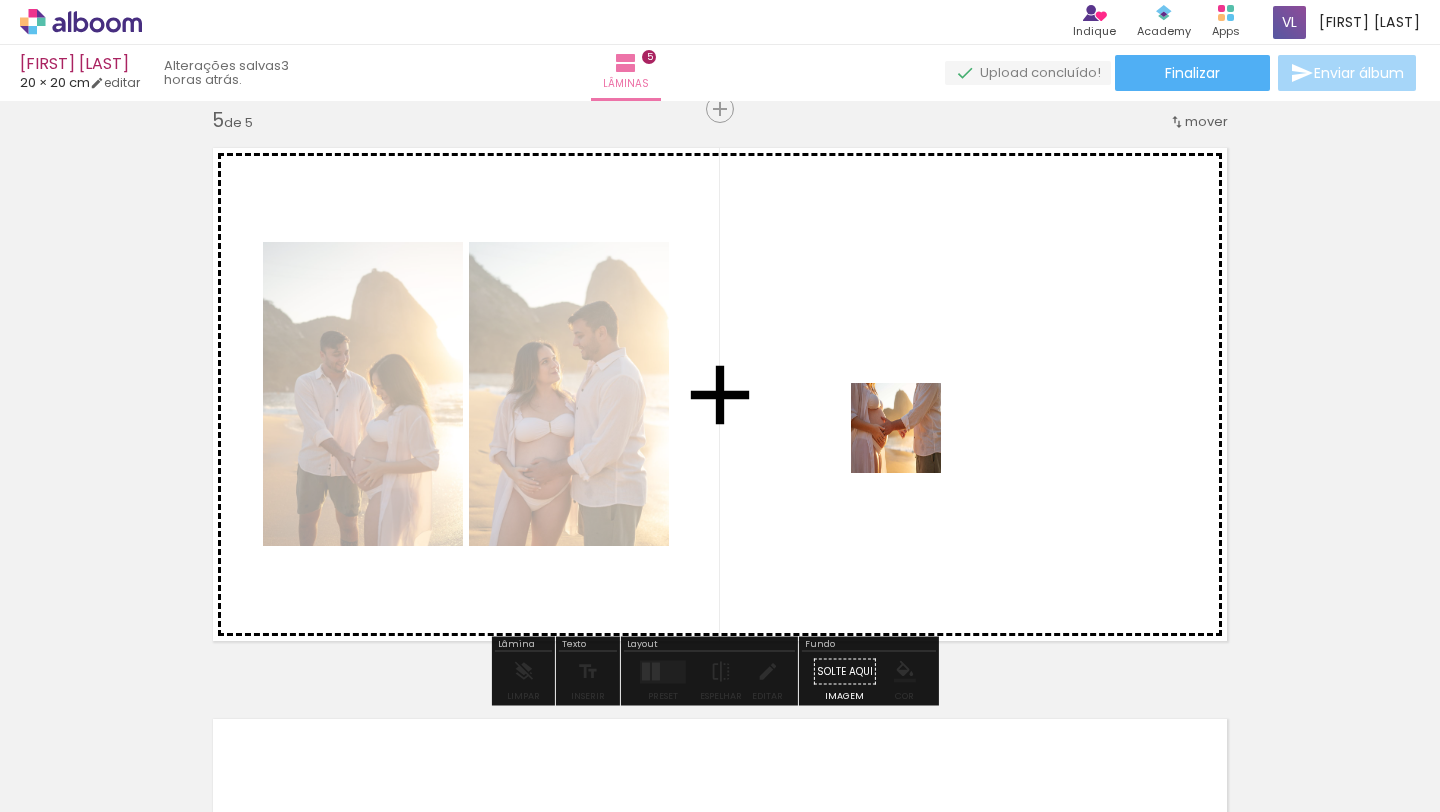 drag, startPoint x: 640, startPoint y: 763, endPoint x: 930, endPoint y: 411, distance: 456.07455 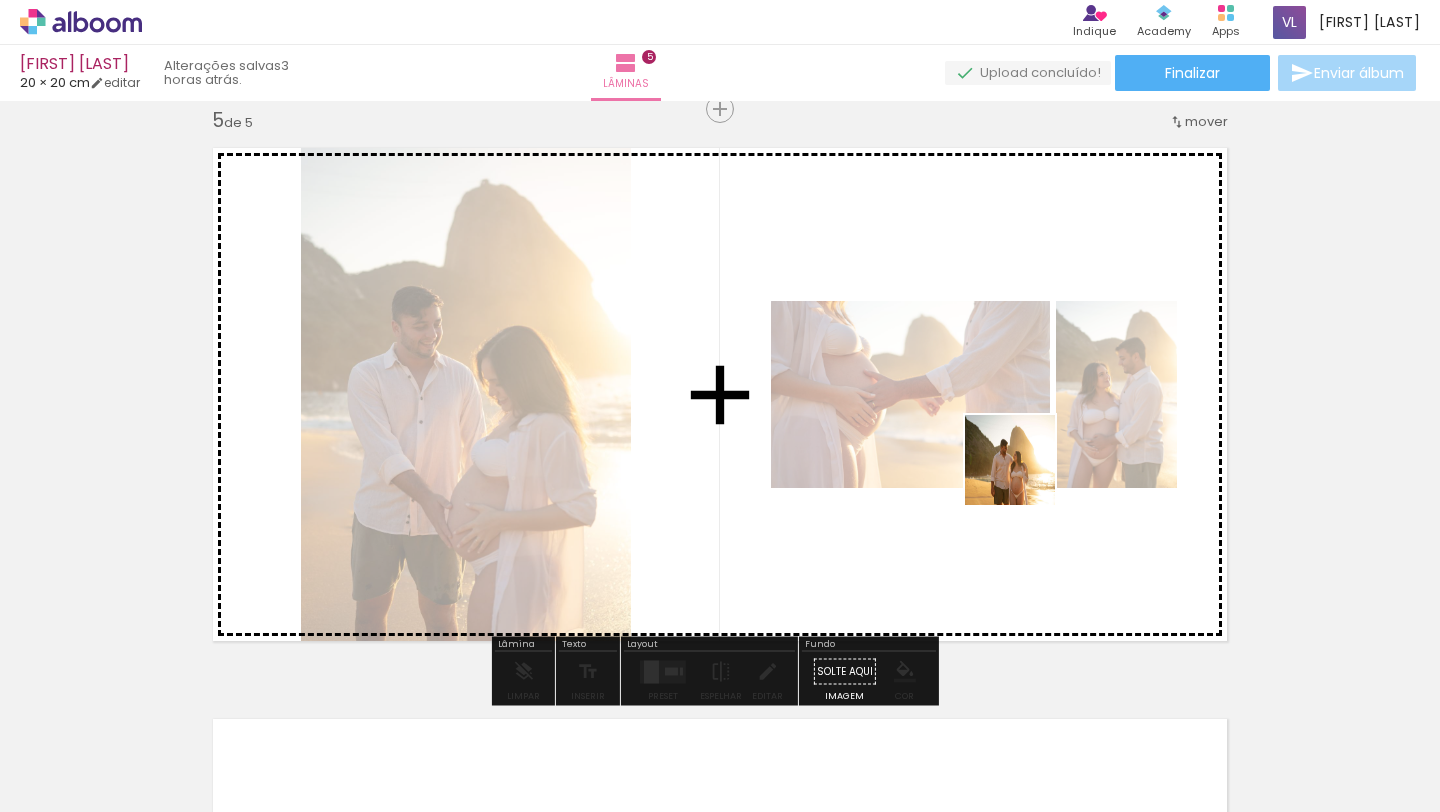 drag, startPoint x: 1093, startPoint y: 755, endPoint x: 1036, endPoint y: 505, distance: 256.41568 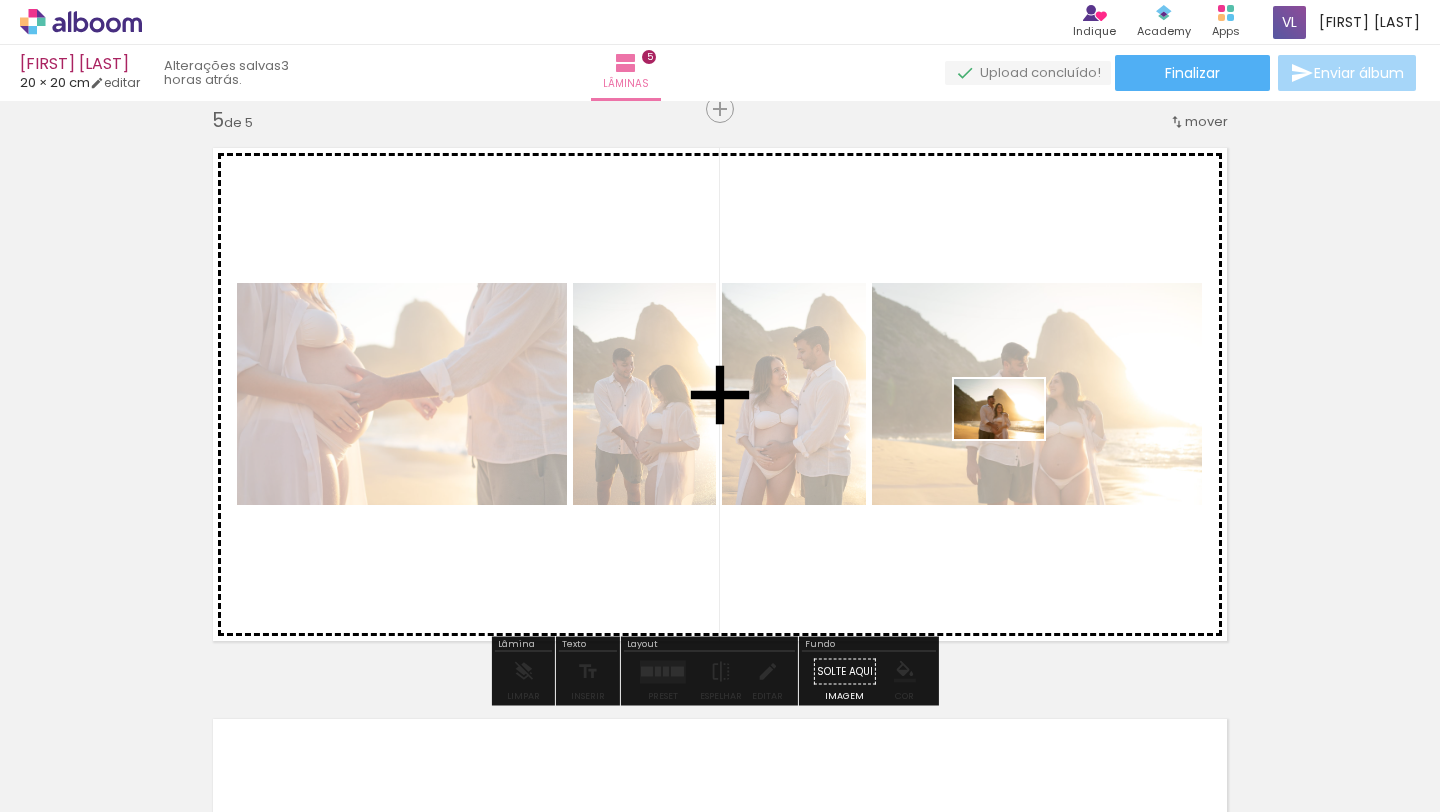 drag, startPoint x: 1181, startPoint y: 742, endPoint x: 1010, endPoint y: 432, distance: 354.0353 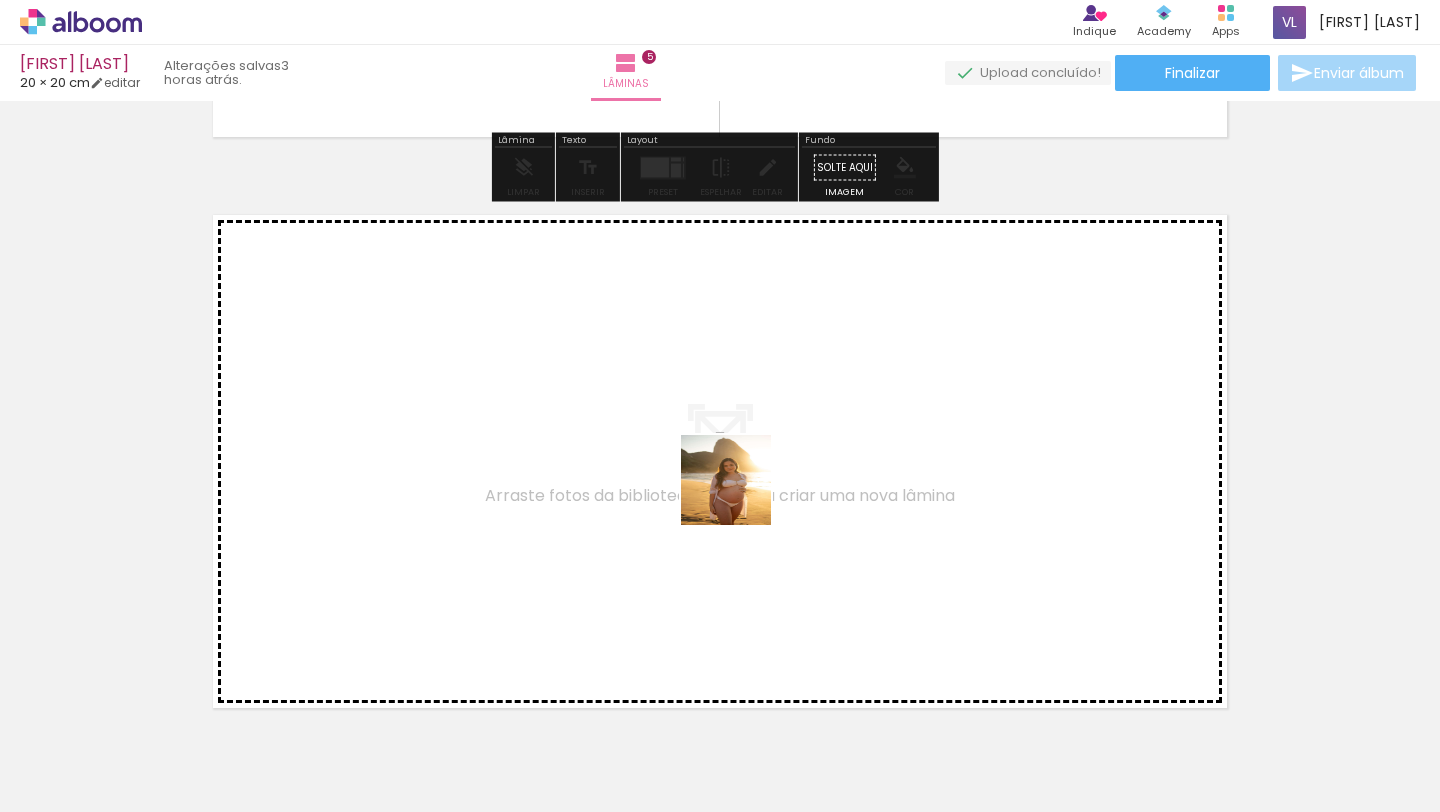 drag, startPoint x: 748, startPoint y: 748, endPoint x: 741, endPoint y: 492, distance: 256.09567 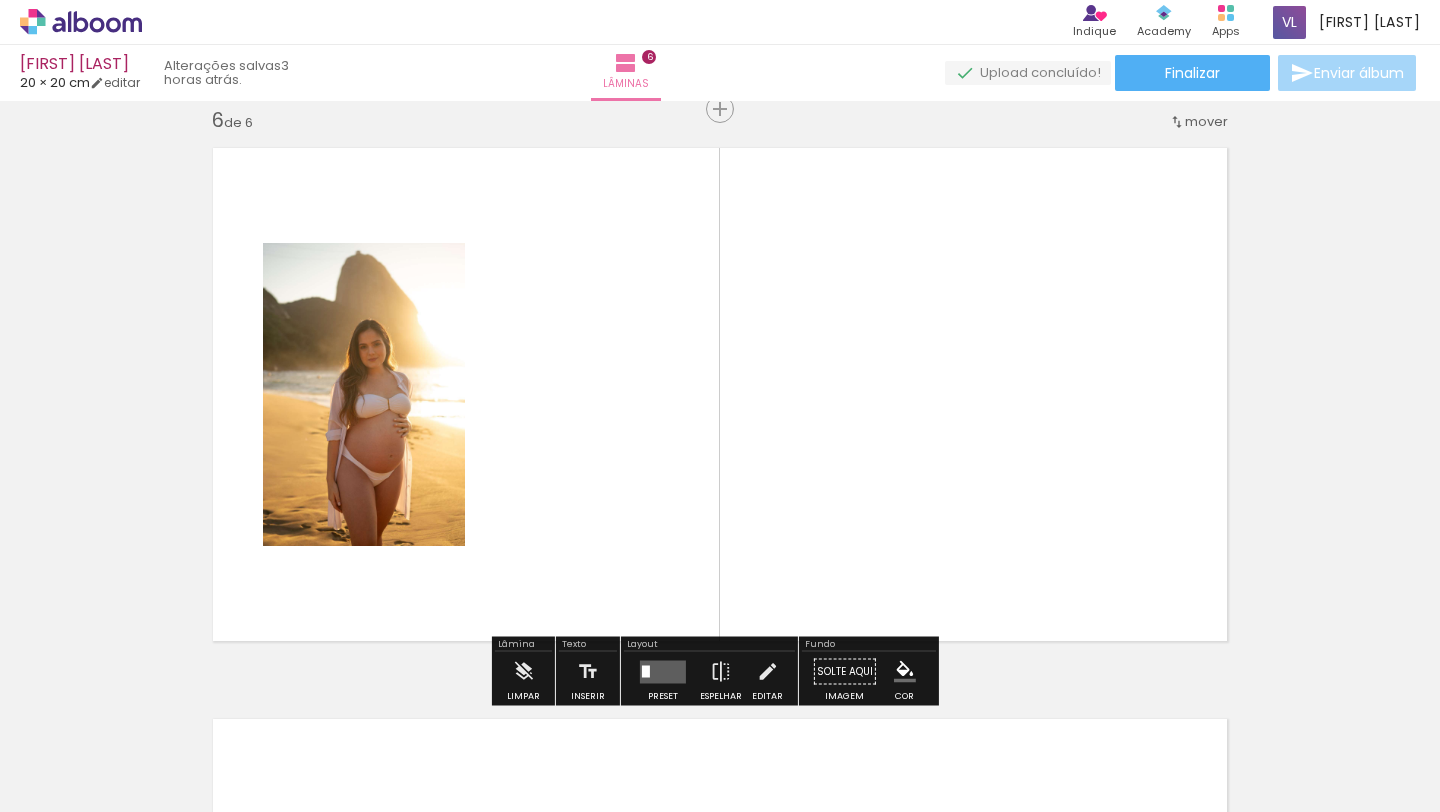 scroll, scrollTop: 2880, scrollLeft: 0, axis: vertical 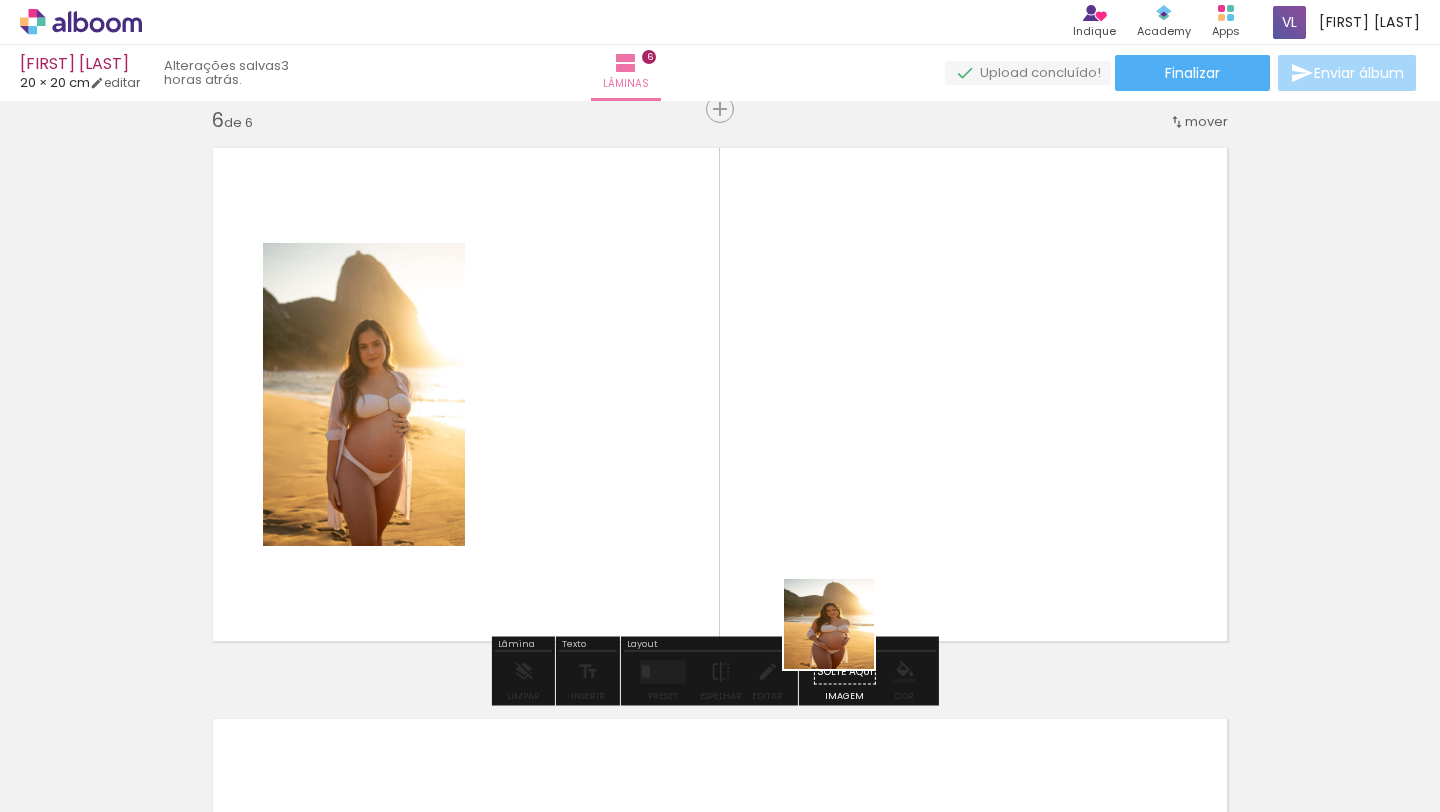 drag, startPoint x: 858, startPoint y: 729, endPoint x: 851, endPoint y: 607, distance: 122.20065 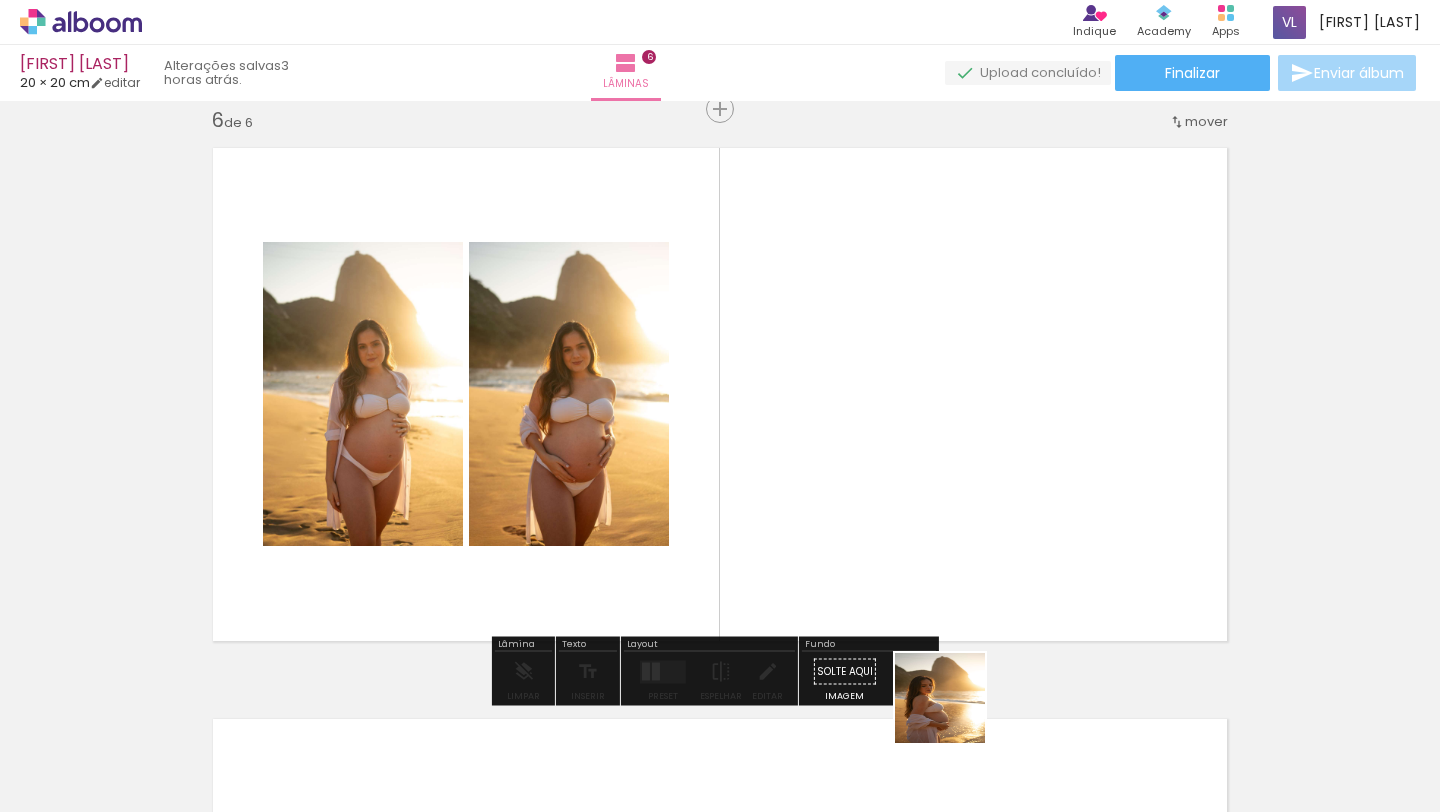 drag, startPoint x: 955, startPoint y: 713, endPoint x: 918, endPoint y: 451, distance: 264.5997 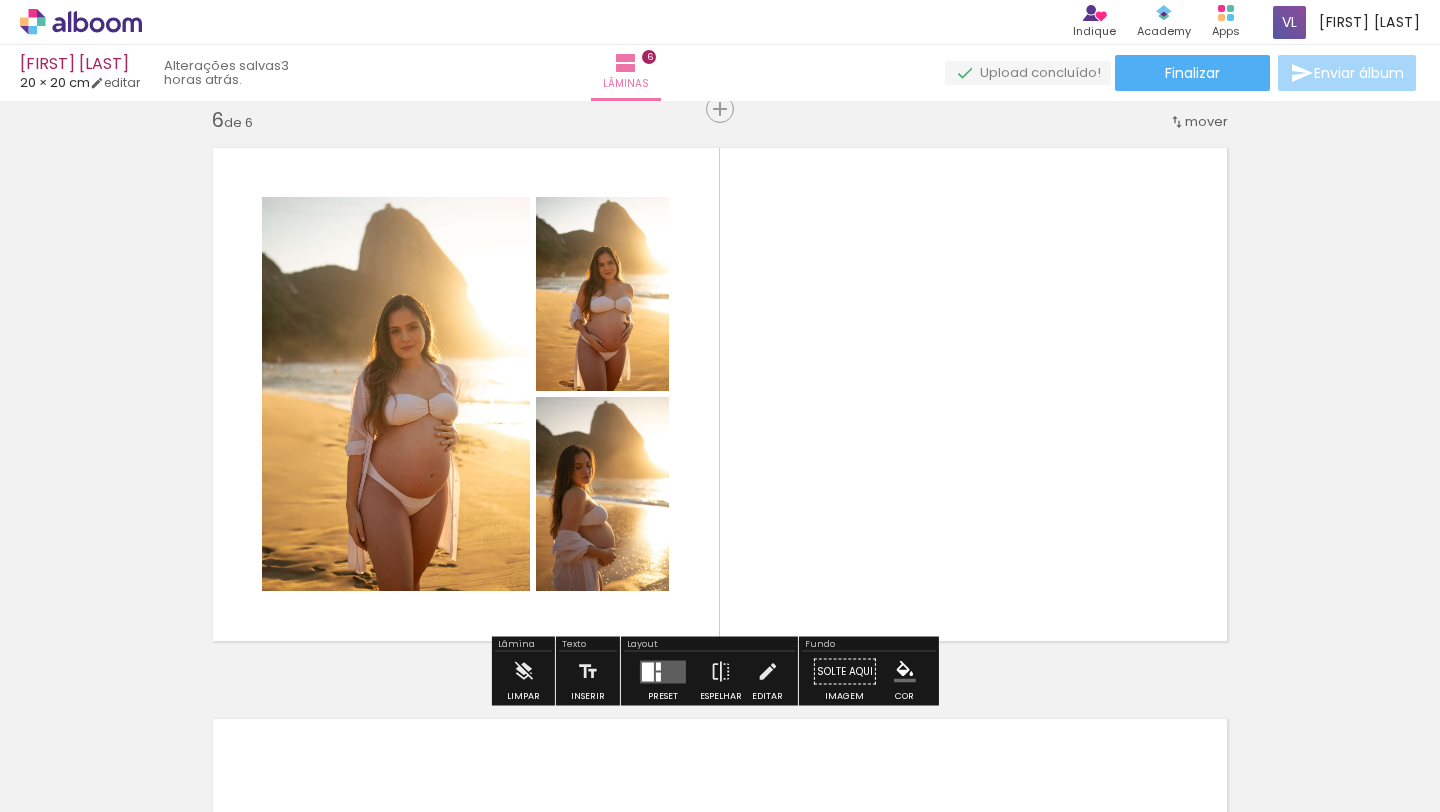 click at bounding box center [663, 671] 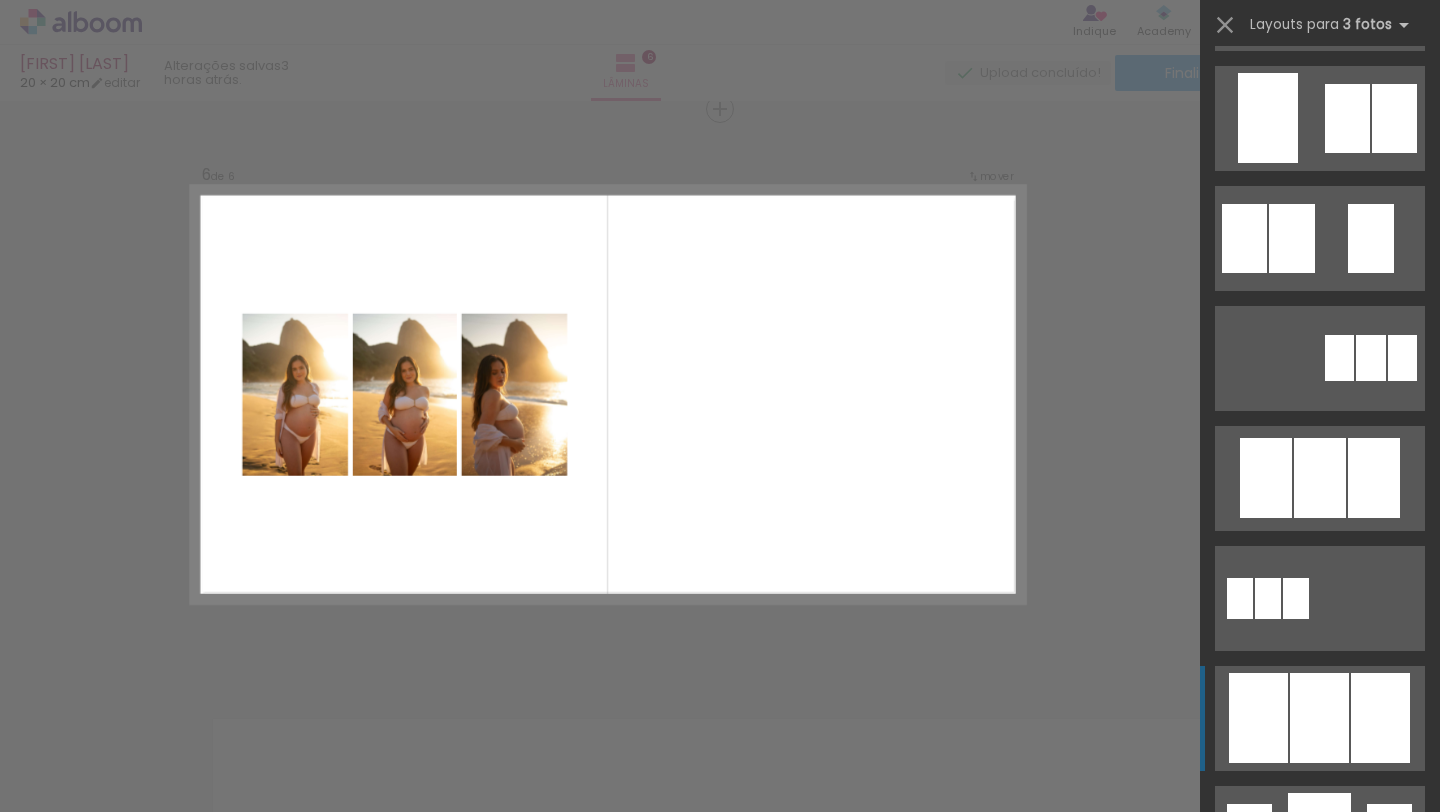 scroll, scrollTop: 716, scrollLeft: 0, axis: vertical 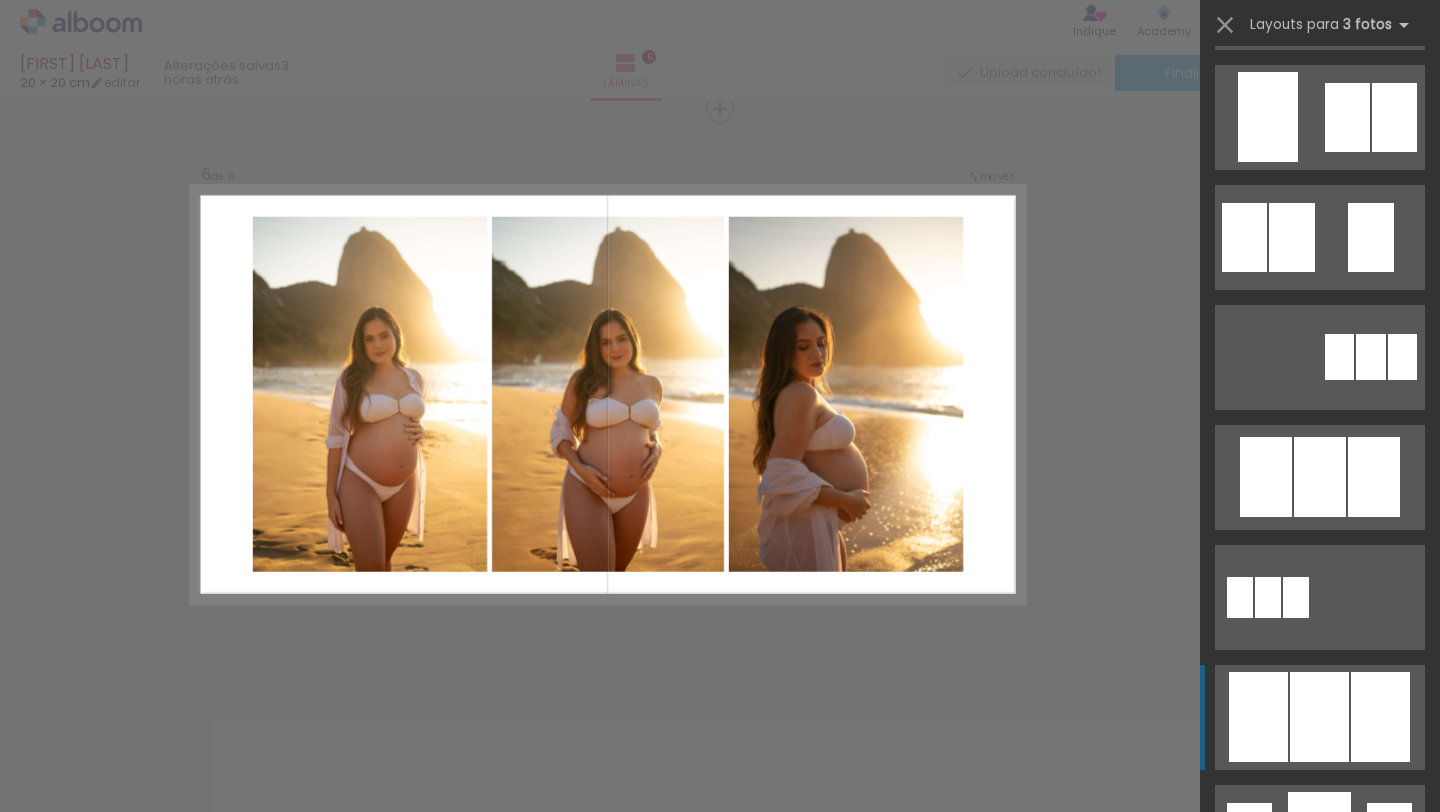 click at bounding box center [1320, 477] 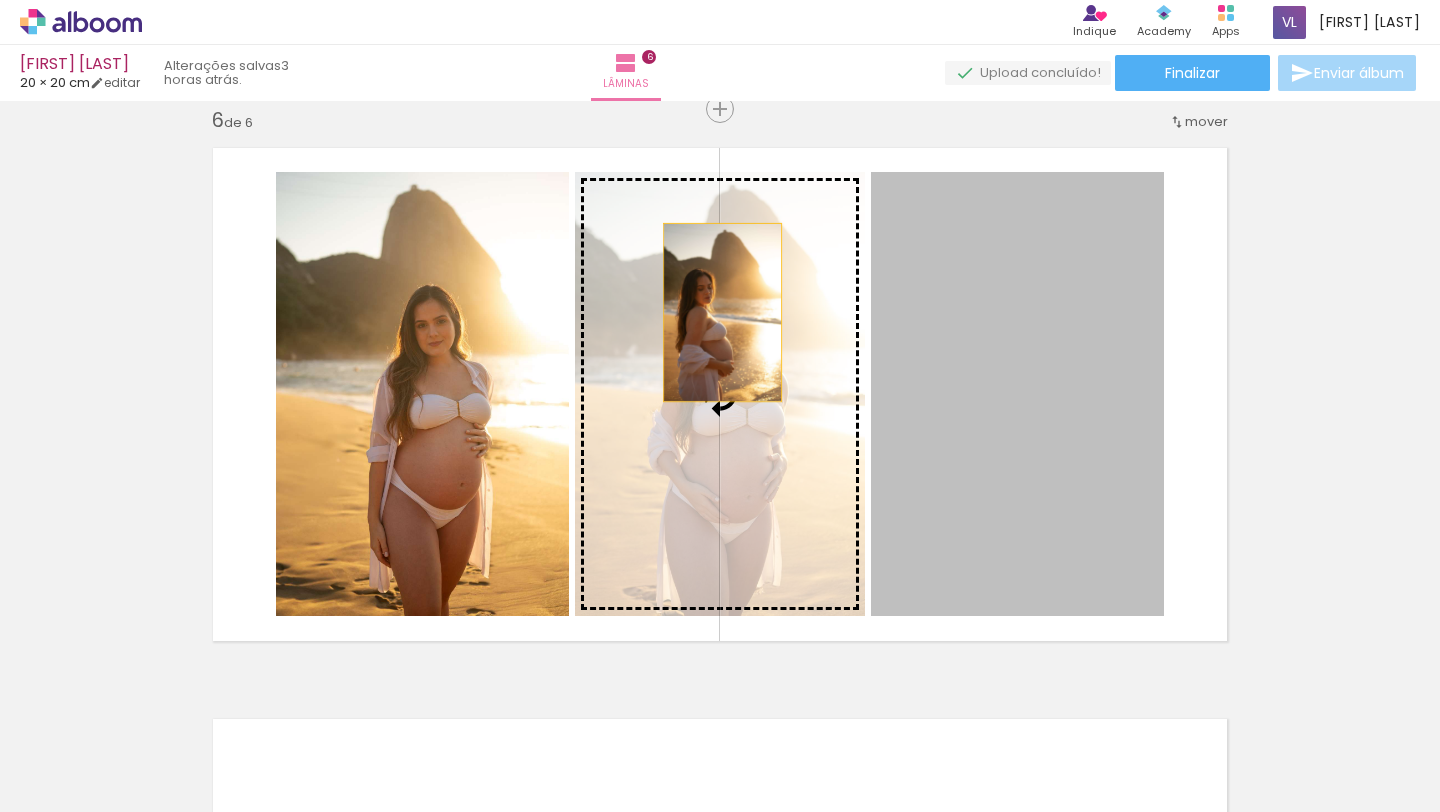drag, startPoint x: 1049, startPoint y: 325, endPoint x: 715, endPoint y: 312, distance: 334.2529 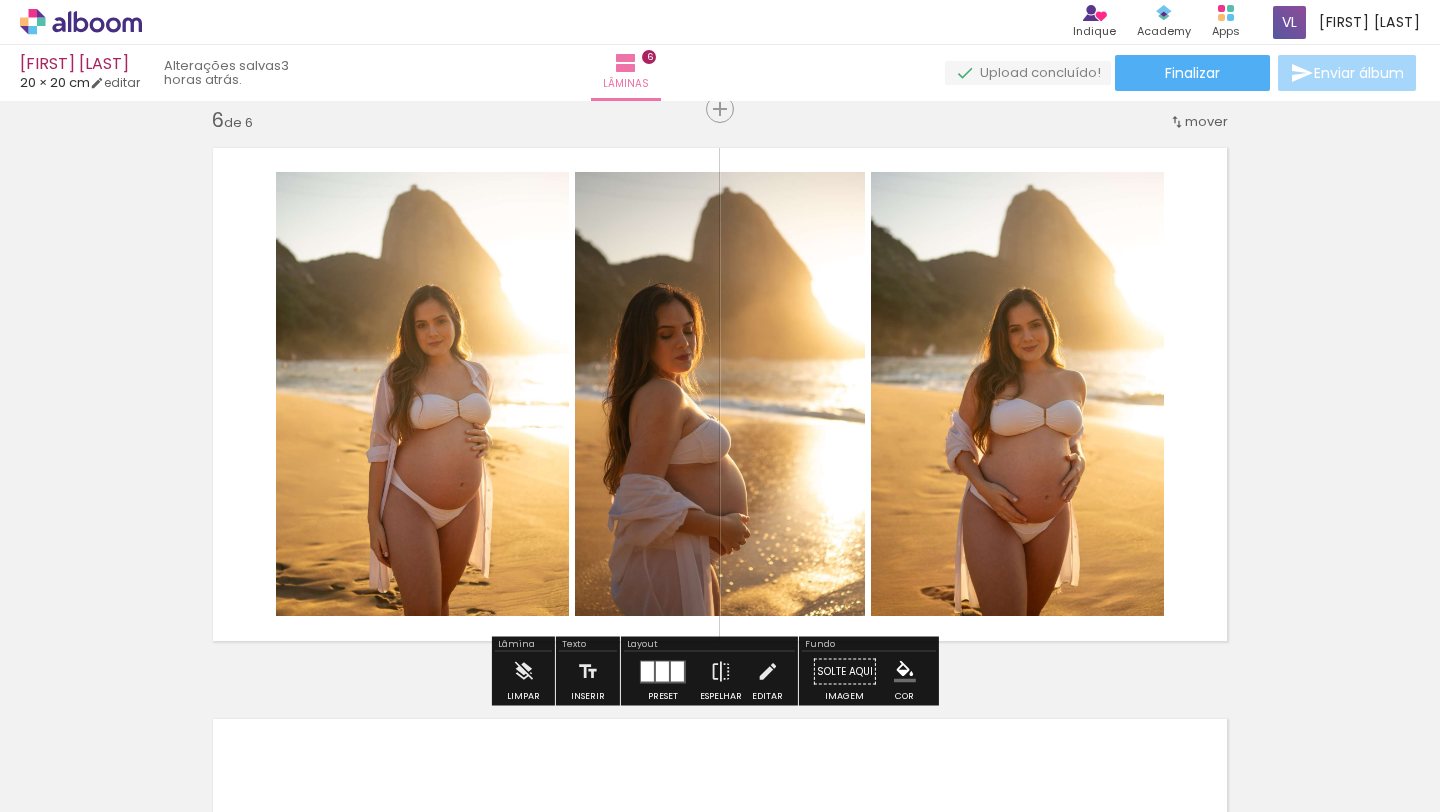 click on "Inserir lâmina 1  de 6  Inserir lâmina 2  de 6  Inserir lâmina 3  de 6  Inserir lâmina 4  de 6  Inserir lâmina 5  de 6  Inserir lâmina 6  de 6" at bounding box center [720, -773] 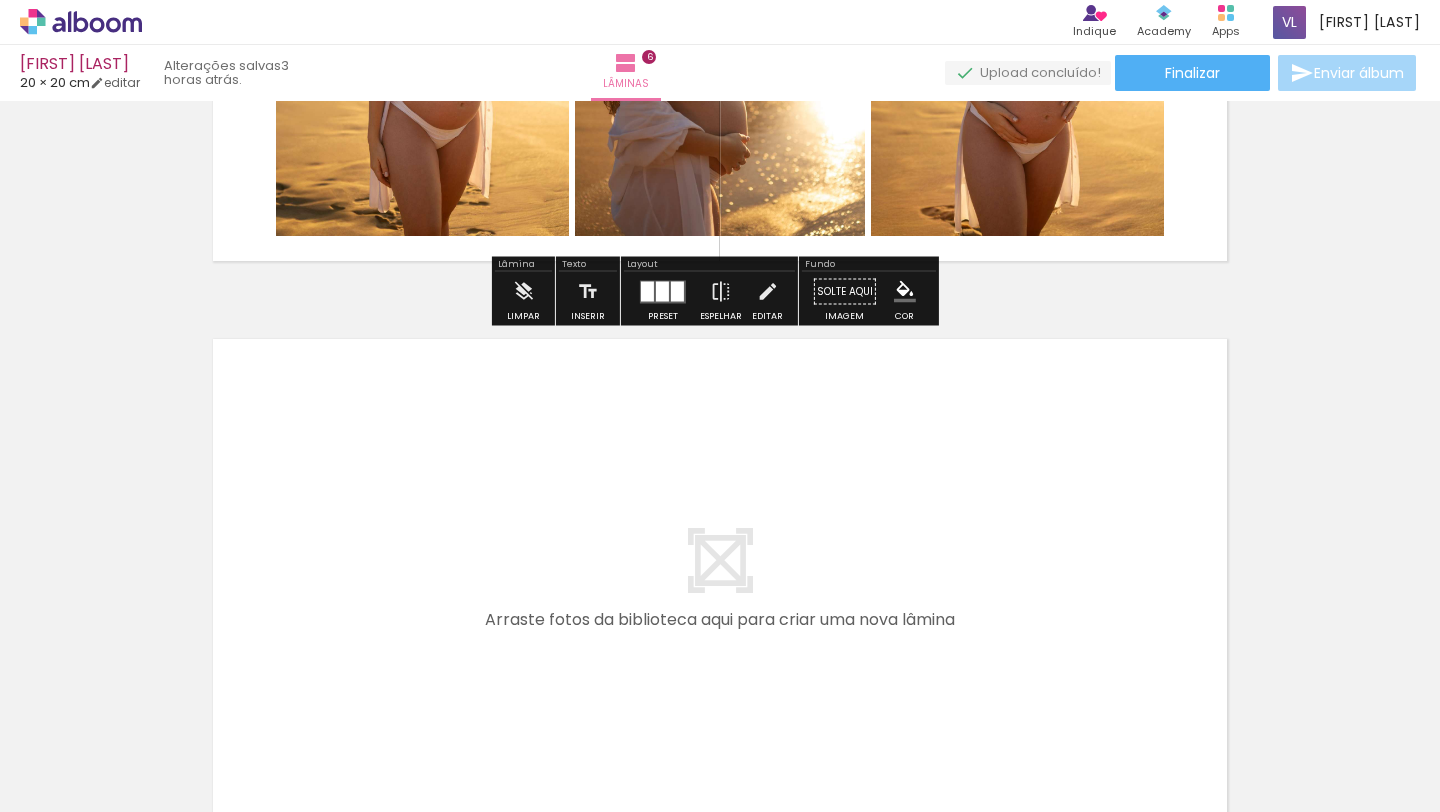 scroll, scrollTop: 3489, scrollLeft: 0, axis: vertical 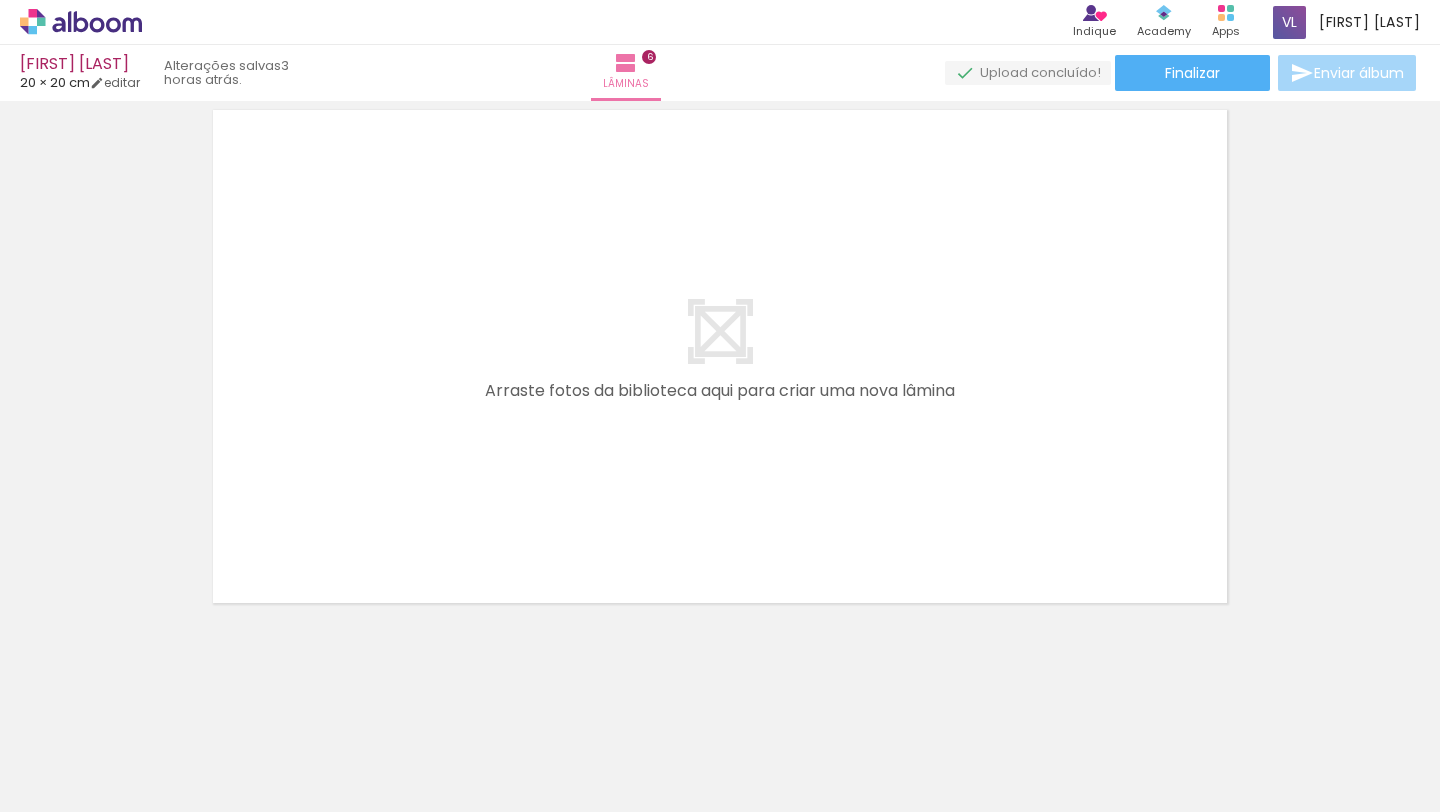 drag, startPoint x: 306, startPoint y: 764, endPoint x: 614, endPoint y: 770, distance: 308.05844 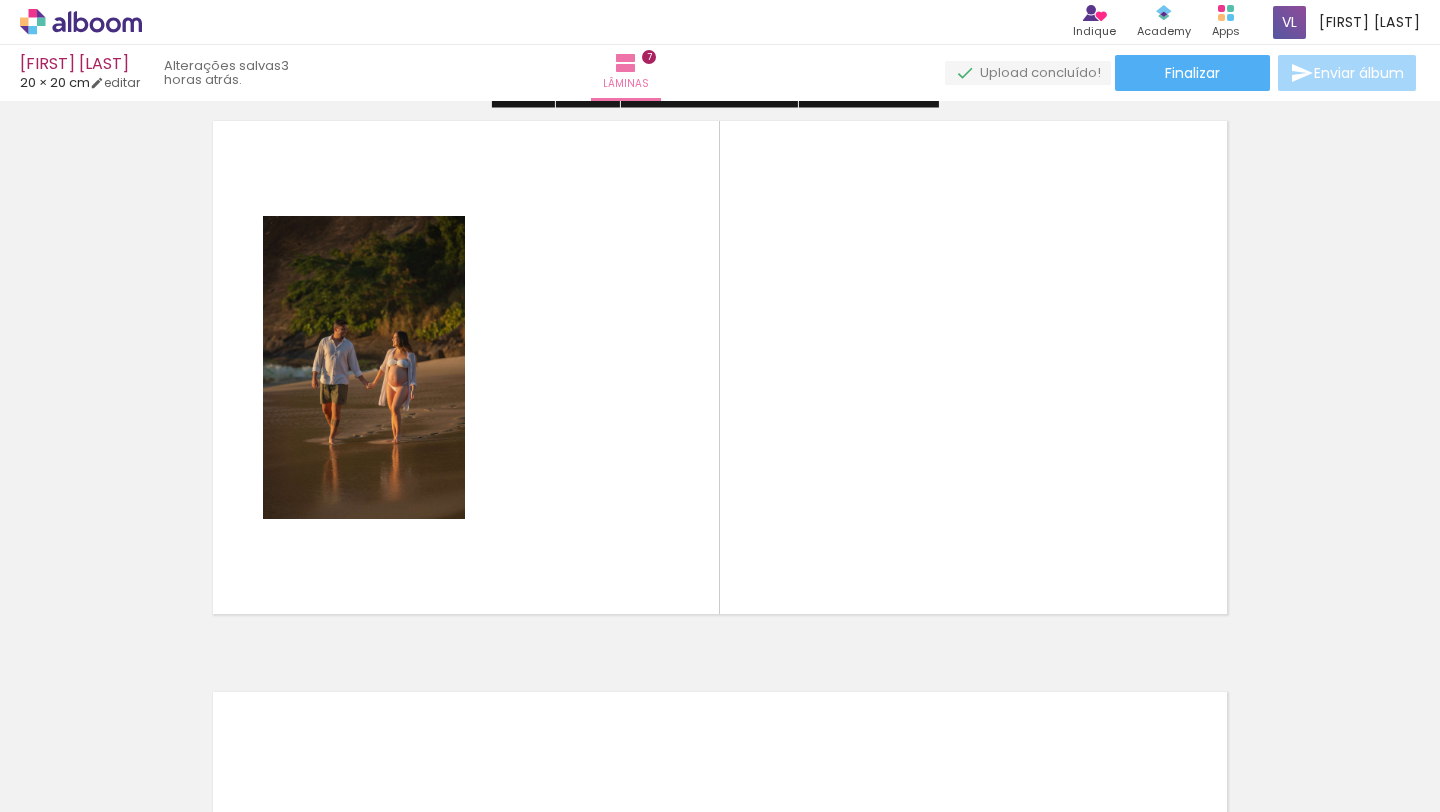 scroll, scrollTop: 3451, scrollLeft: 0, axis: vertical 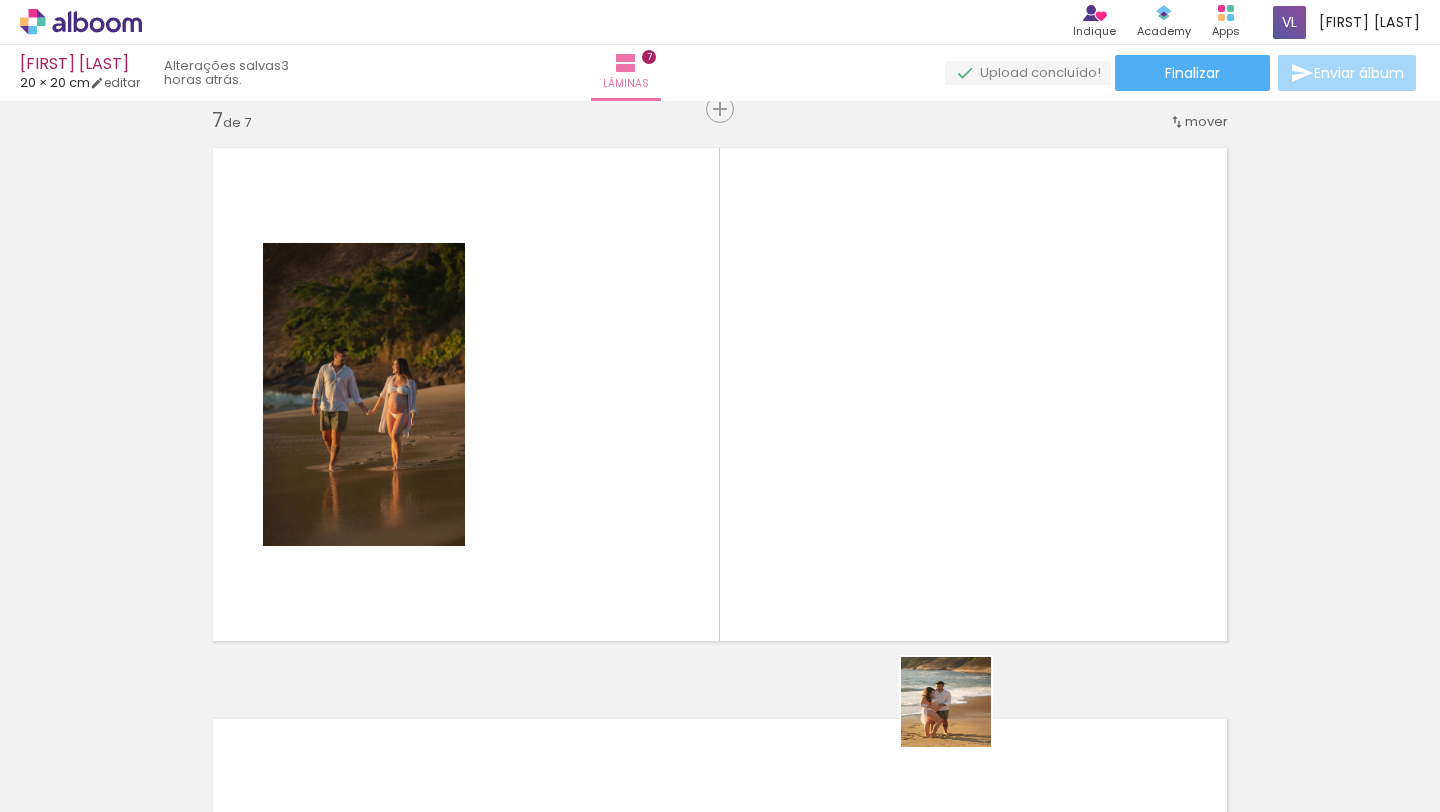 drag, startPoint x: 965, startPoint y: 754, endPoint x: 897, endPoint y: 535, distance: 229.3142 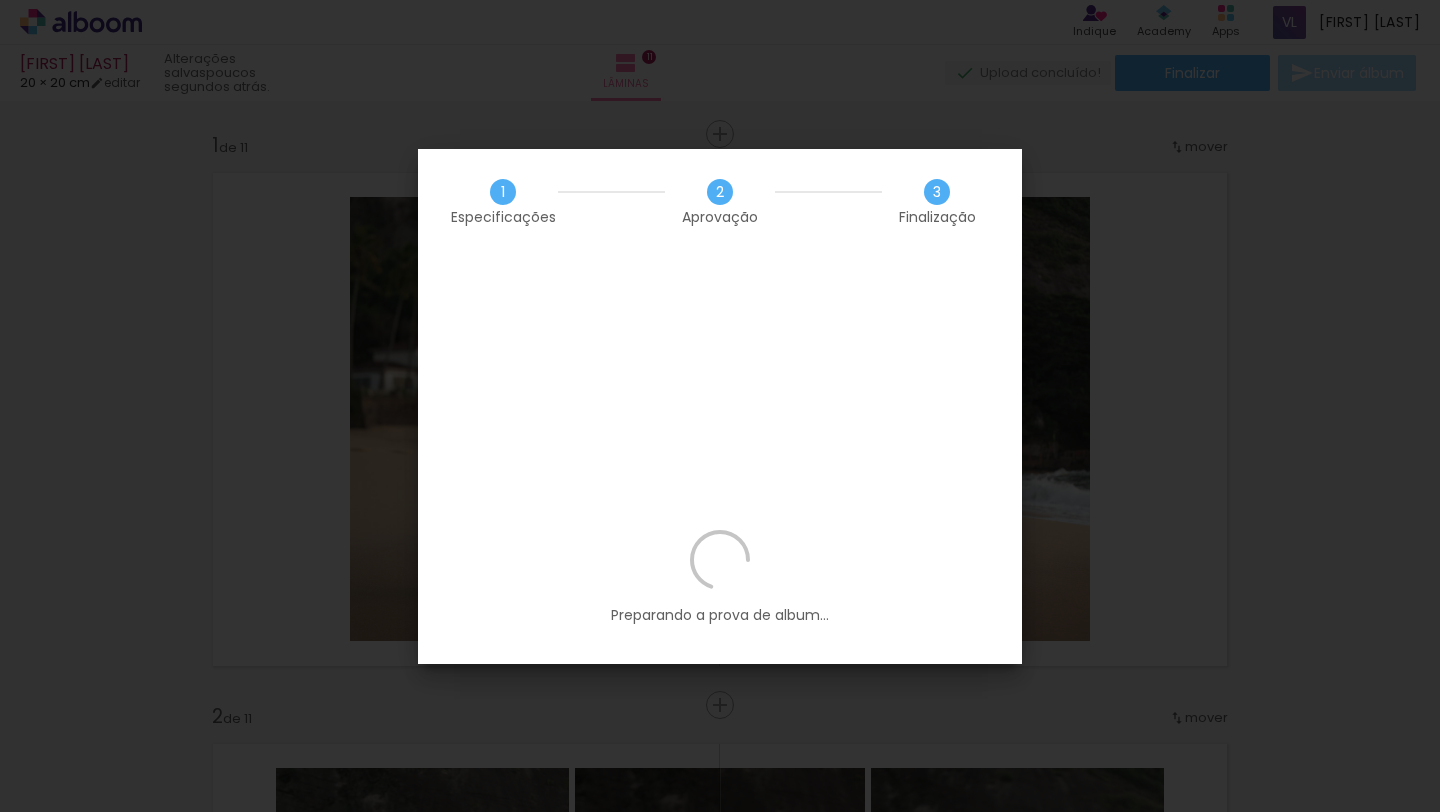 scroll, scrollTop: 0, scrollLeft: 0, axis: both 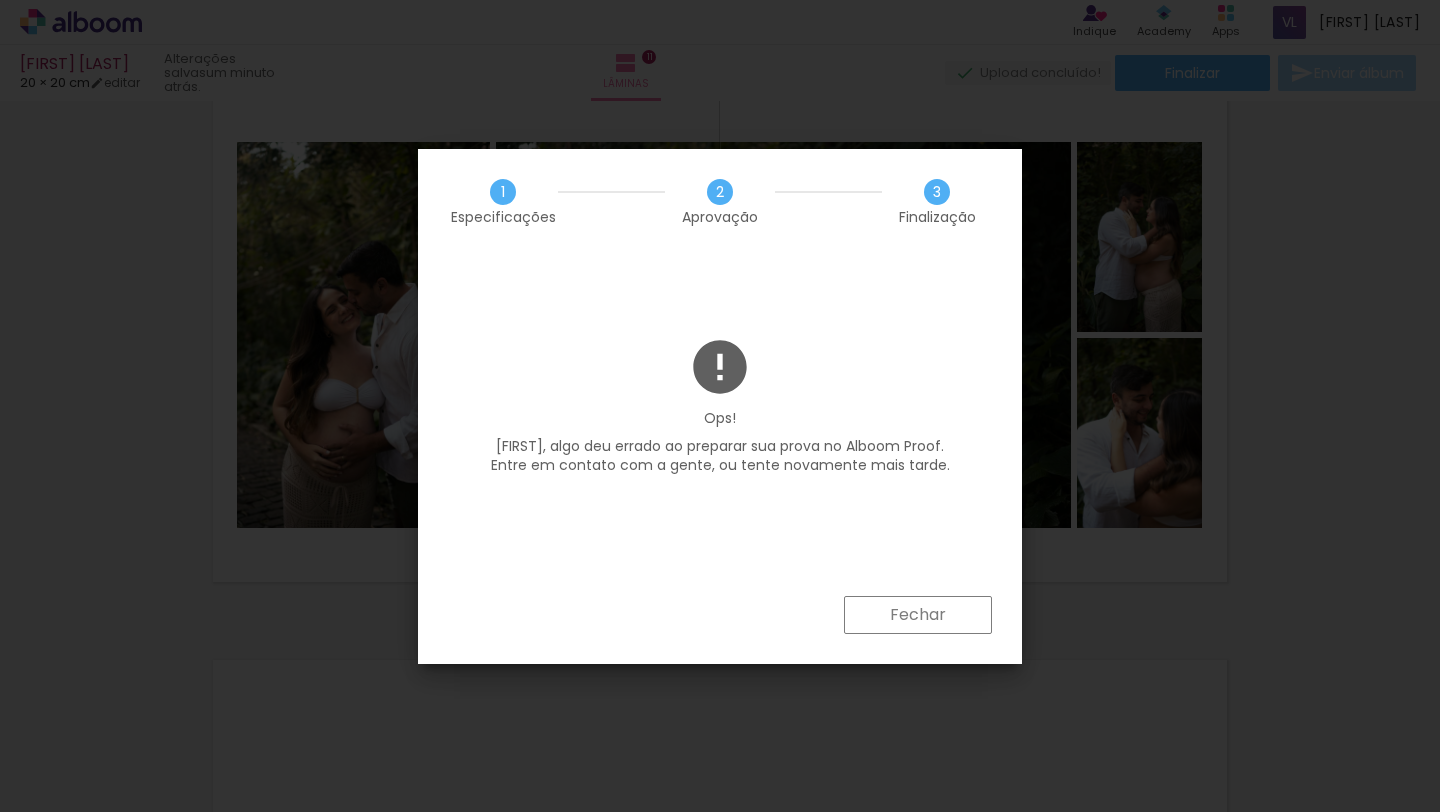 click on "Fechar" at bounding box center [918, 615] 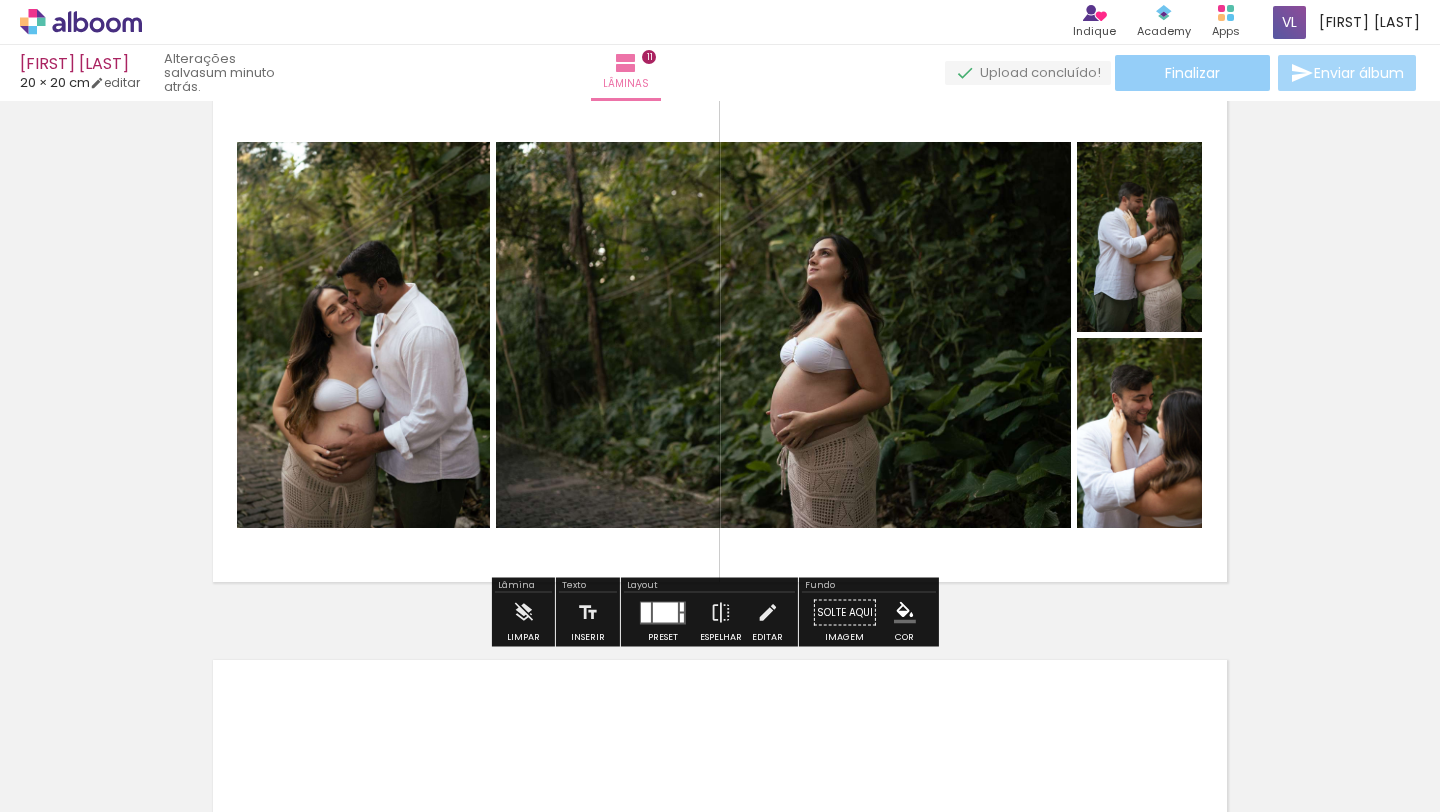 click on "Finalizar" 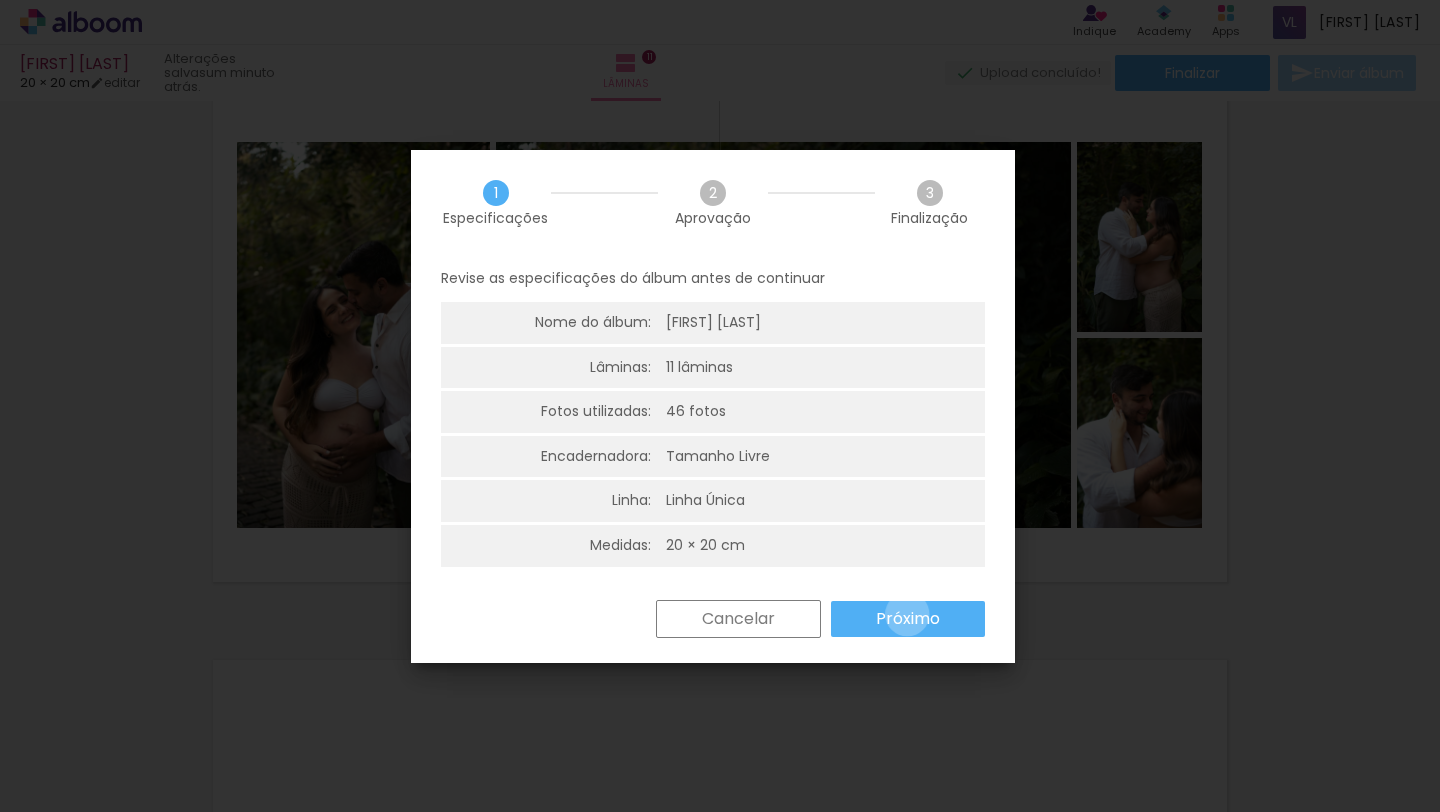 click on "Próximo" at bounding box center [0, 0] 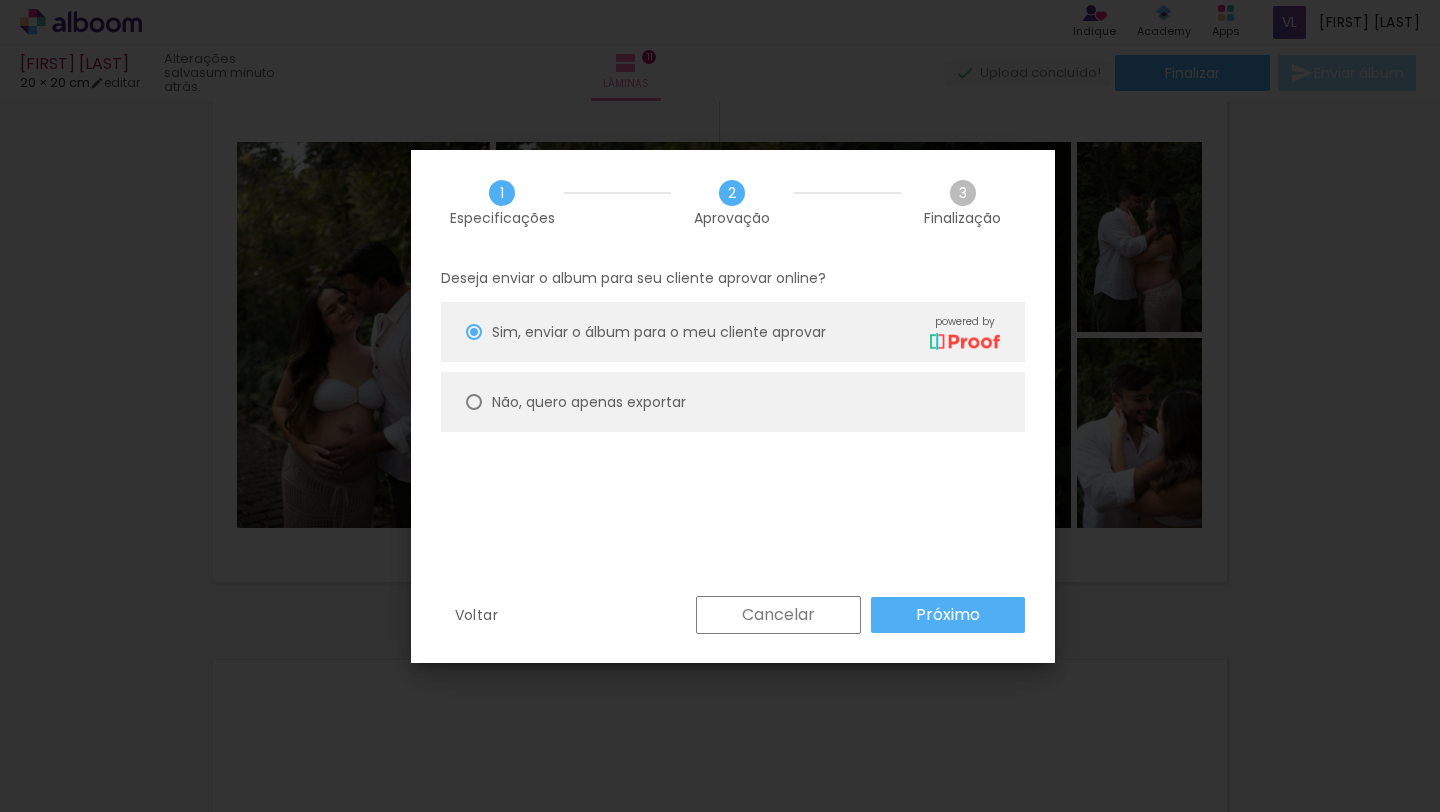 click on "Próximo" at bounding box center (948, 615) 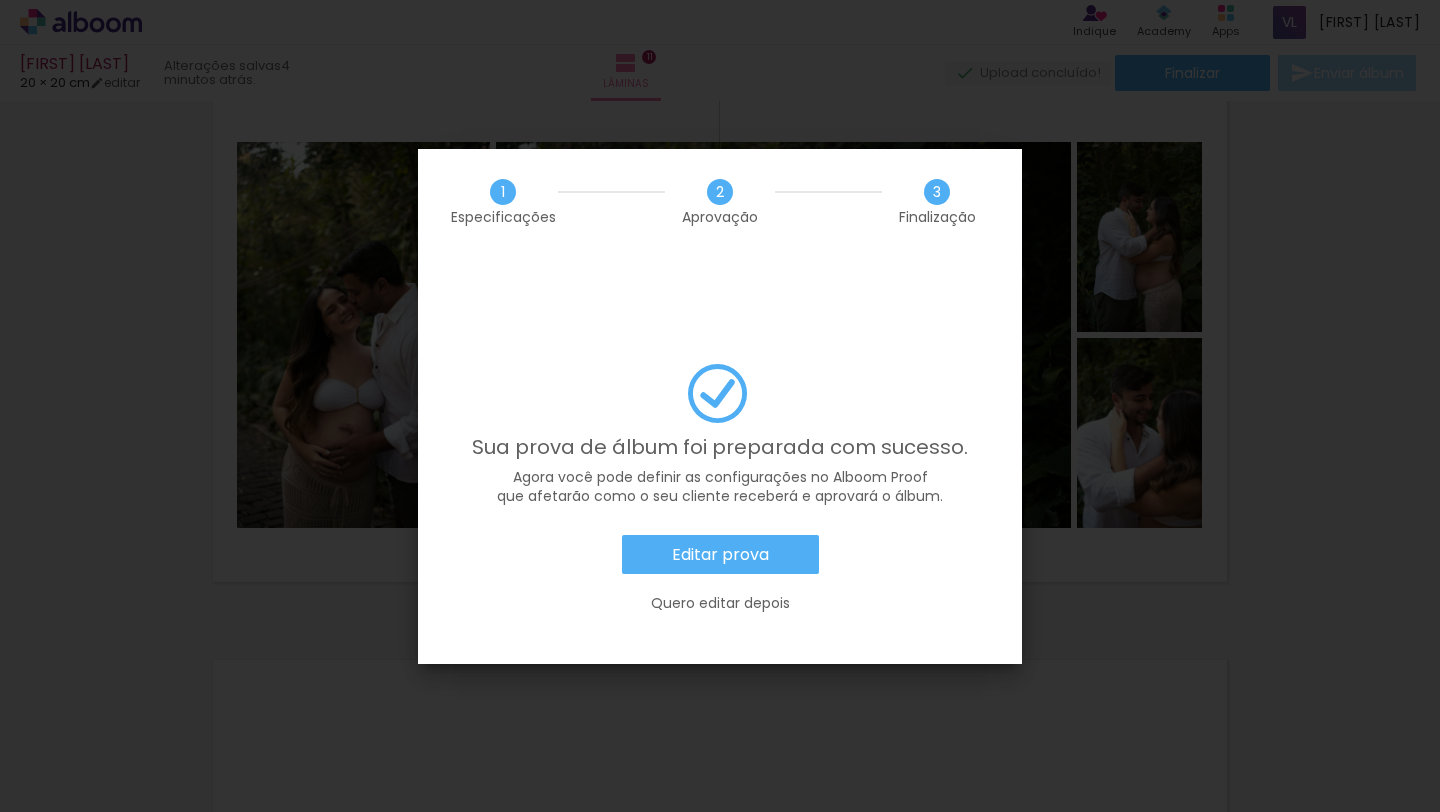 click on "Editar prova" at bounding box center (720, 555) 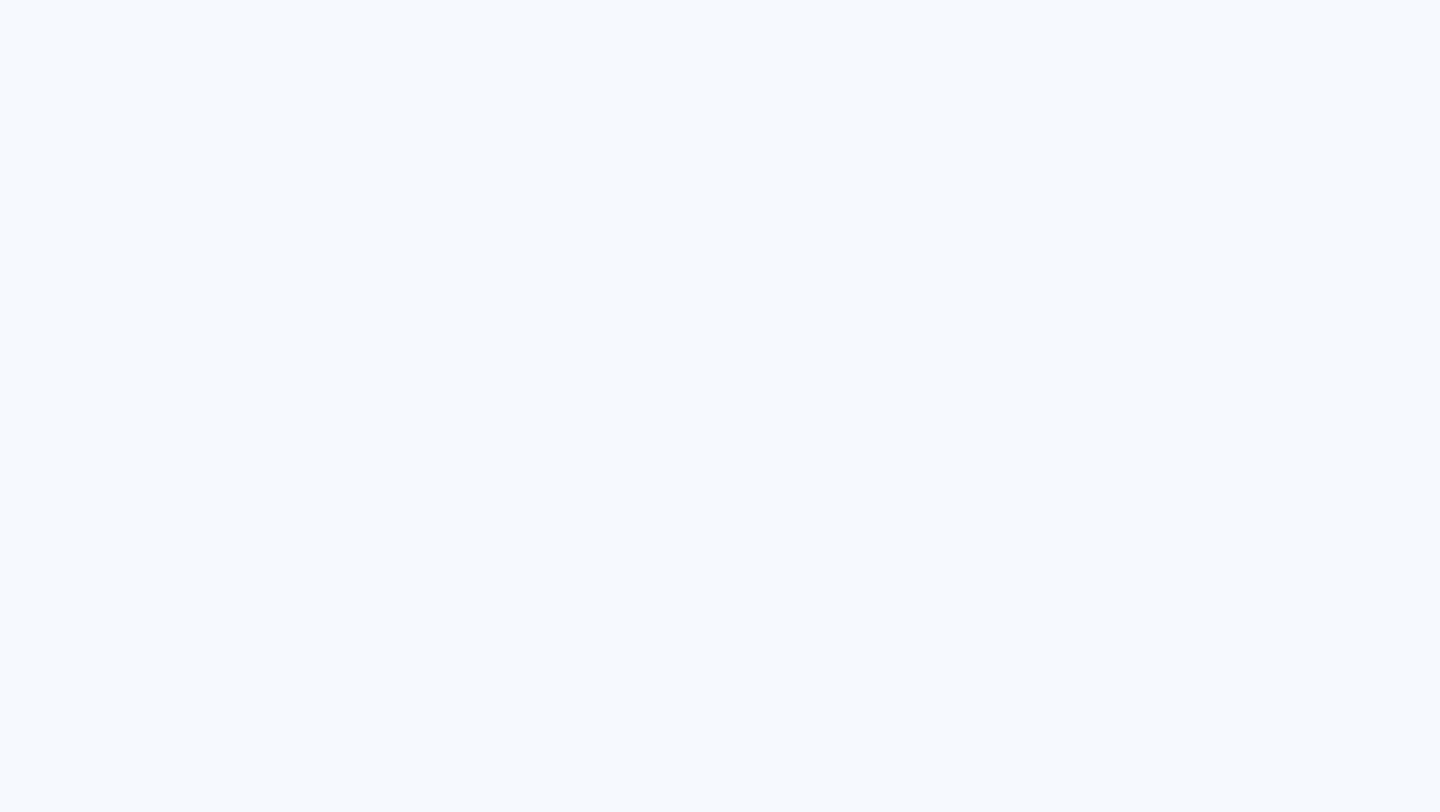 scroll, scrollTop: 0, scrollLeft: 0, axis: both 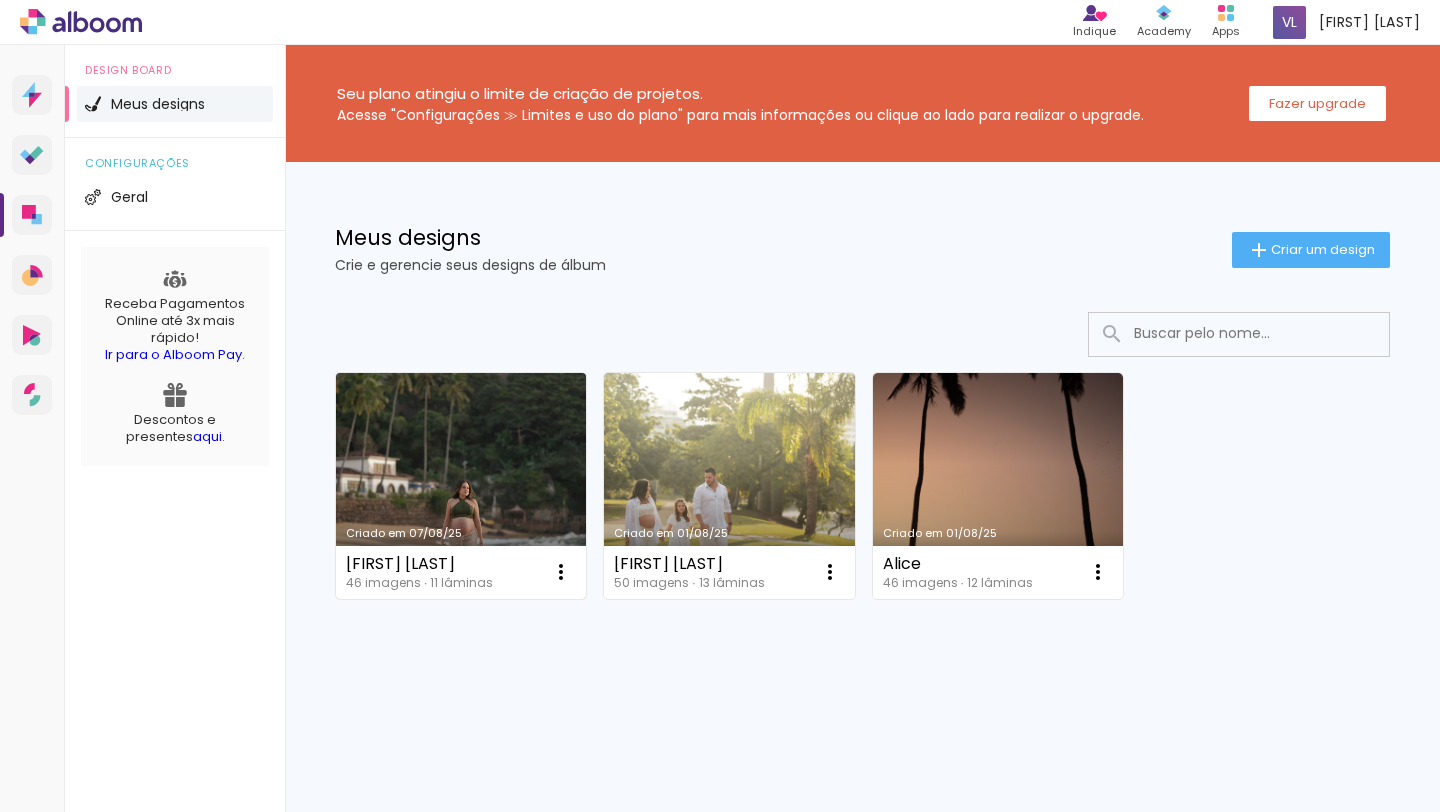click on "Criado em 07/08/25" at bounding box center (461, 486) 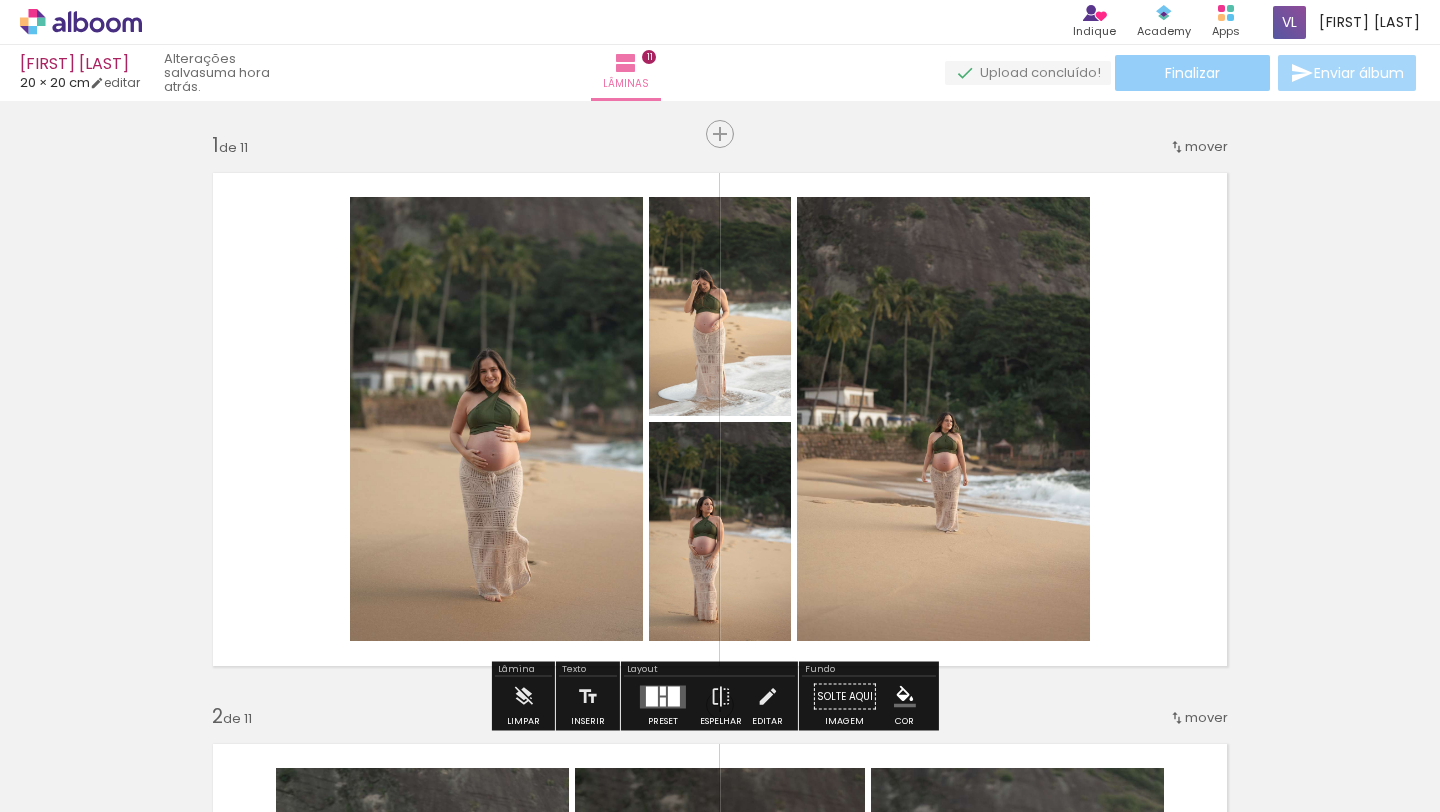 click on "Finalizar" 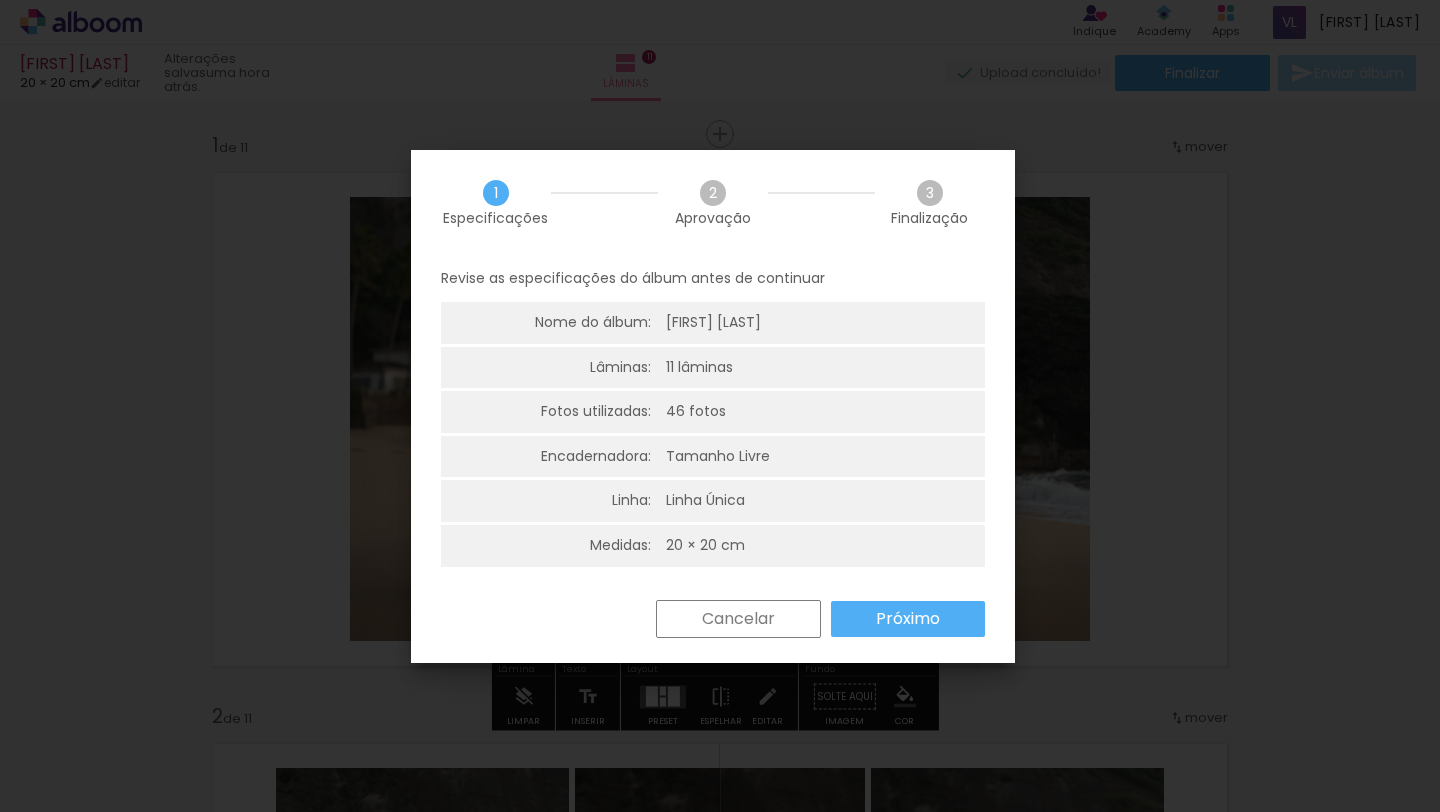 click on "Próximo" at bounding box center (0, 0) 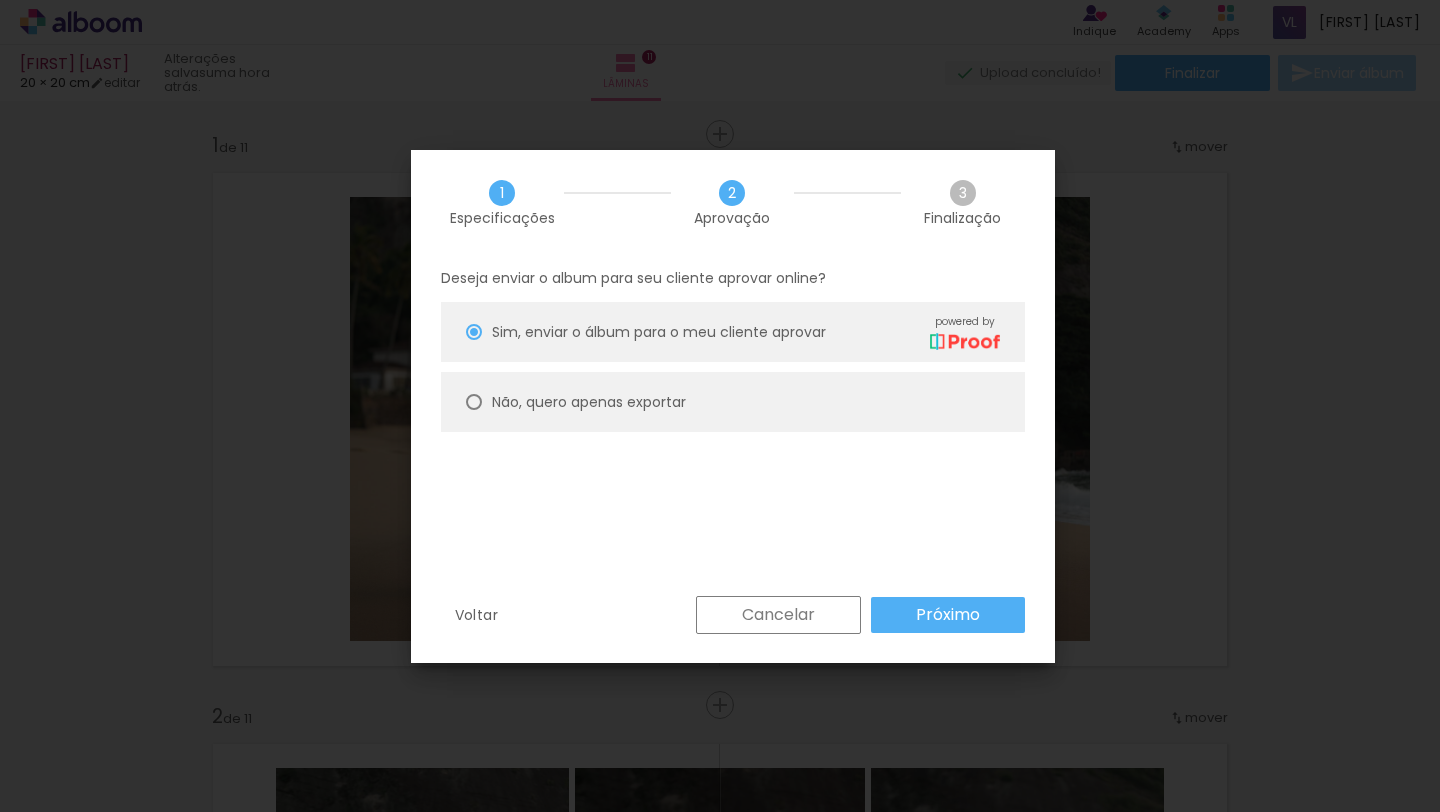 click on "Não, quero apenas exportar" at bounding box center [733, 402] 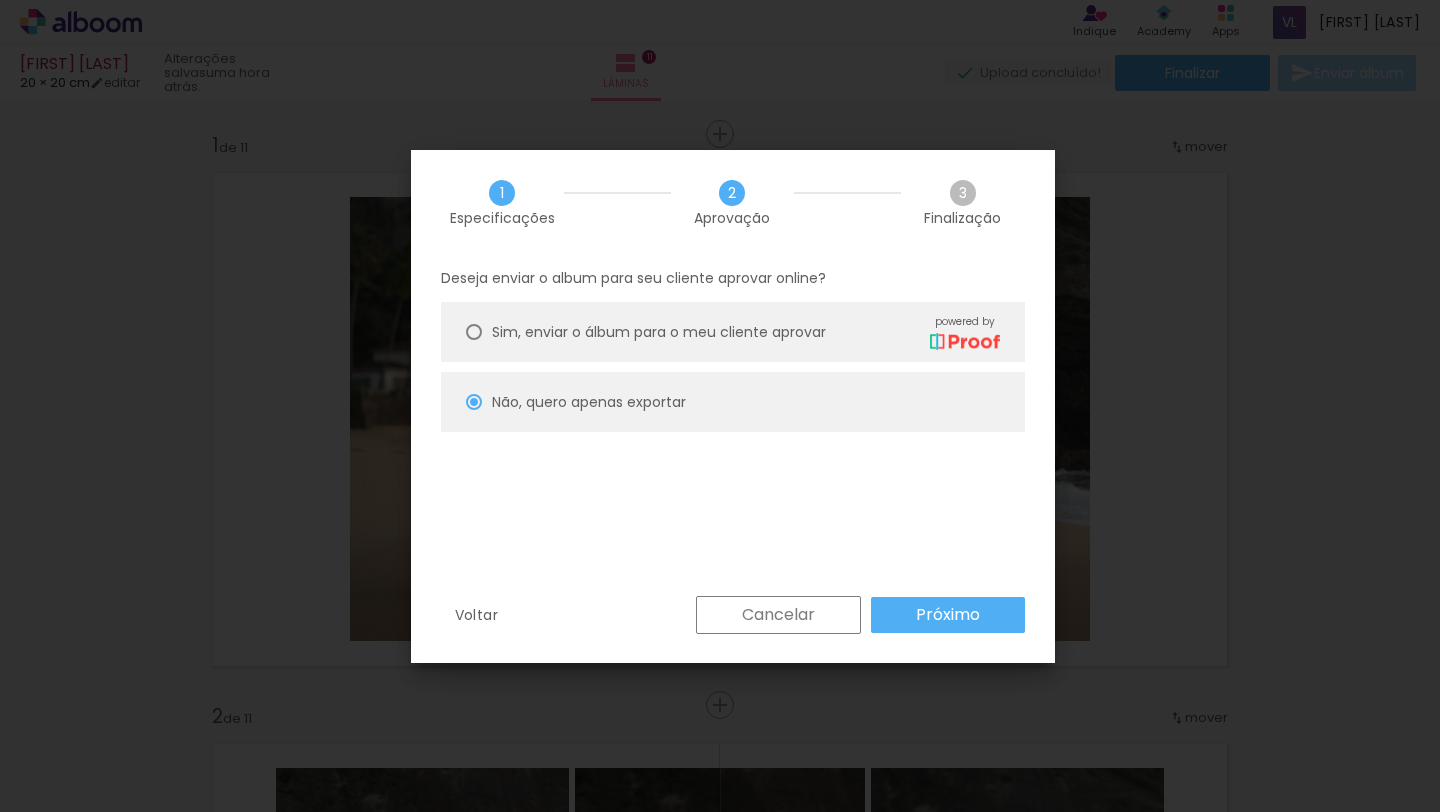 click on "Próximo" at bounding box center [0, 0] 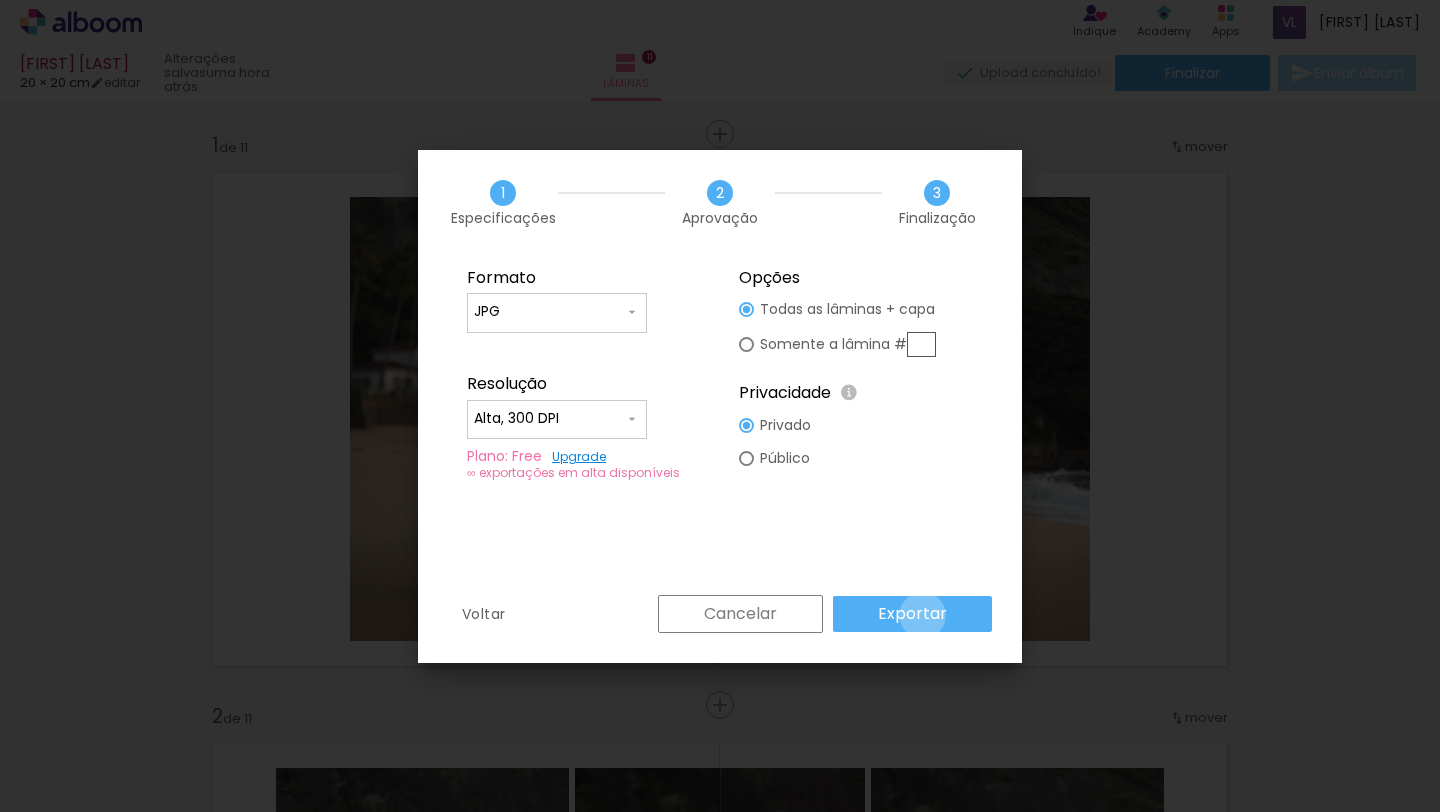 click on "Exportar" at bounding box center [0, 0] 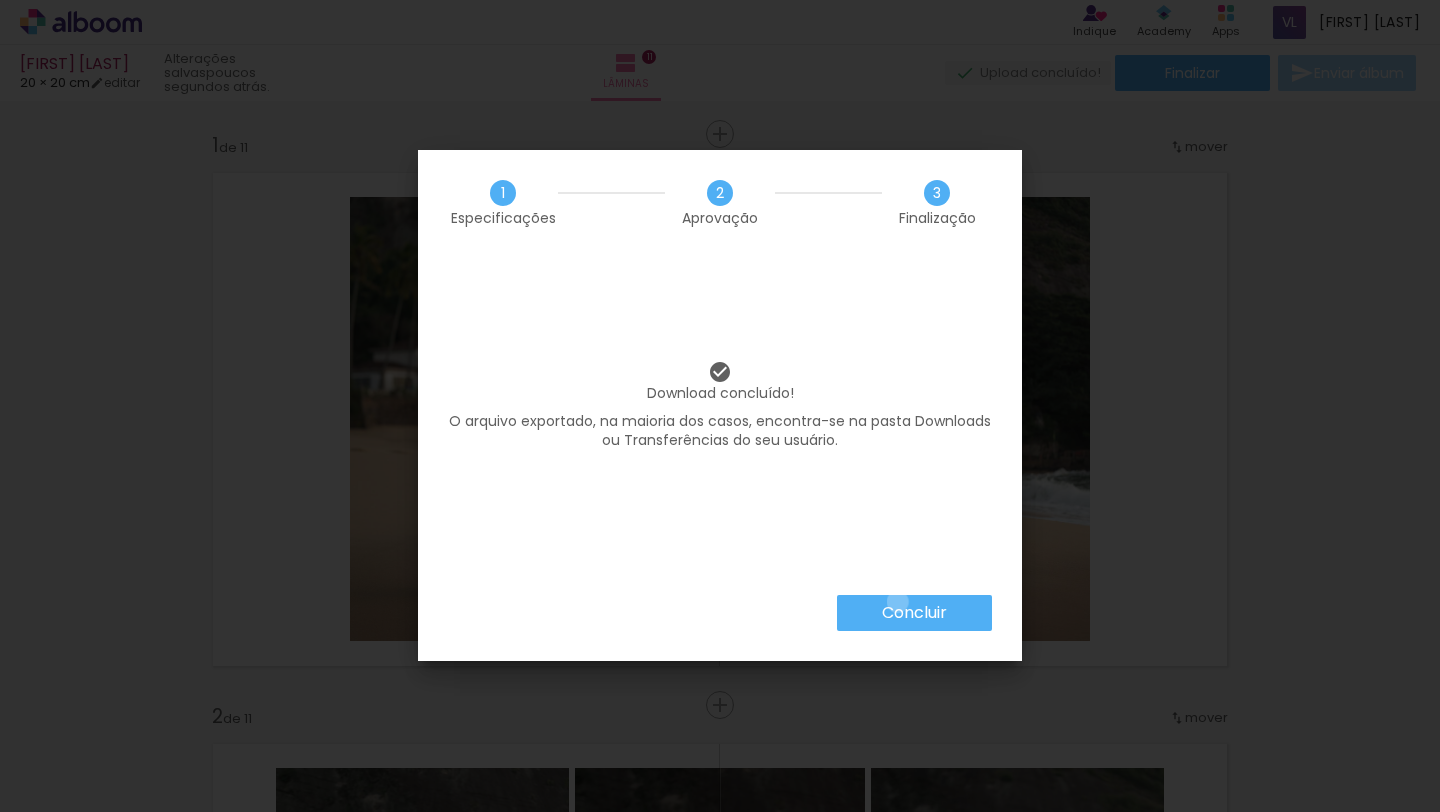click on "Concluir" at bounding box center [0, 0] 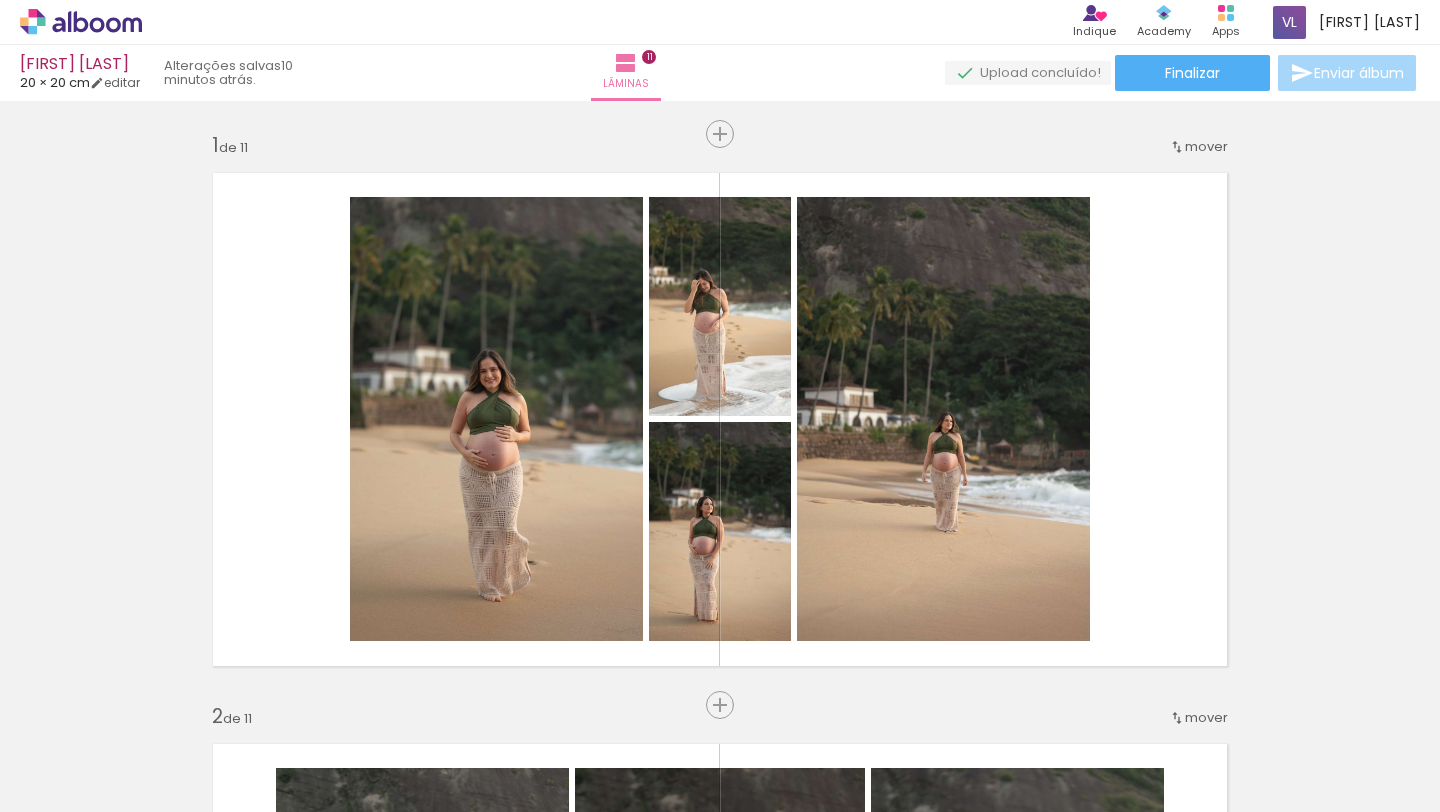 scroll, scrollTop: 0, scrollLeft: 0, axis: both 